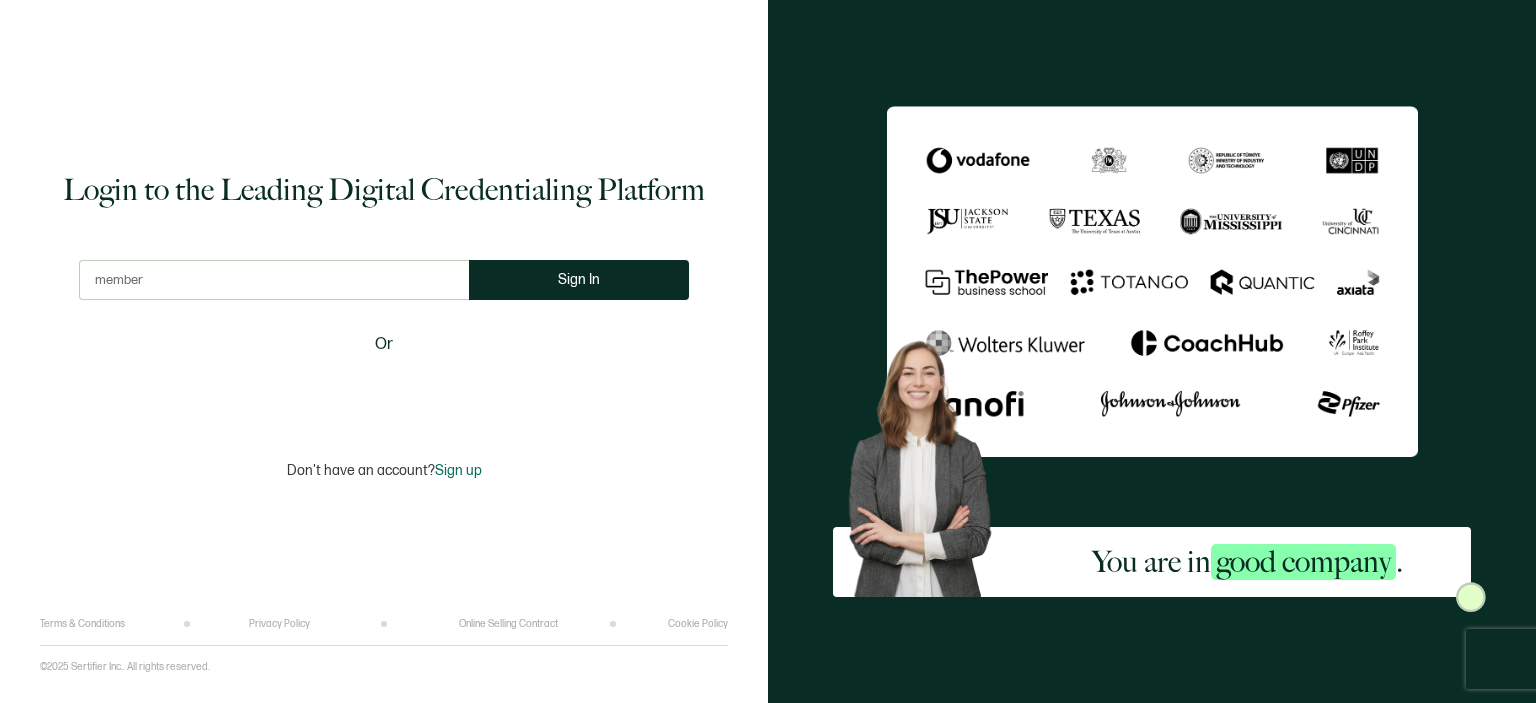 scroll, scrollTop: 0, scrollLeft: 0, axis: both 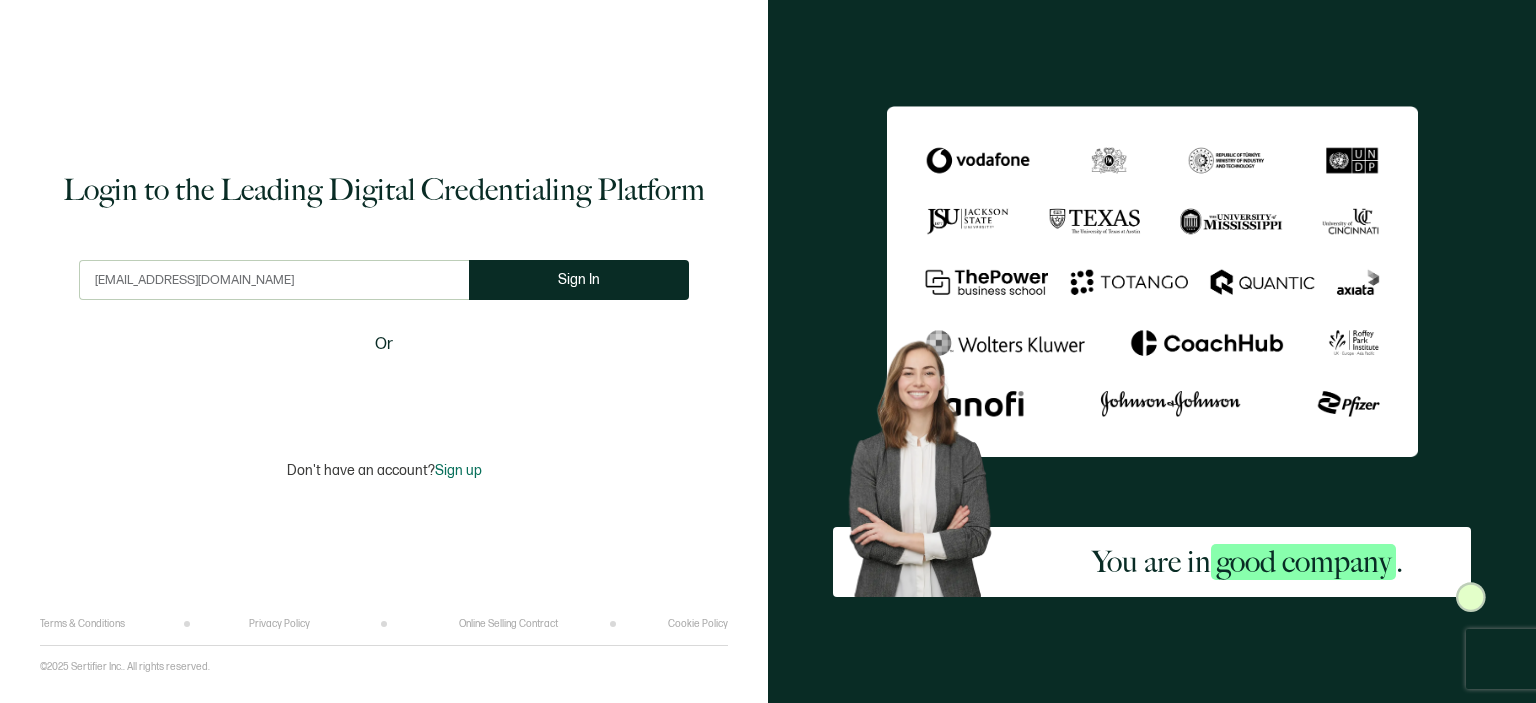type on "[EMAIL_ADDRESS][DOMAIN_NAME]" 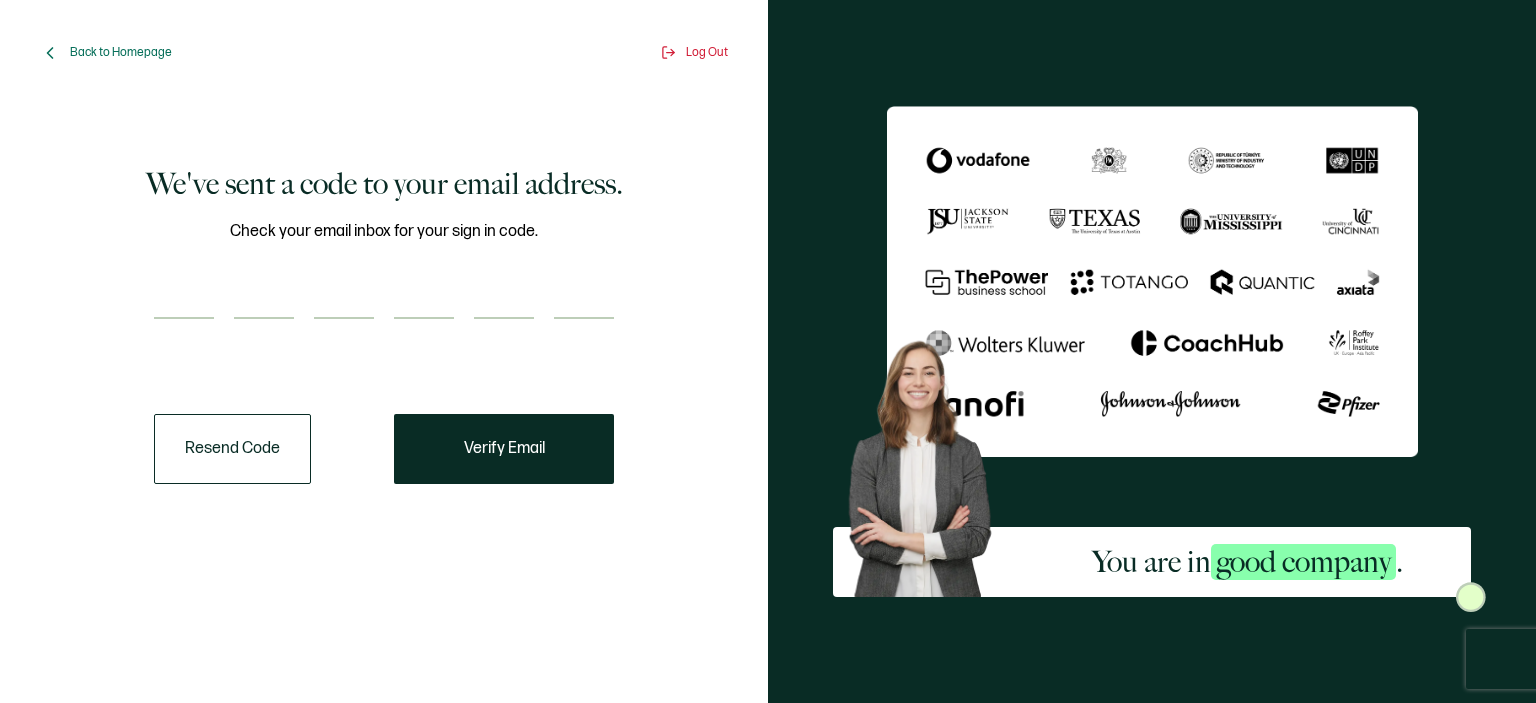 click on "We've sent a code to your email address.
Check your email inbox for your sign in code.
Resend Code
Verify Email" at bounding box center (384, 324) 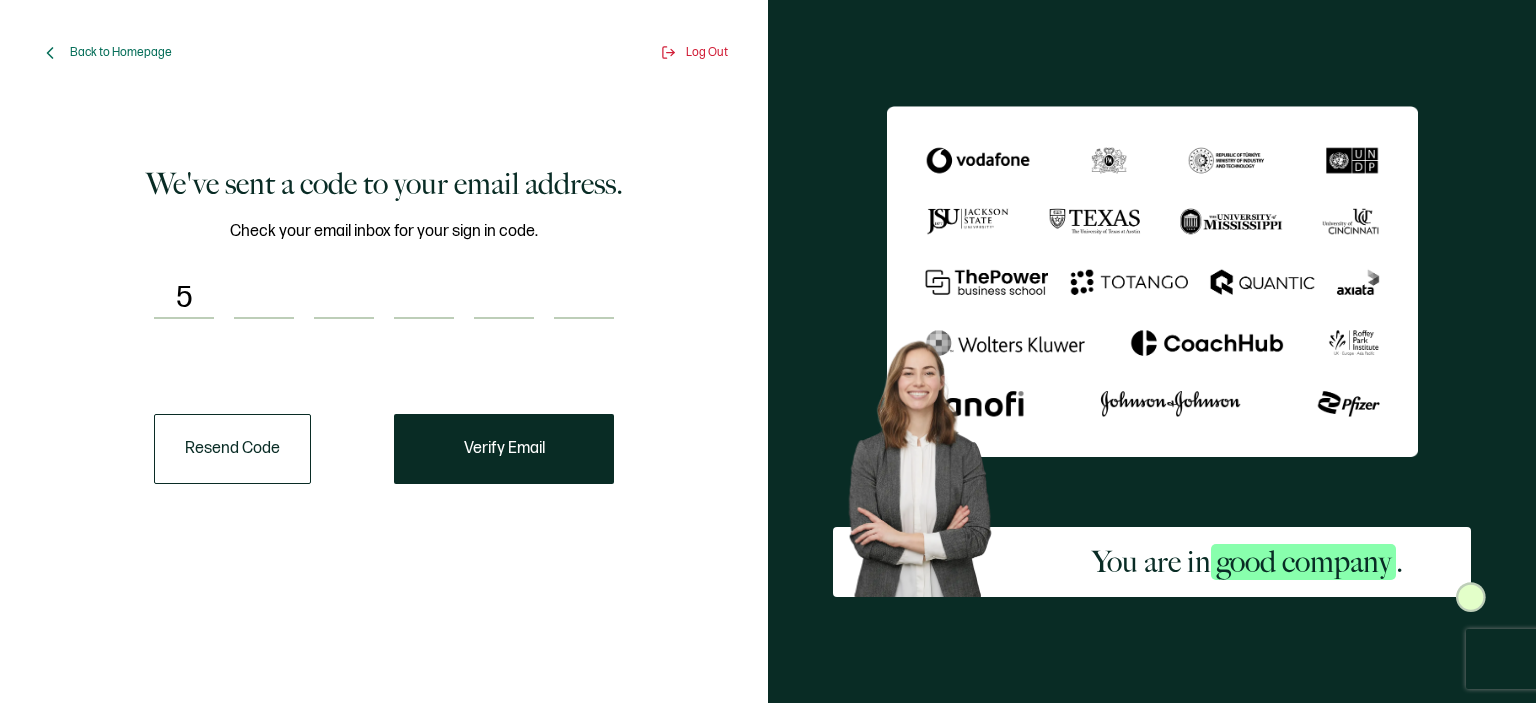 type on "5" 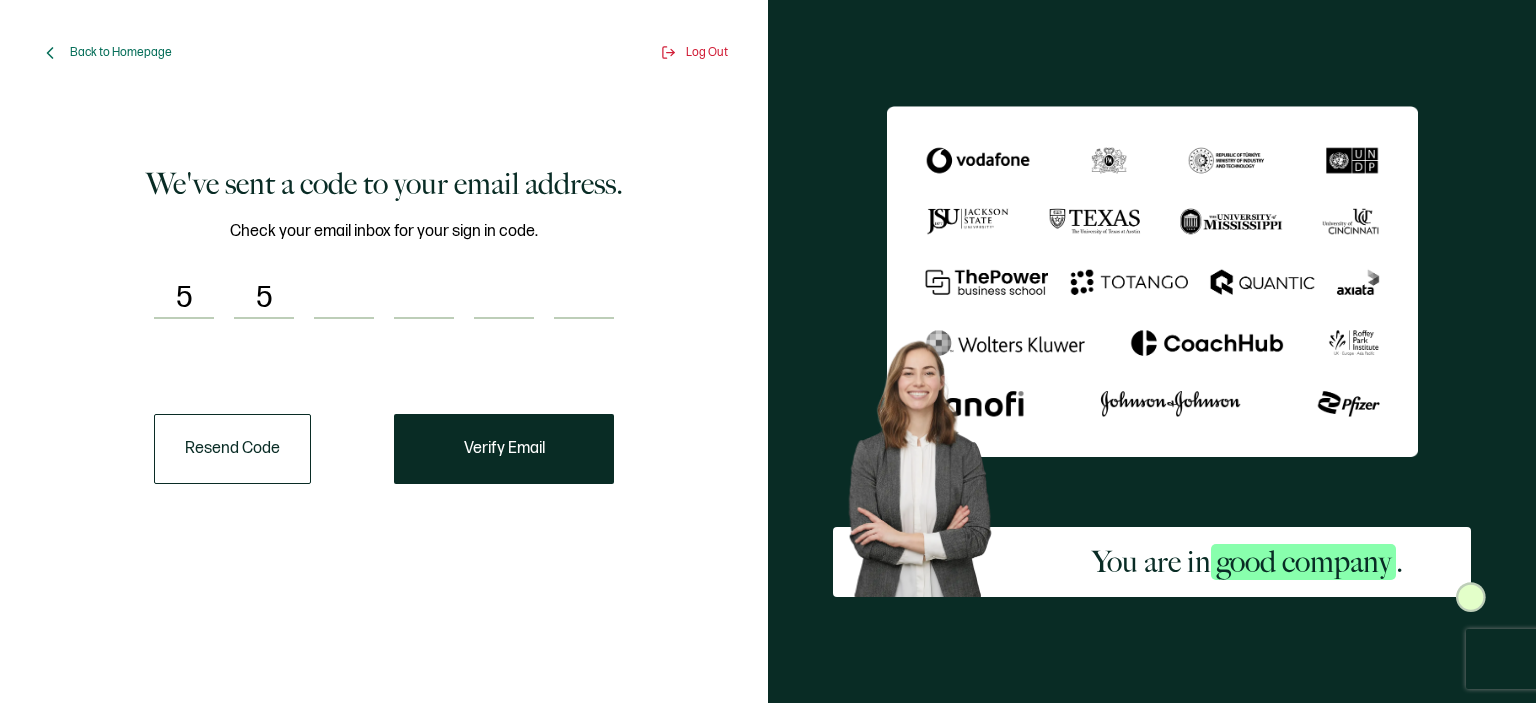 type on "9" 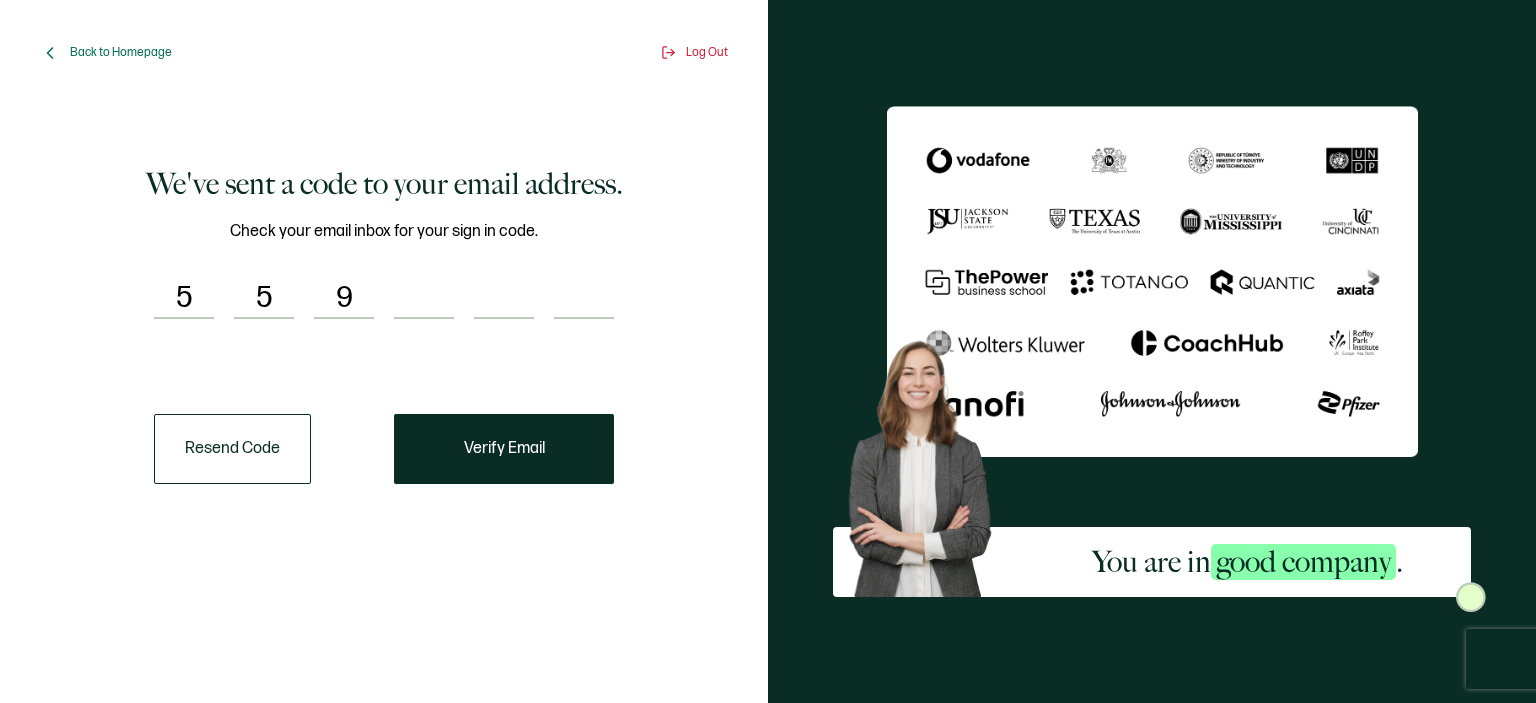 type on "0" 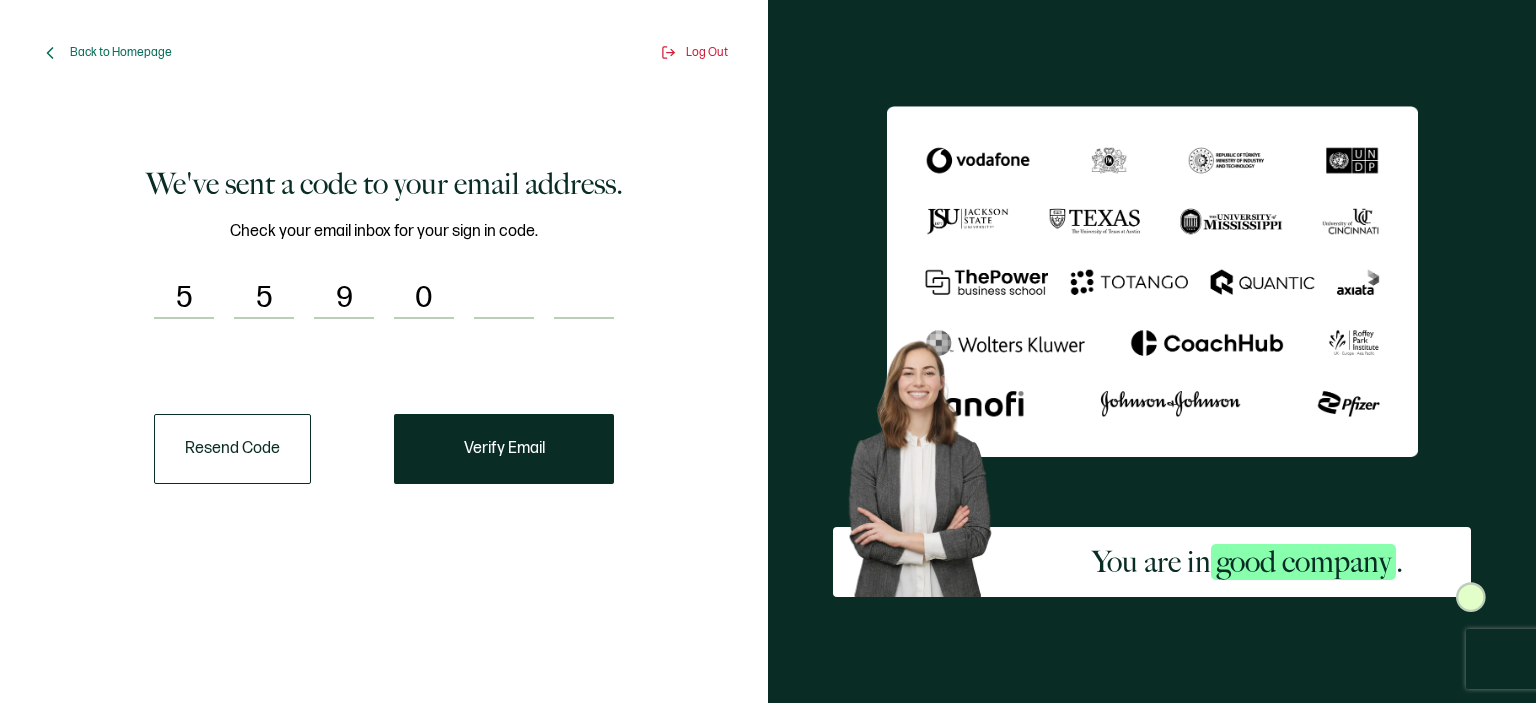 type on "1" 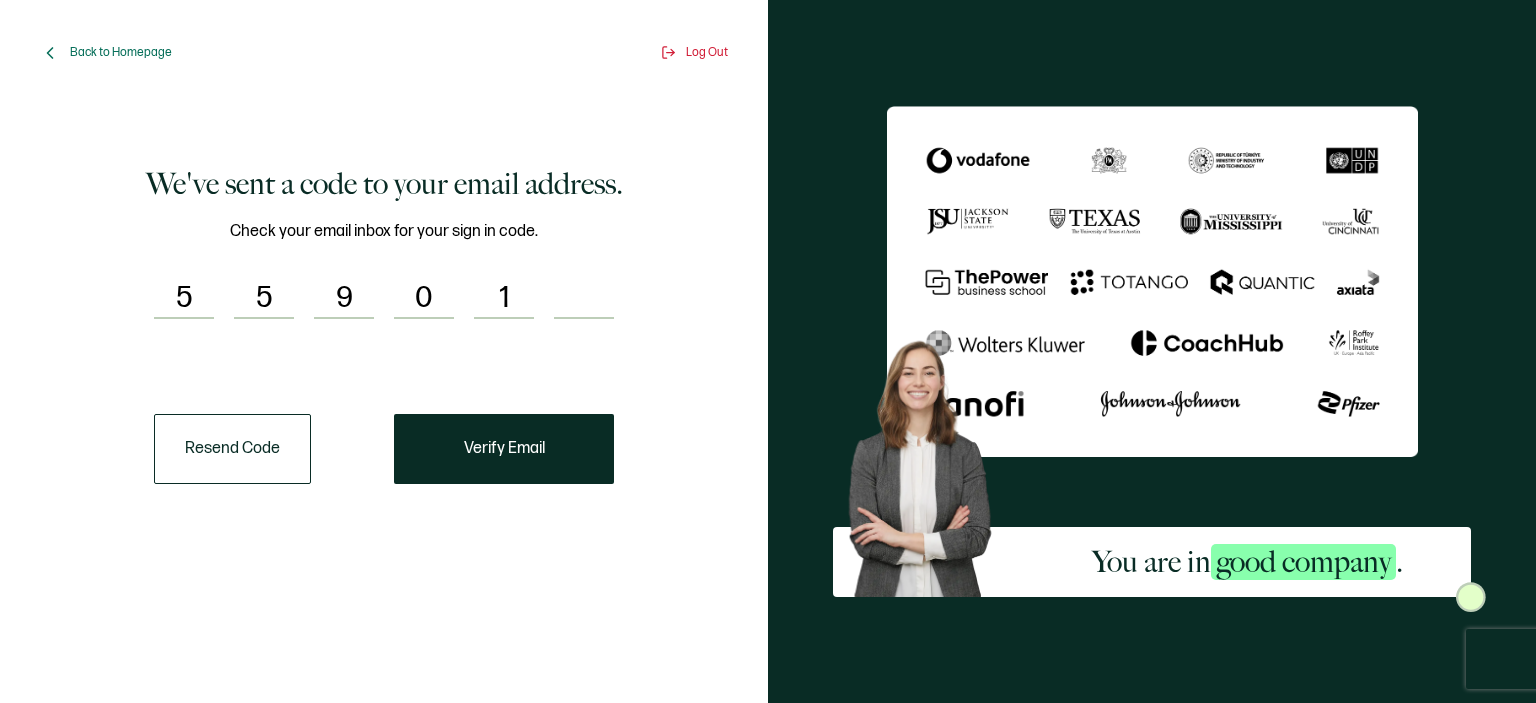 type on "6" 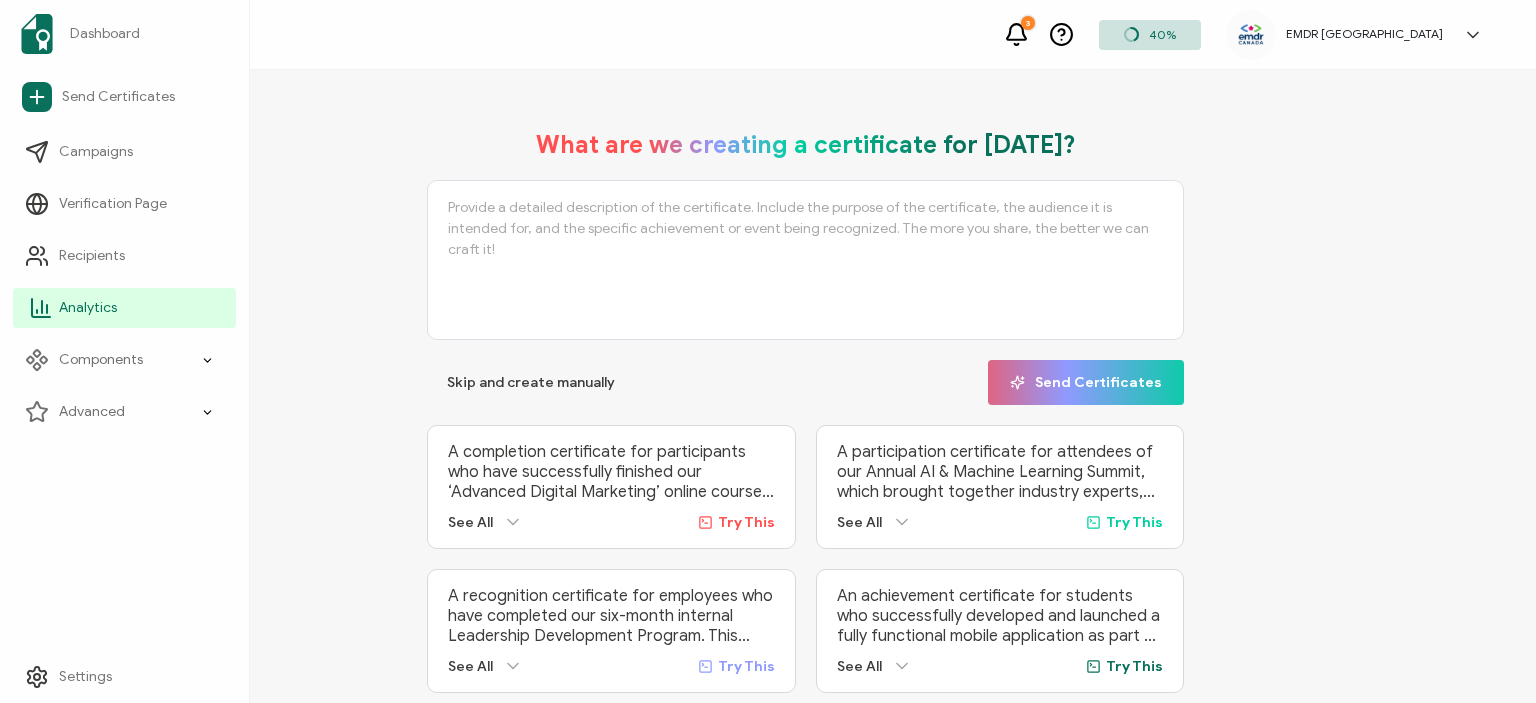 click on "Analytics" at bounding box center (124, 308) 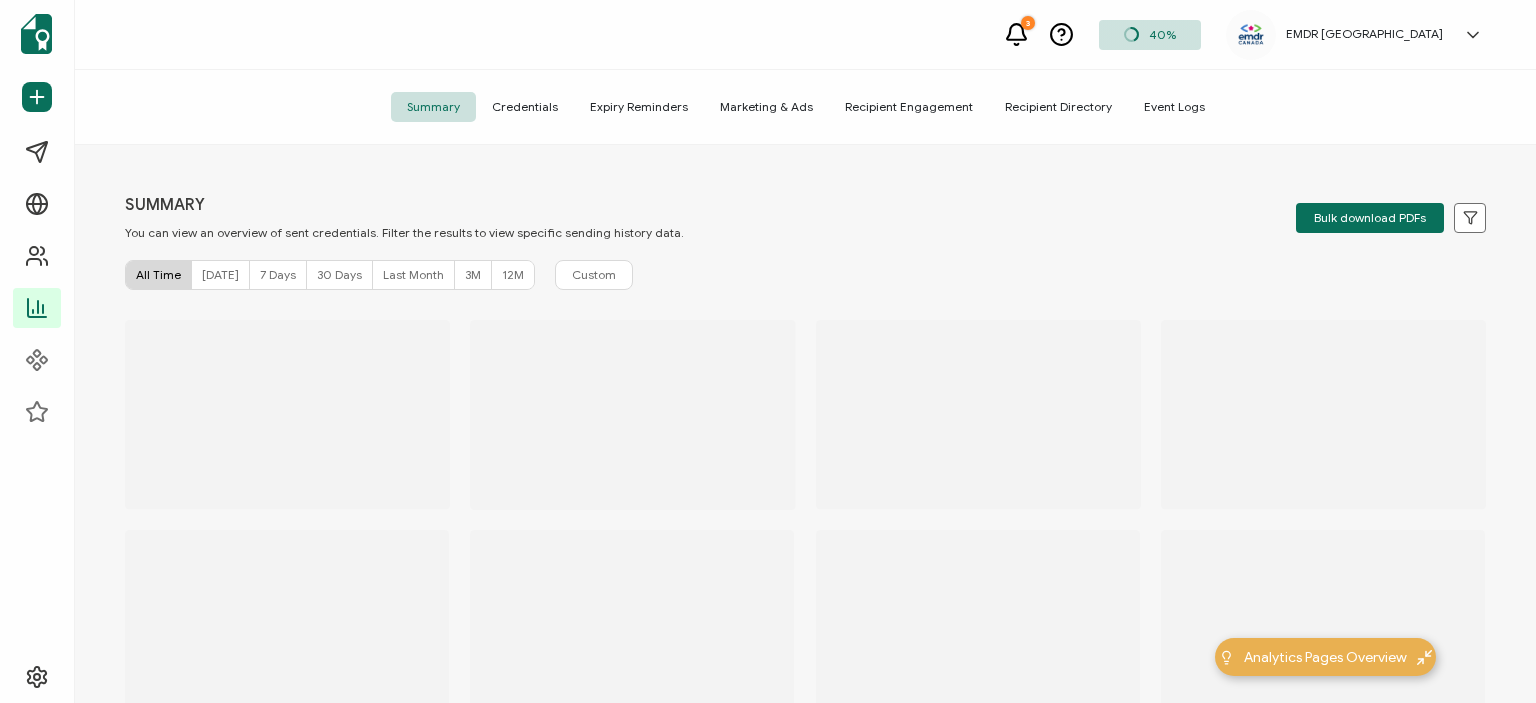 click on "Credentials" at bounding box center [525, 107] 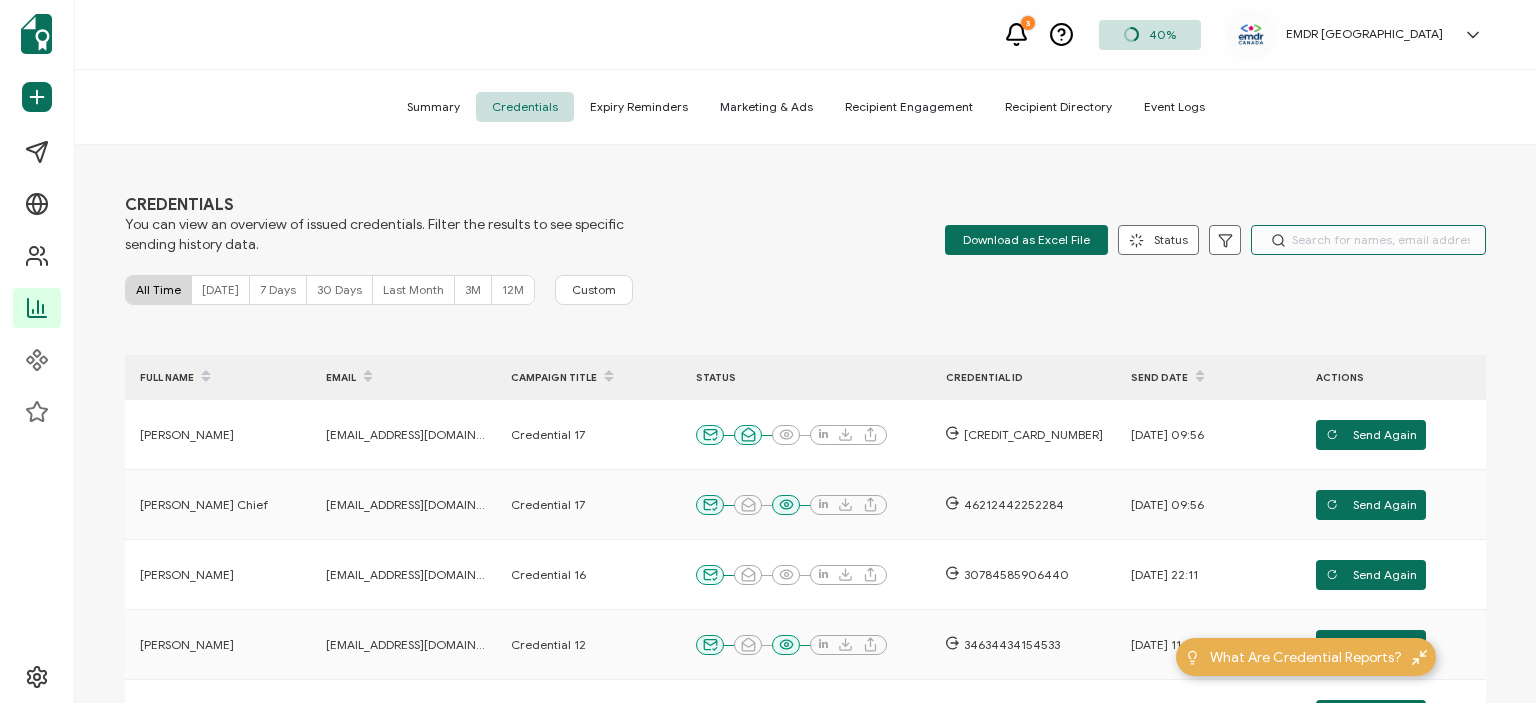 click at bounding box center [1368, 240] 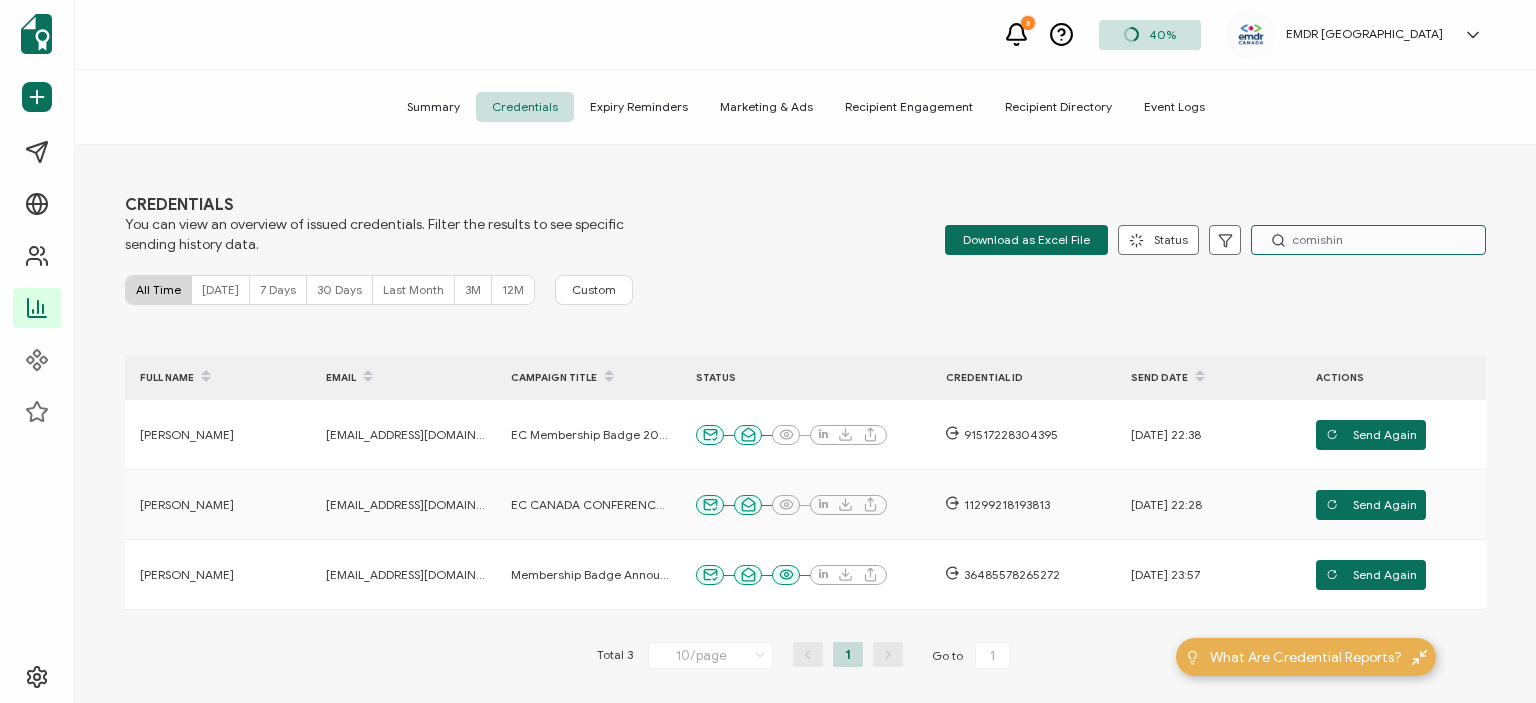 type on "comishin" 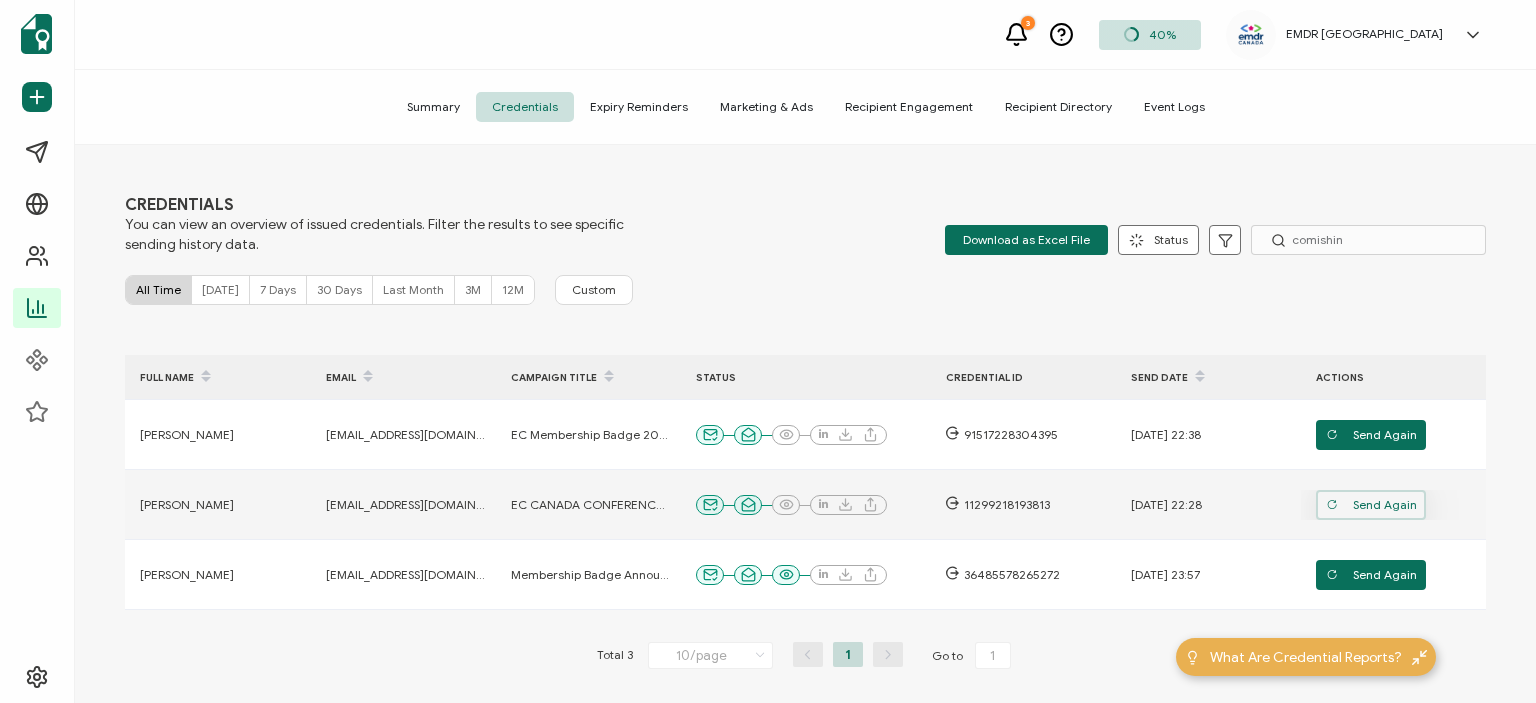 click on "Send Again" at bounding box center [1371, 505] 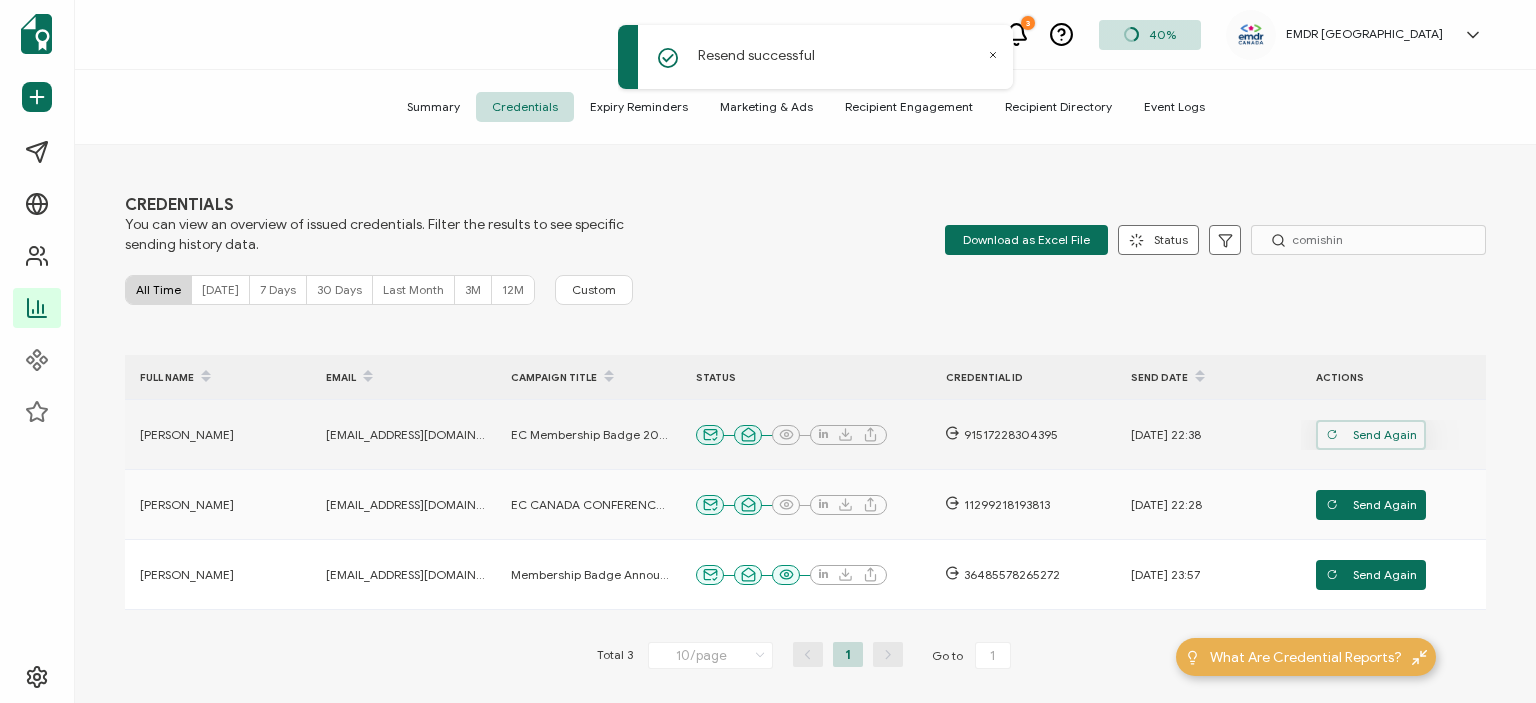 click on "Send Again" at bounding box center [1371, 435] 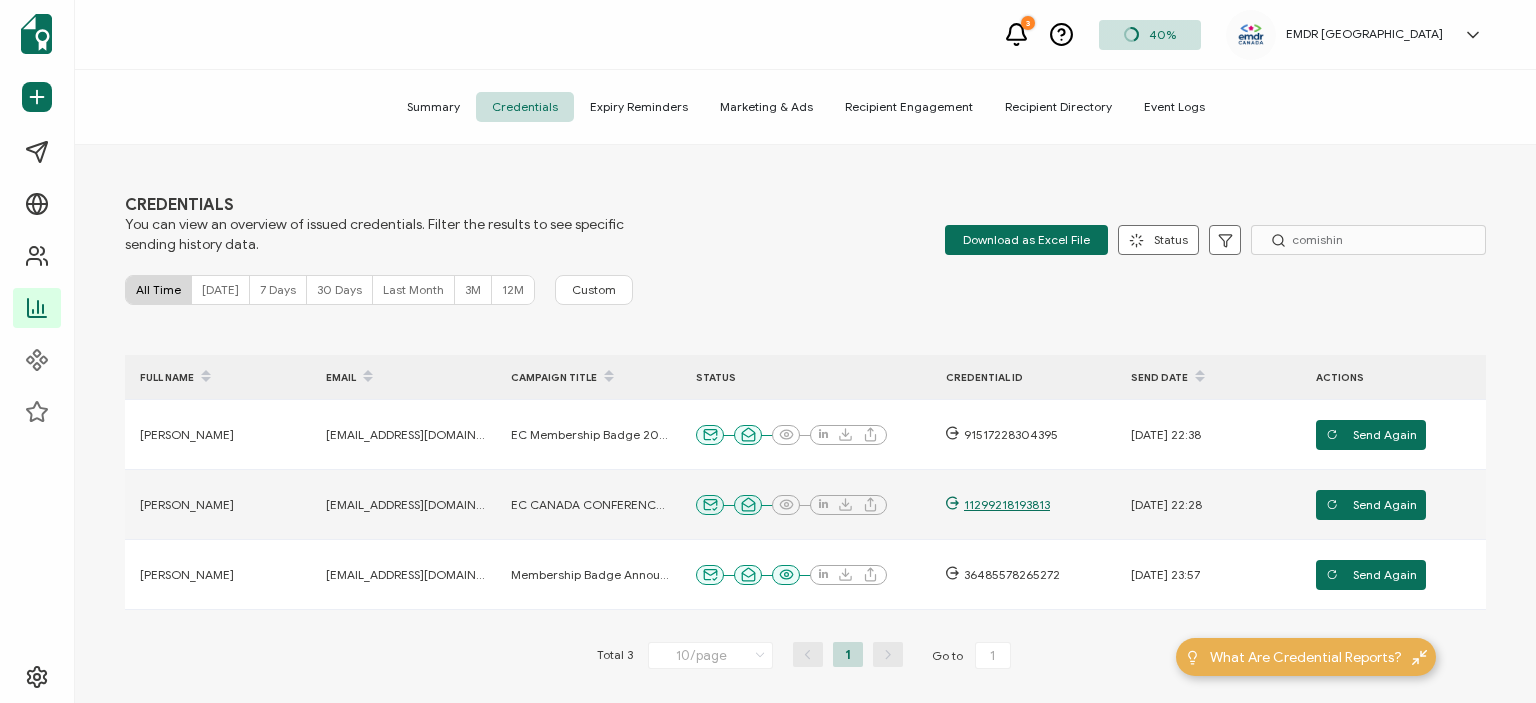 click on "11299218193813" at bounding box center (1004, 505) 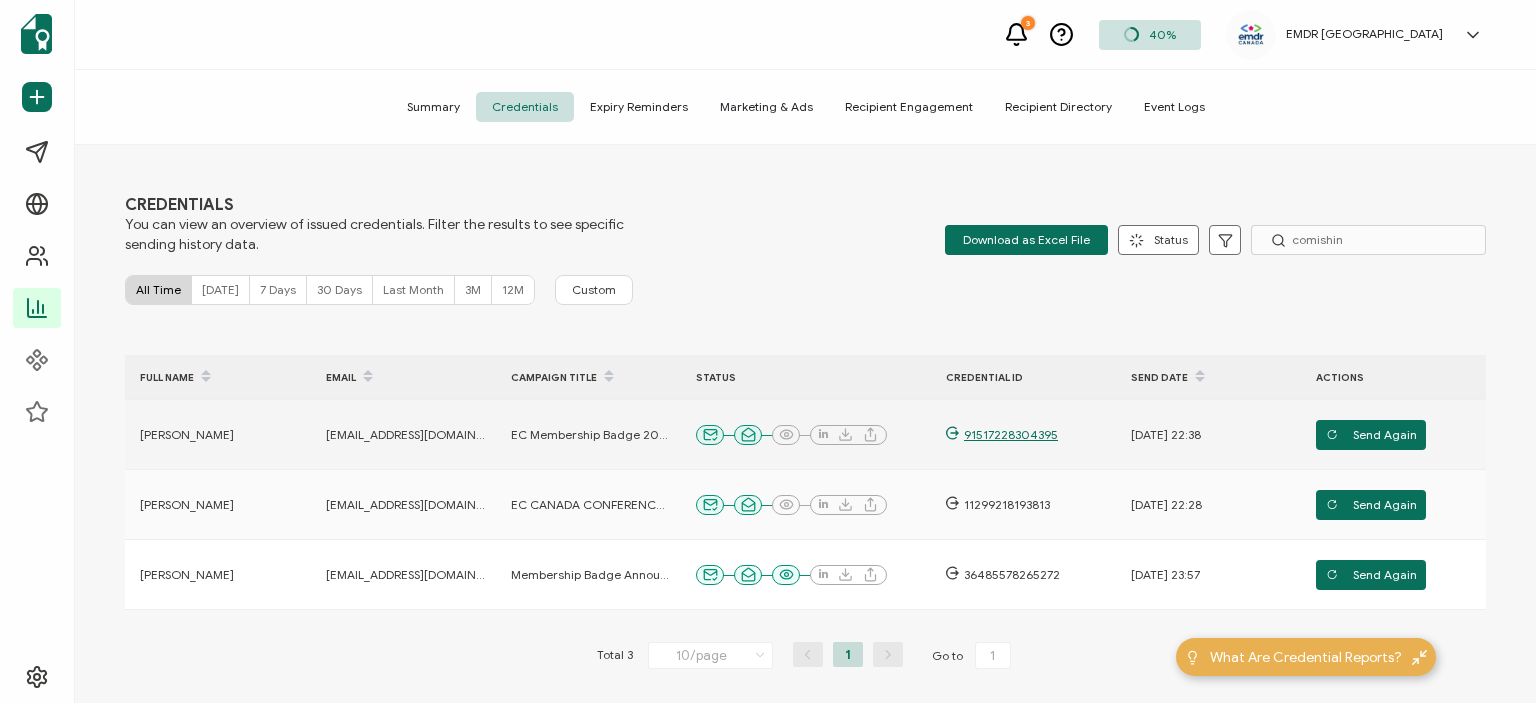 click on "91517228304395" at bounding box center (1008, 435) 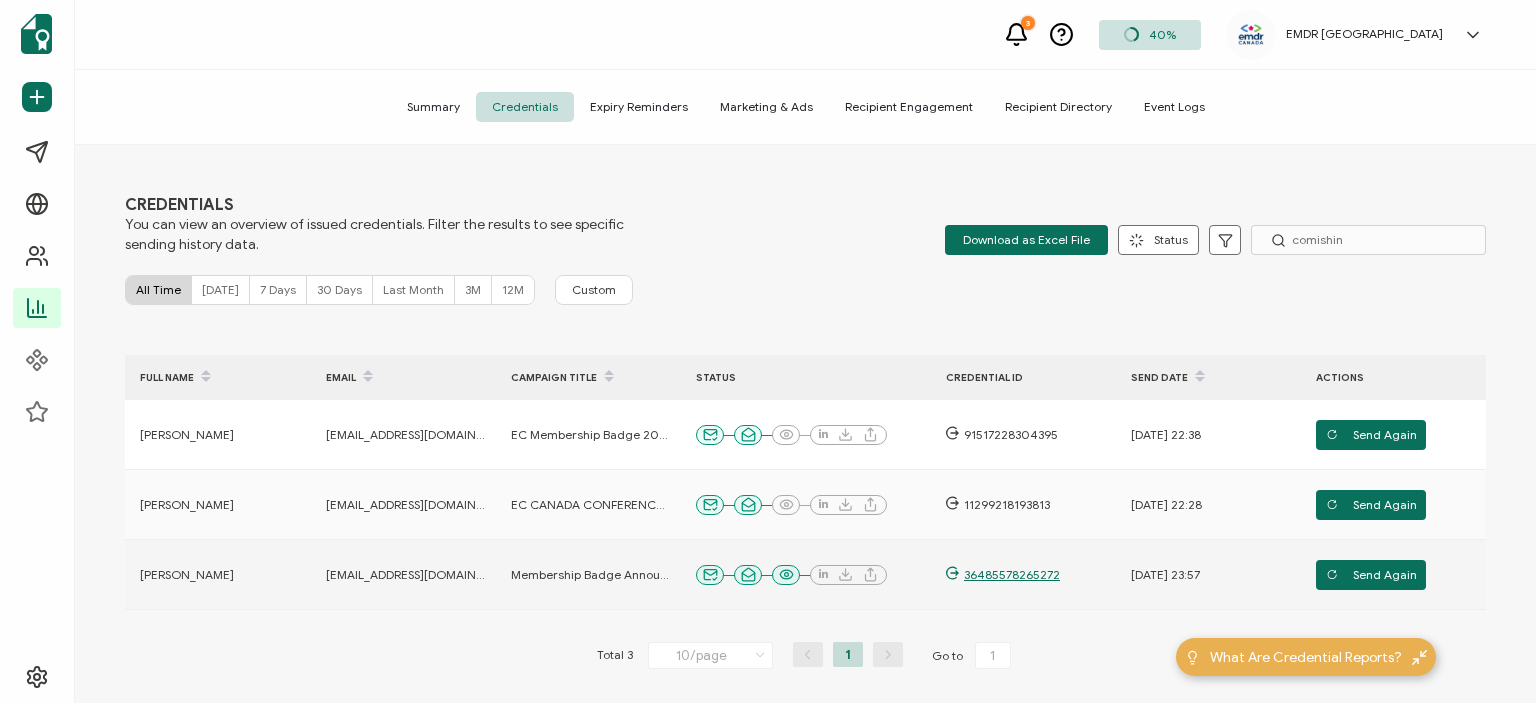 click on "36485578265272" at bounding box center (1009, 575) 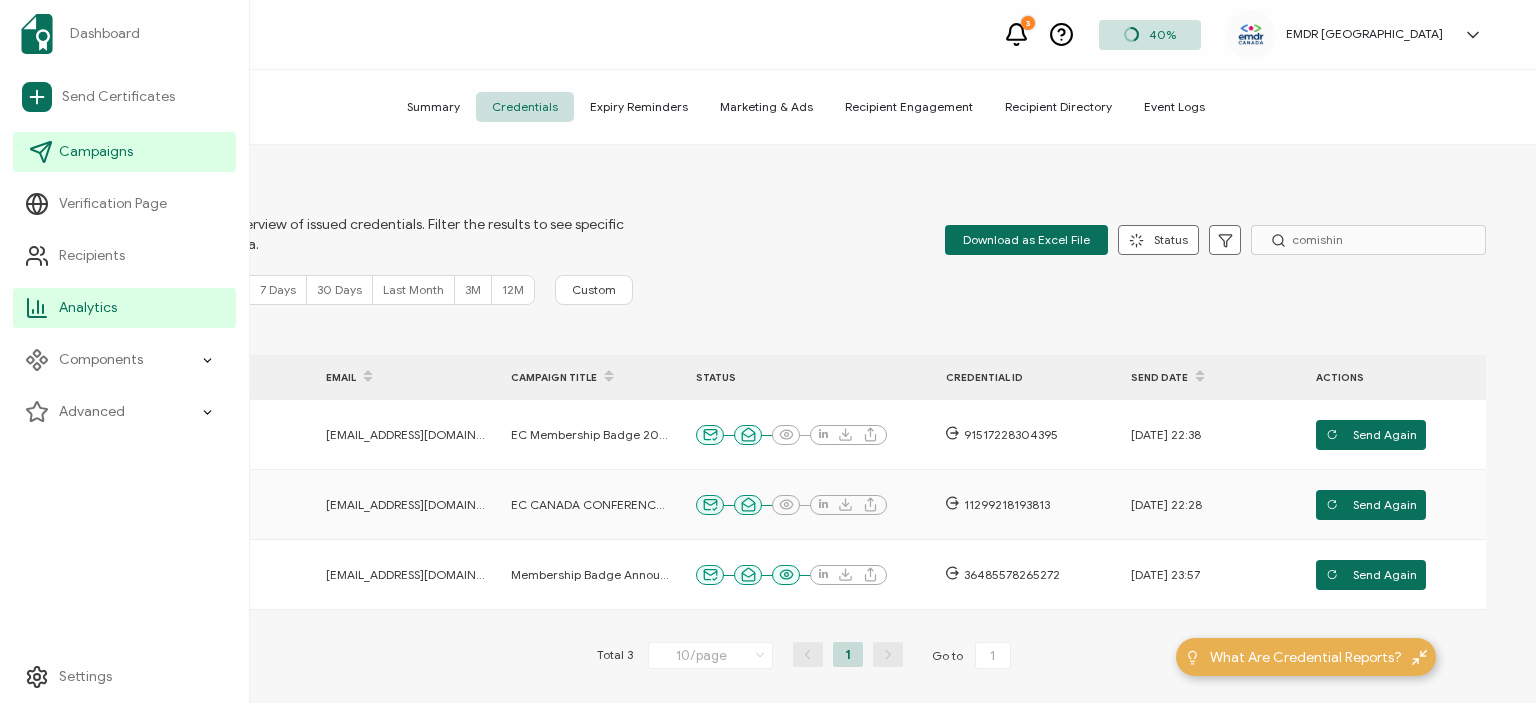 click on "Campaigns" at bounding box center (96, 152) 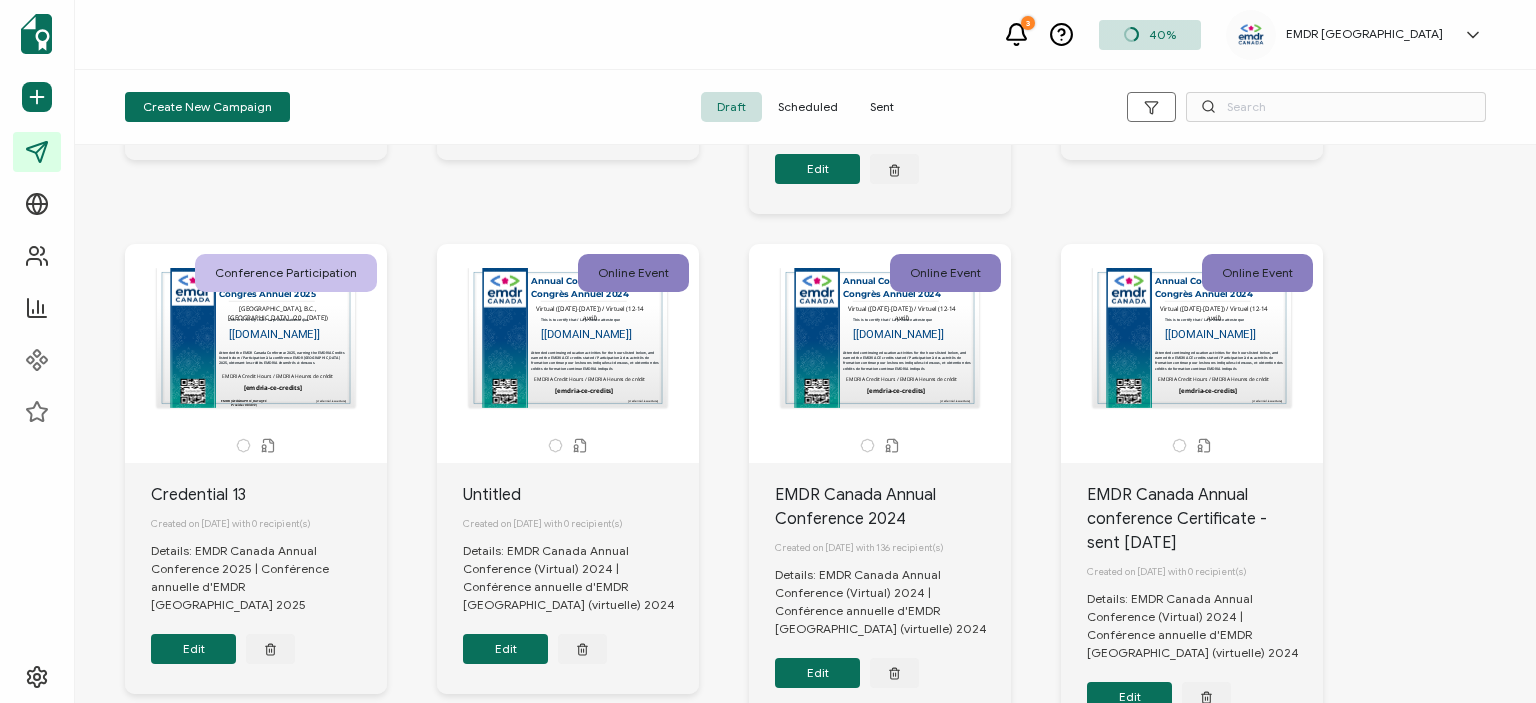 scroll, scrollTop: 432, scrollLeft: 0, axis: vertical 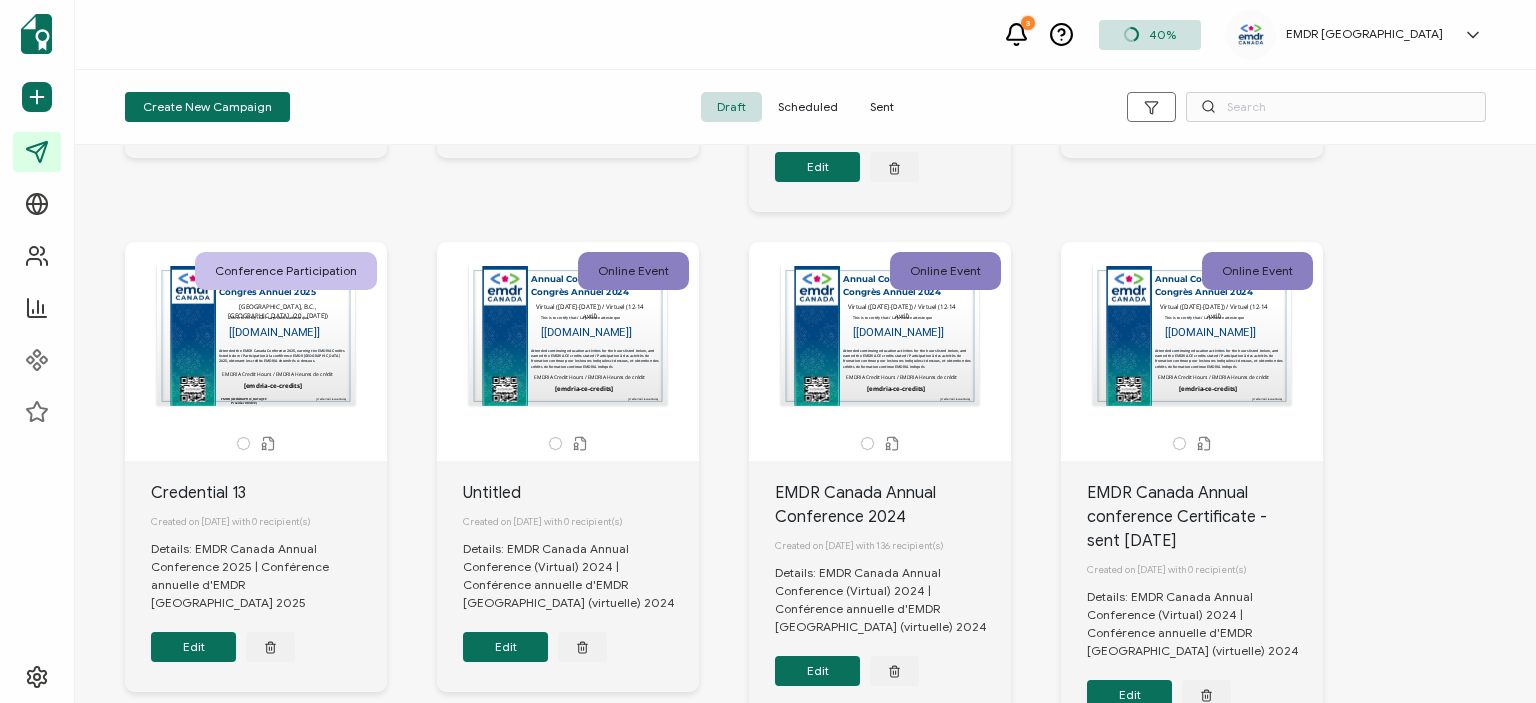 click on "Edit" at bounding box center (193, 647) 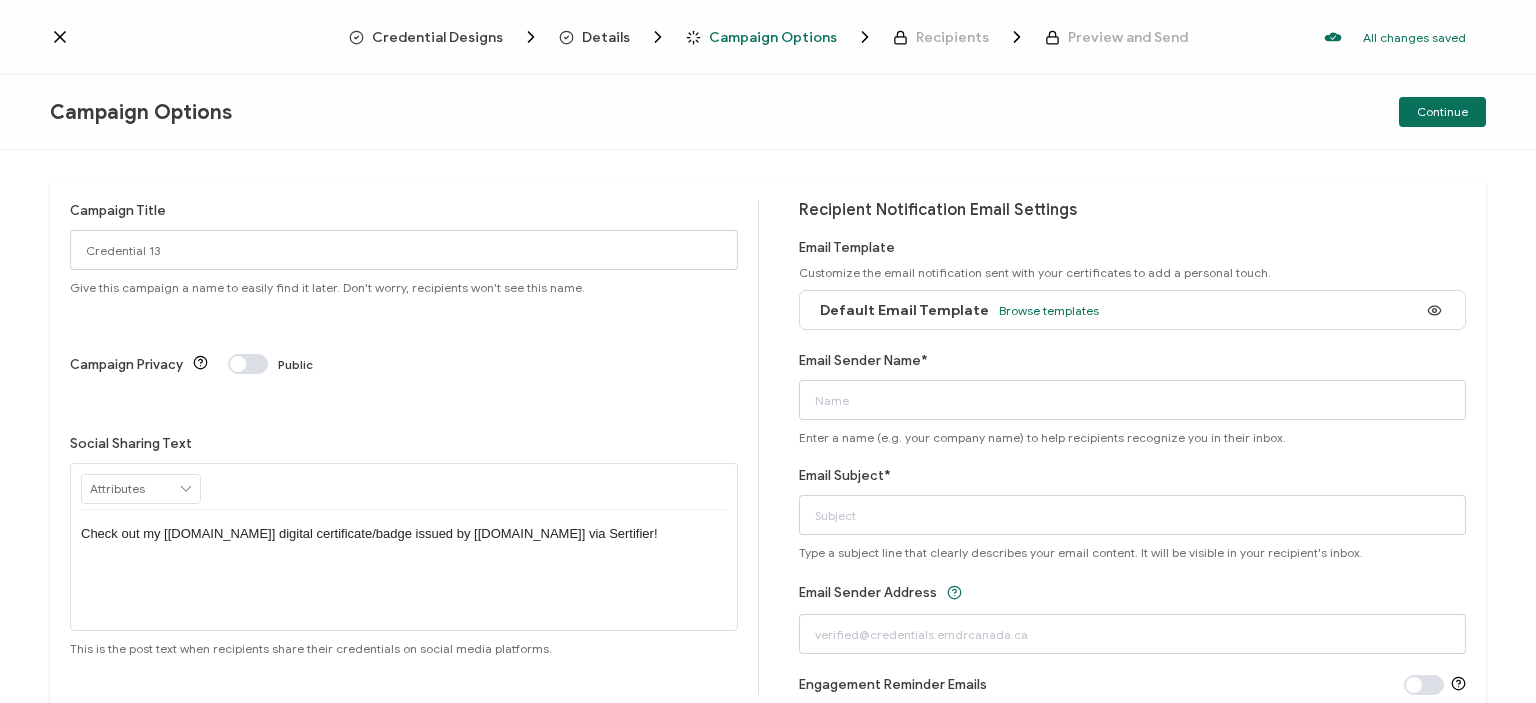 scroll, scrollTop: 82, scrollLeft: 0, axis: vertical 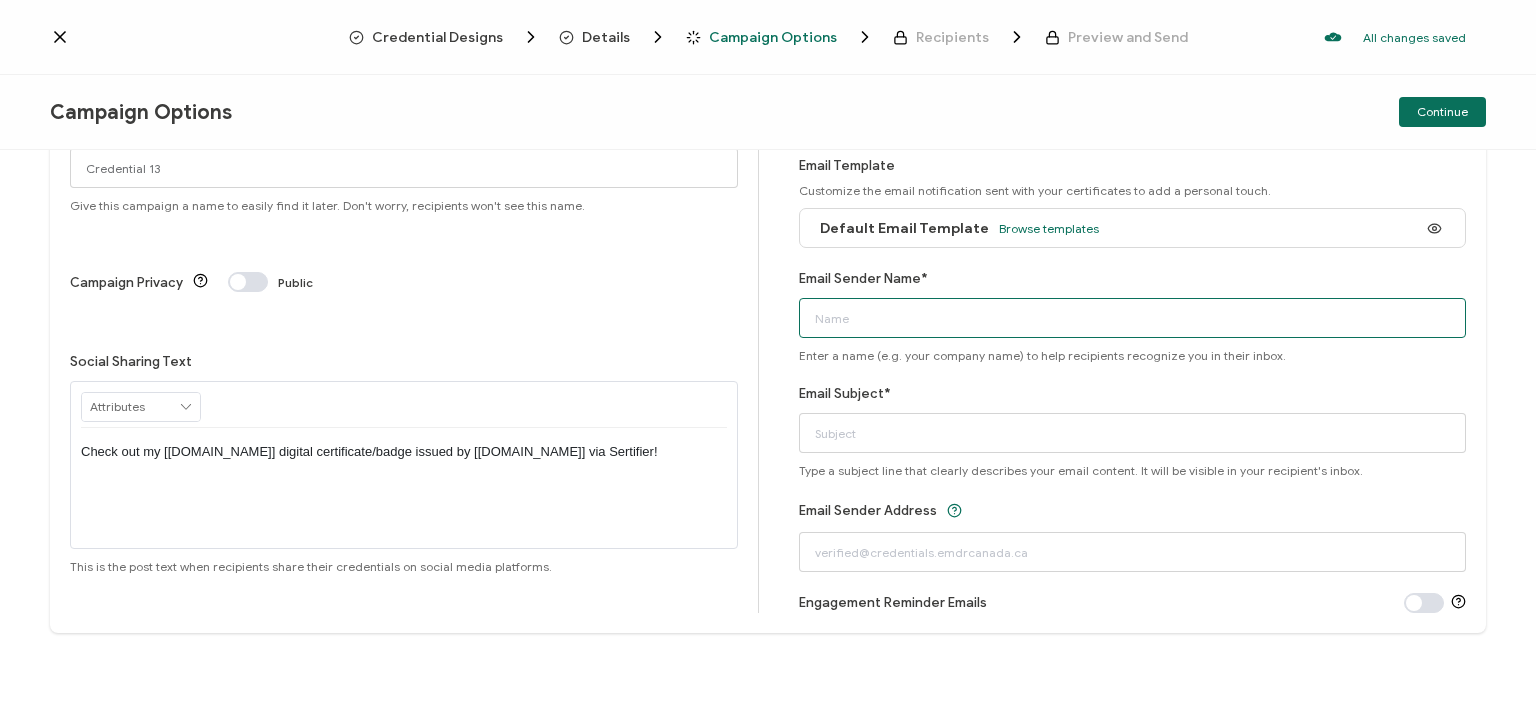 click on "Email Sender Name*" at bounding box center (1133, 318) 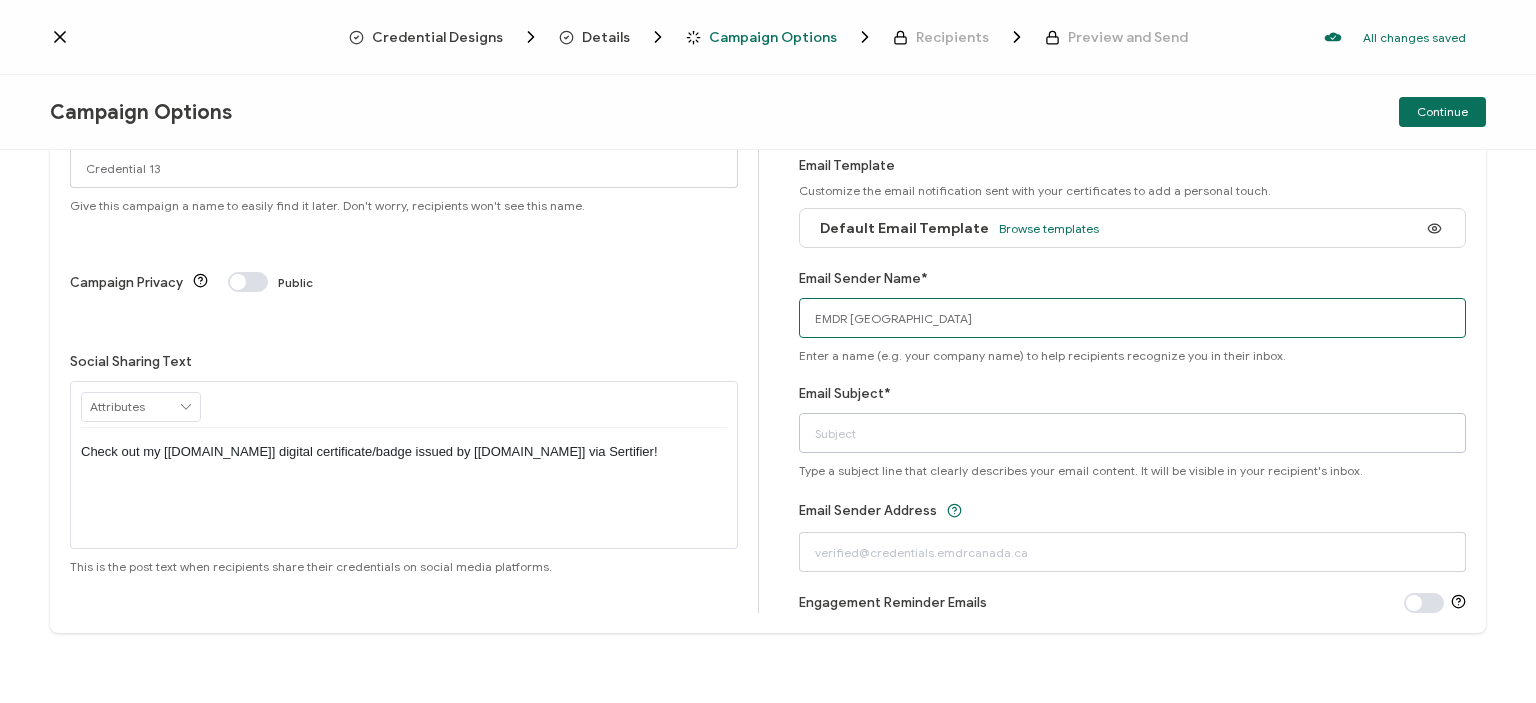 type on "EMDR [GEOGRAPHIC_DATA]" 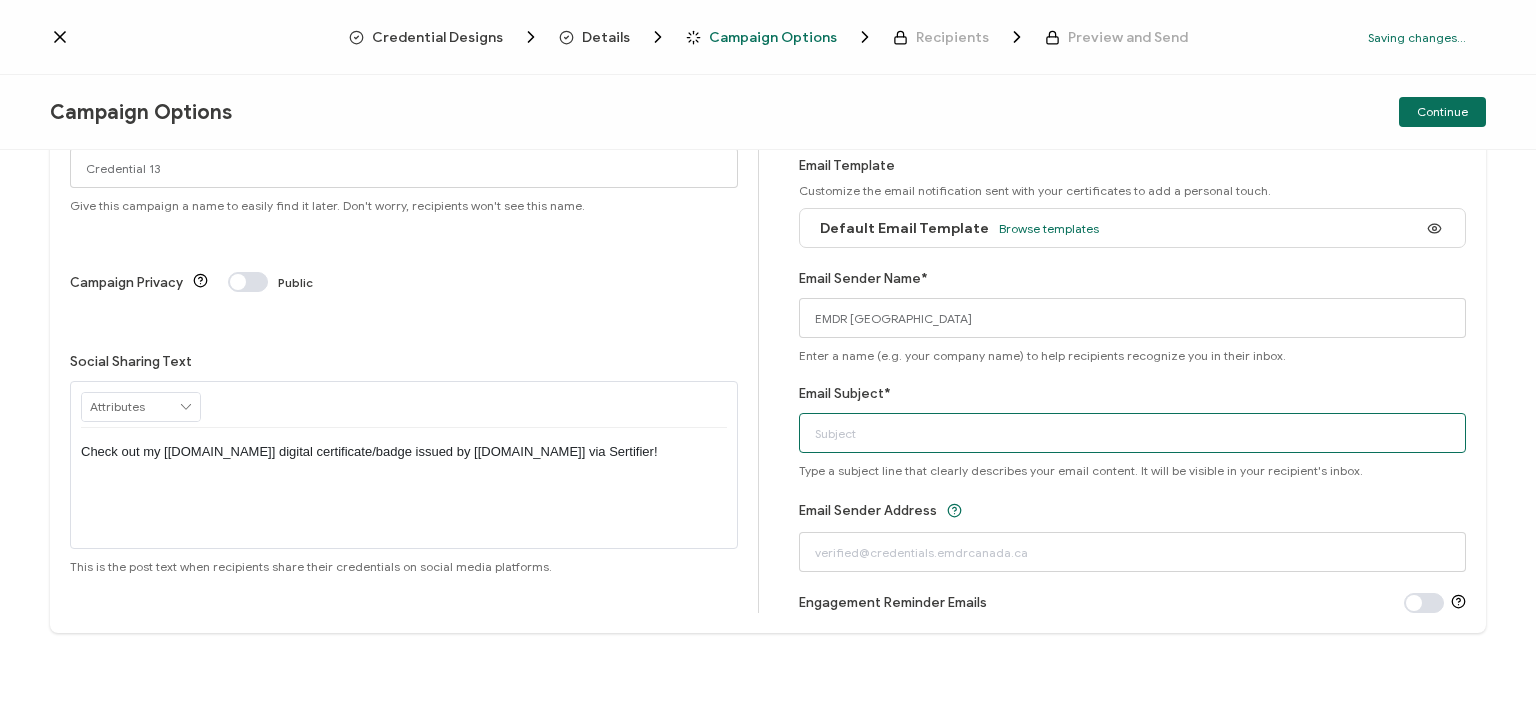 click on "Email Subject*" at bounding box center (1133, 433) 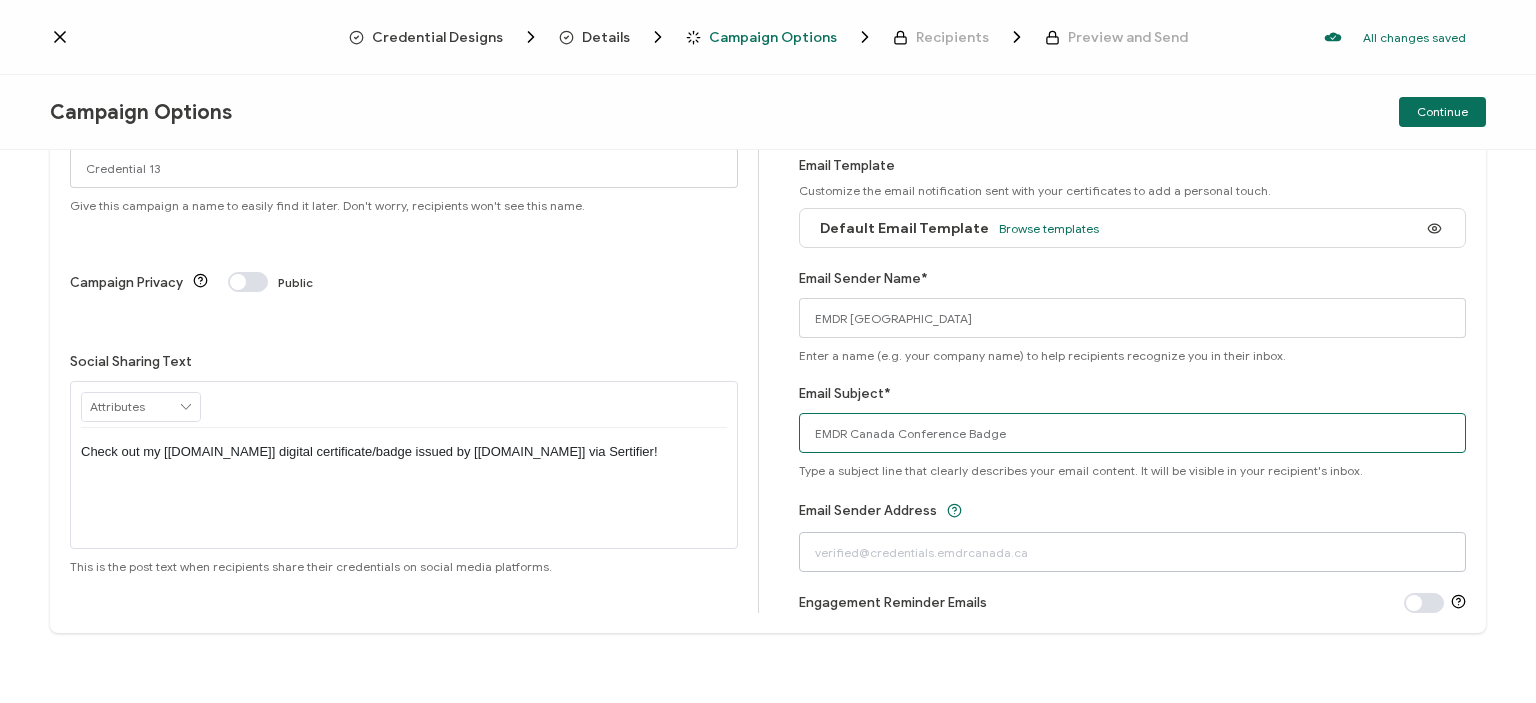 type on "EMDR Canada Conference Badge" 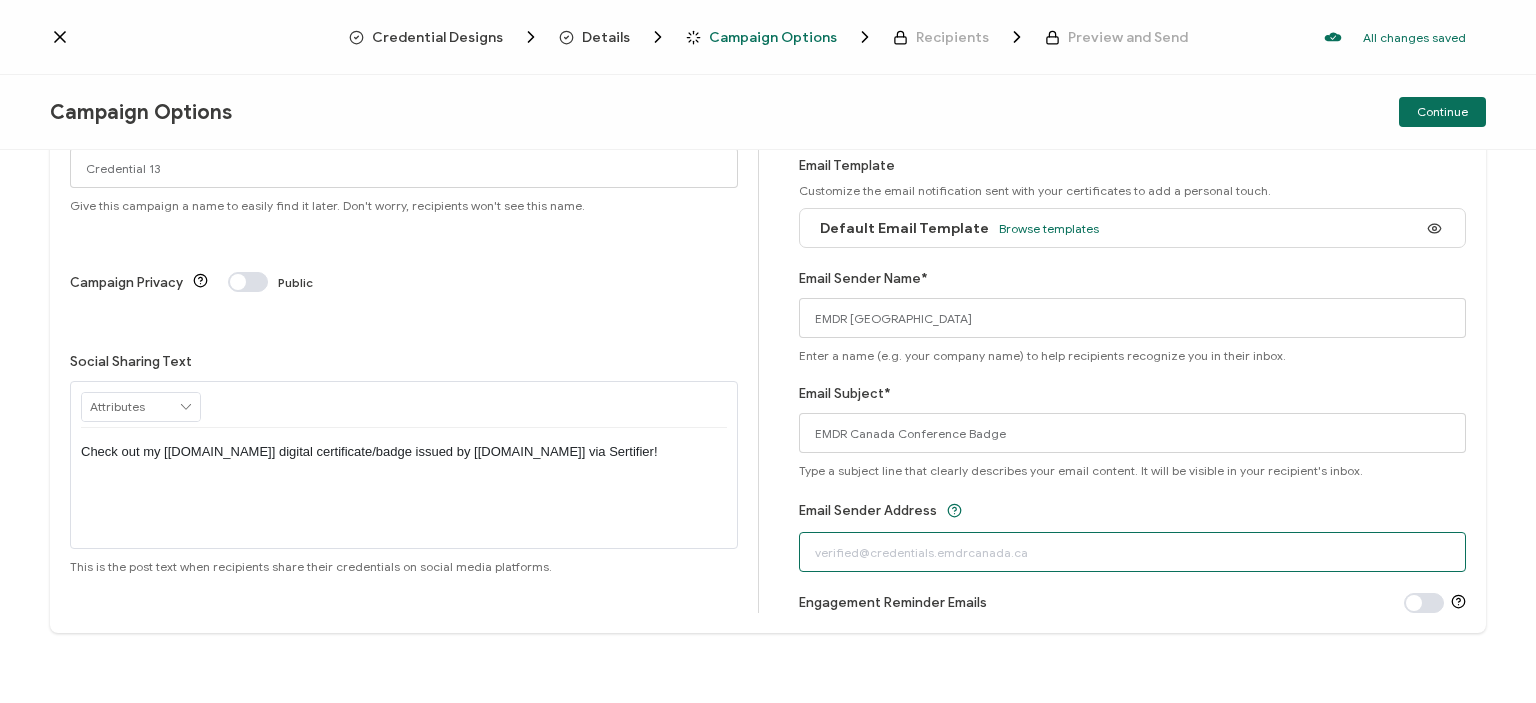 click at bounding box center (1133, 552) 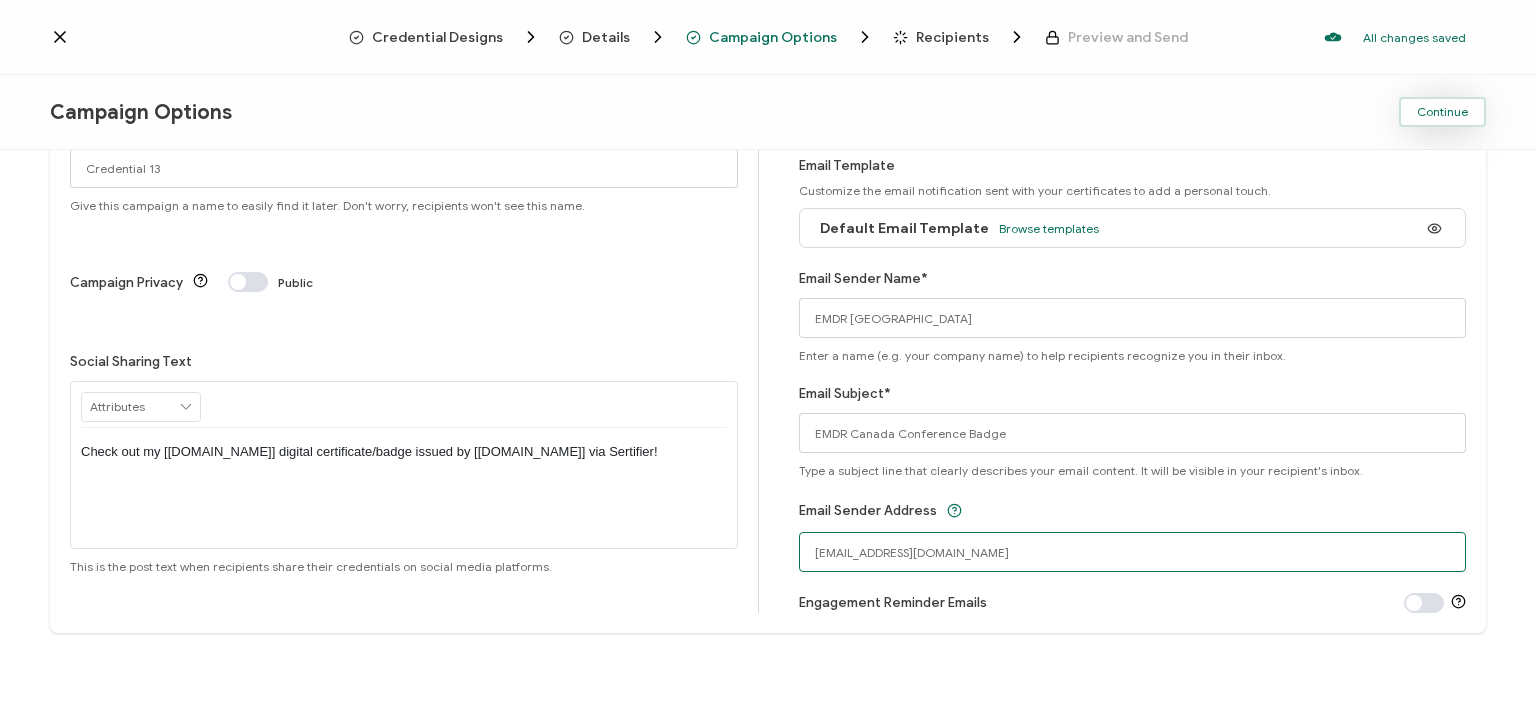 type on "[EMAIL_ADDRESS][DOMAIN_NAME]" 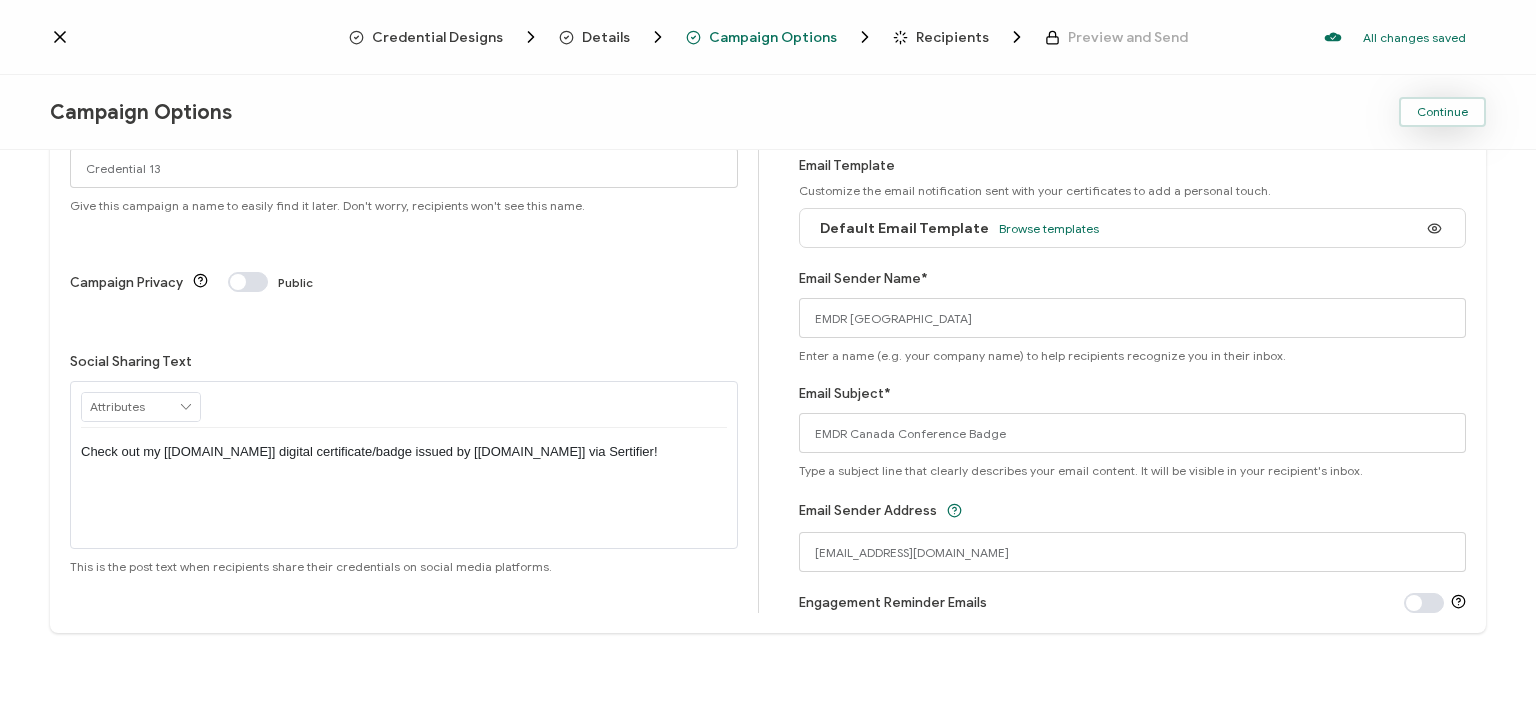 click on "Continue" at bounding box center (1442, 112) 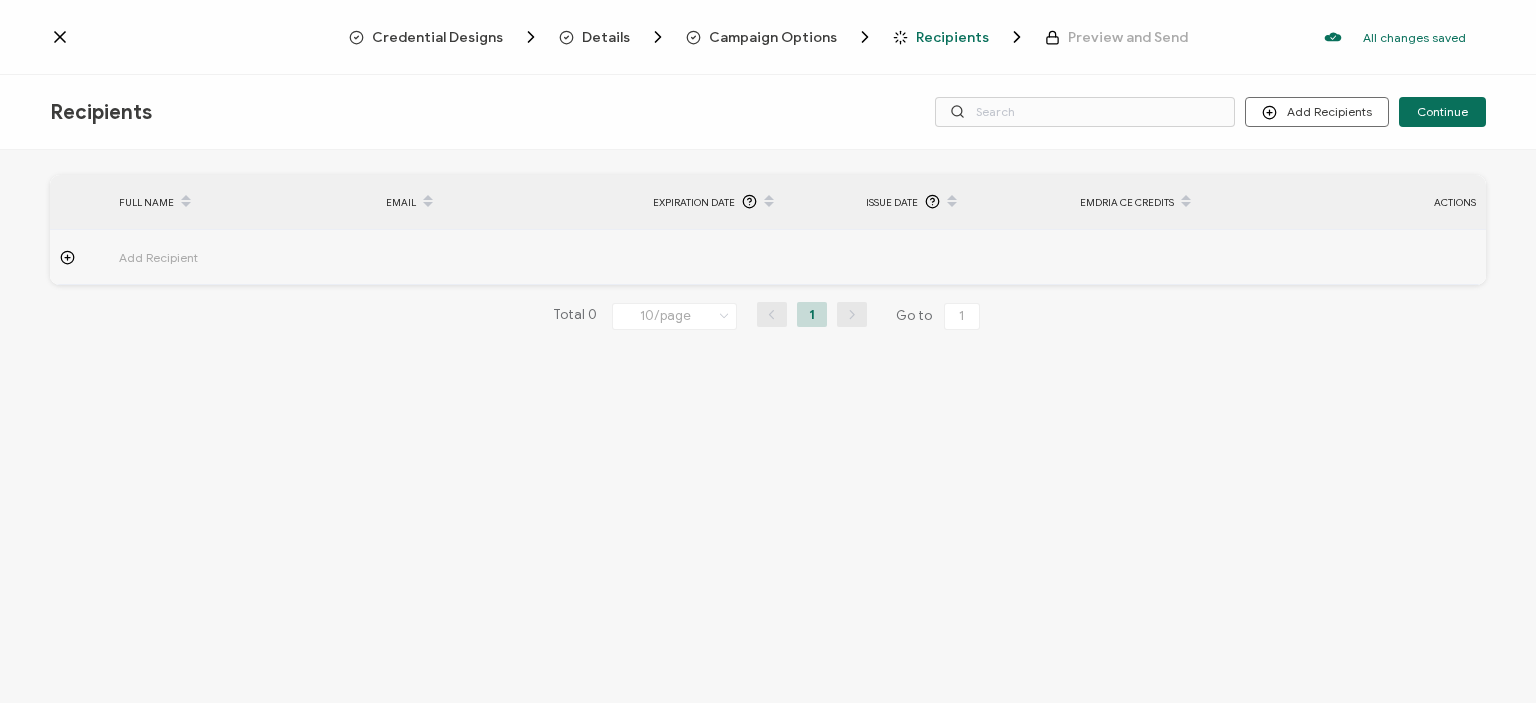 click at bounding box center [79, 257] 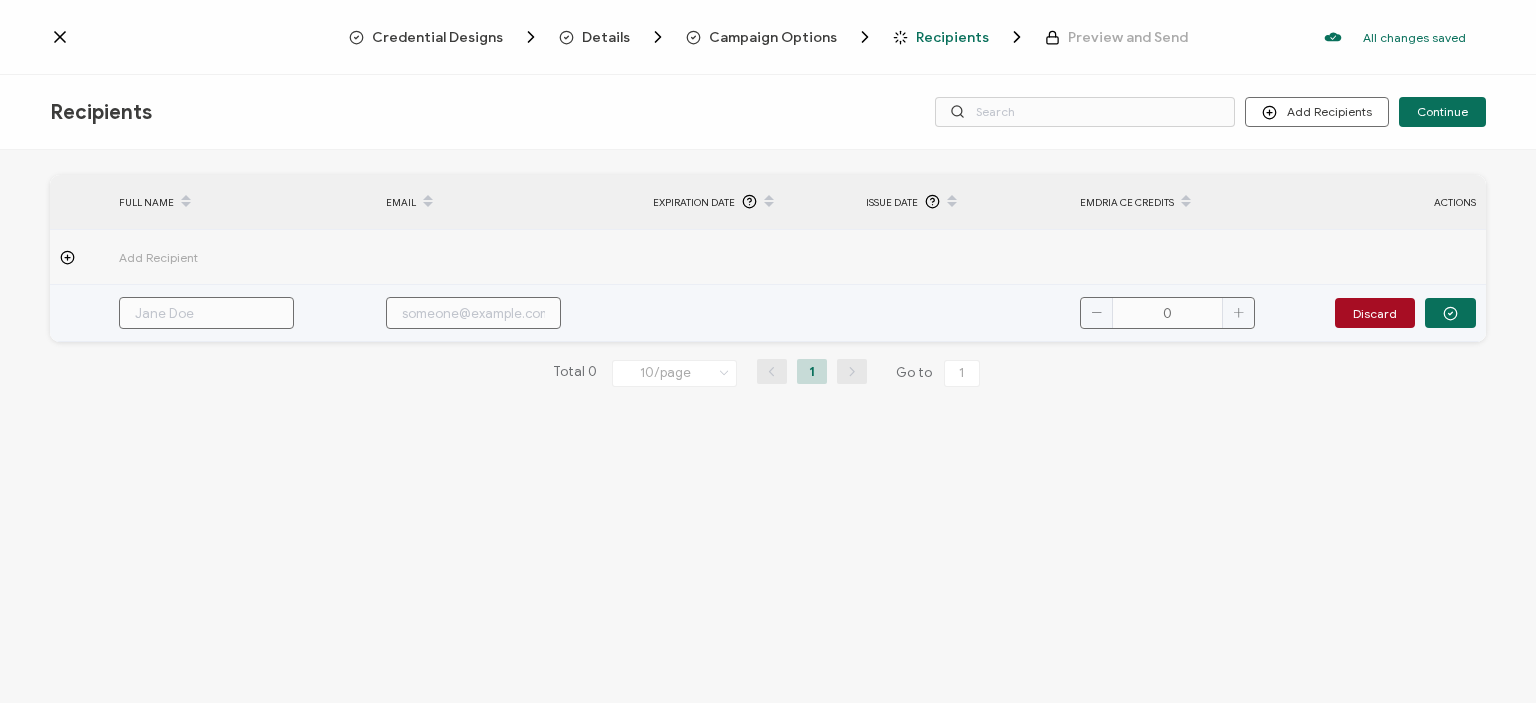 click at bounding box center [206, 313] 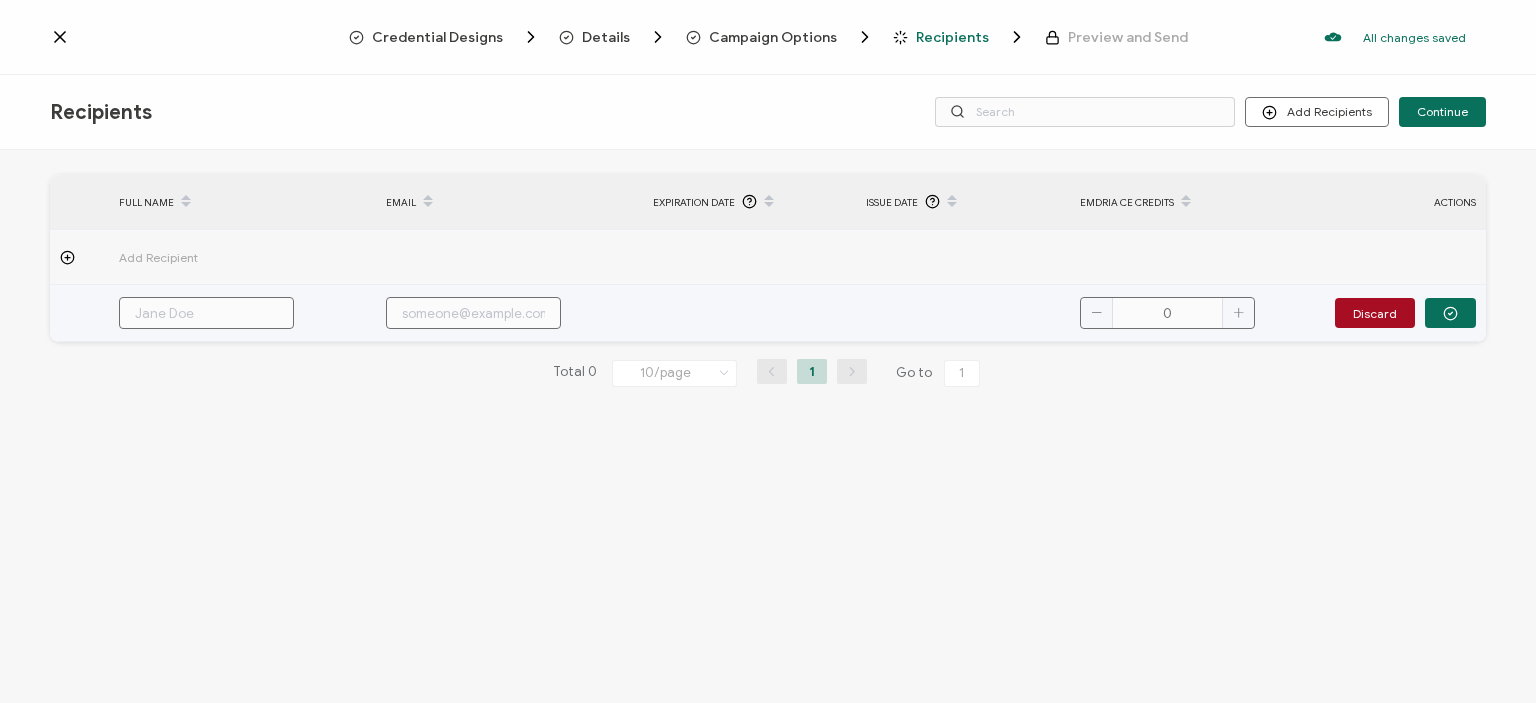 type on "K" 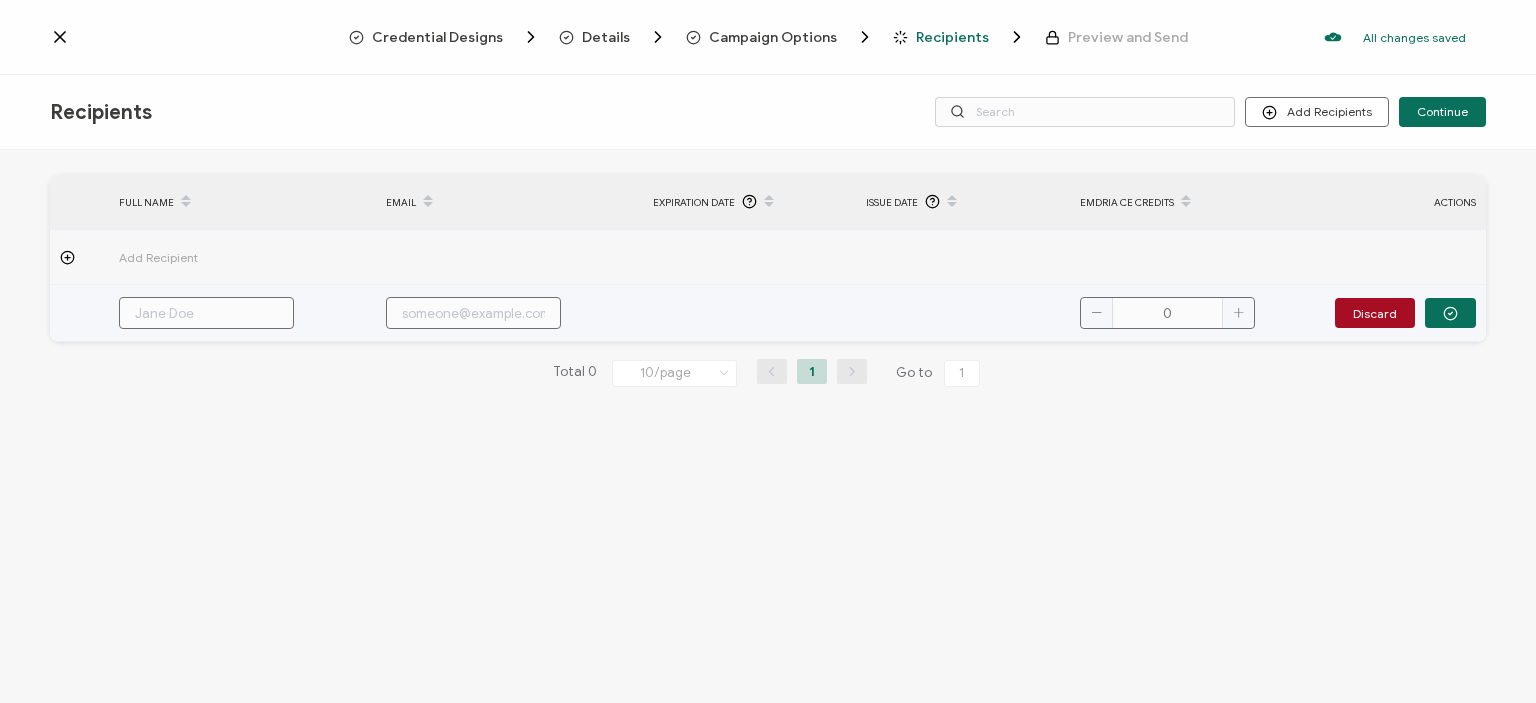 type on "K" 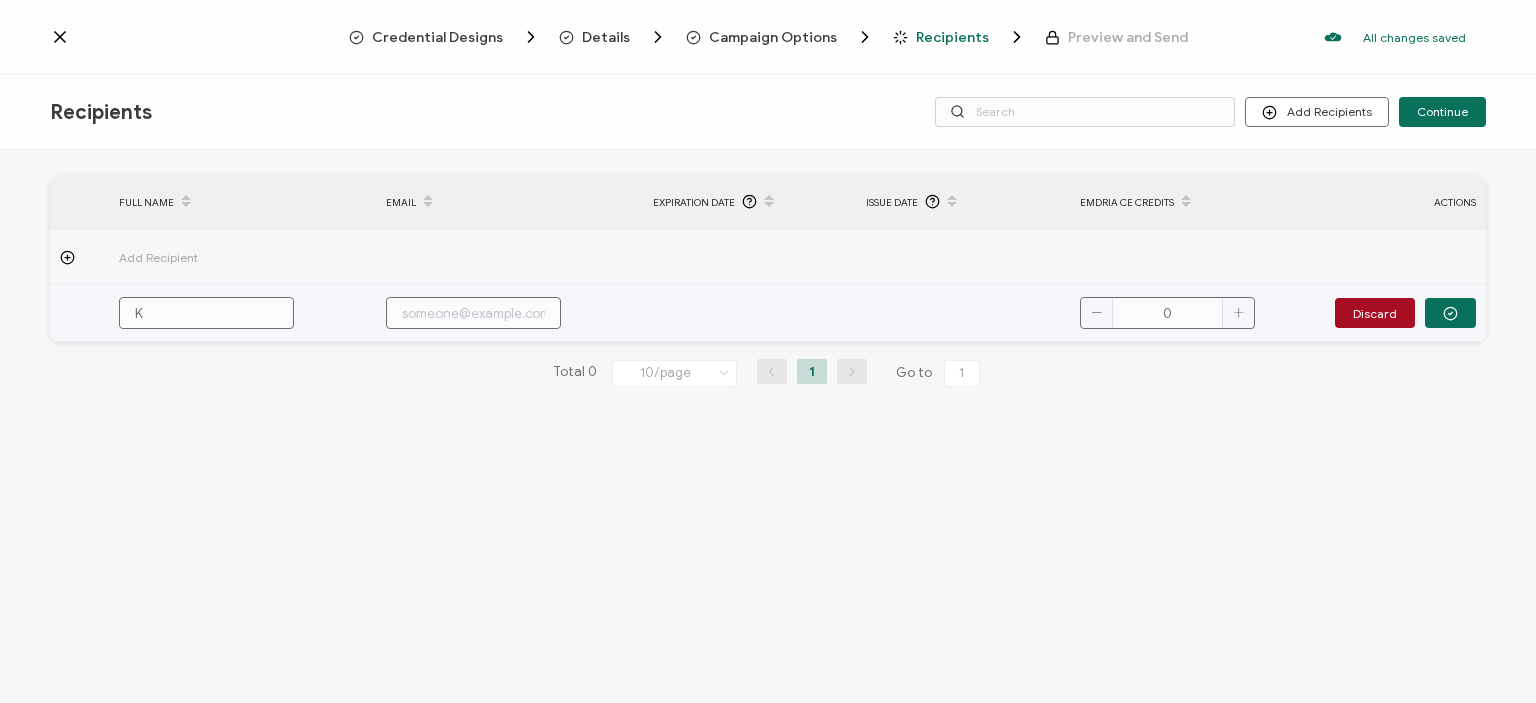 type on "Ke" 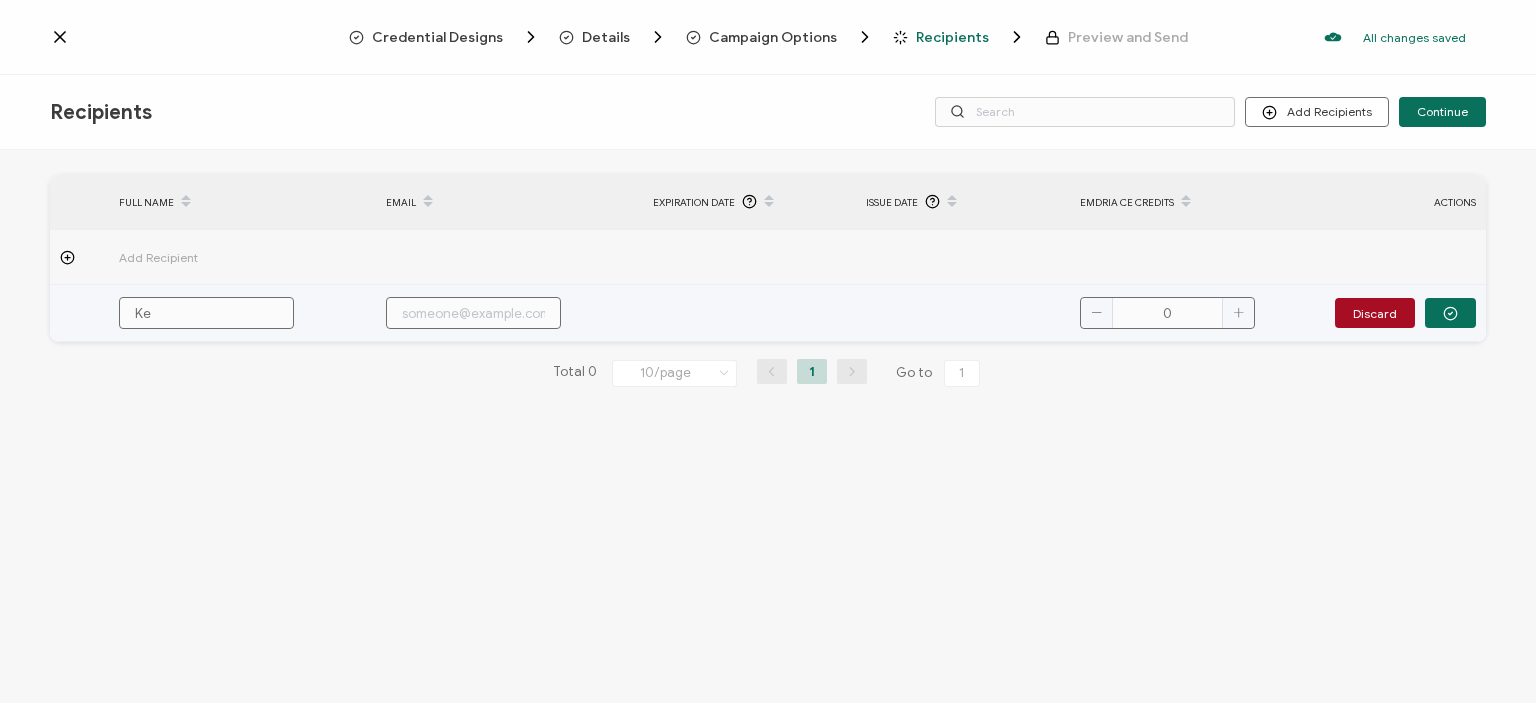 type on "Kel" 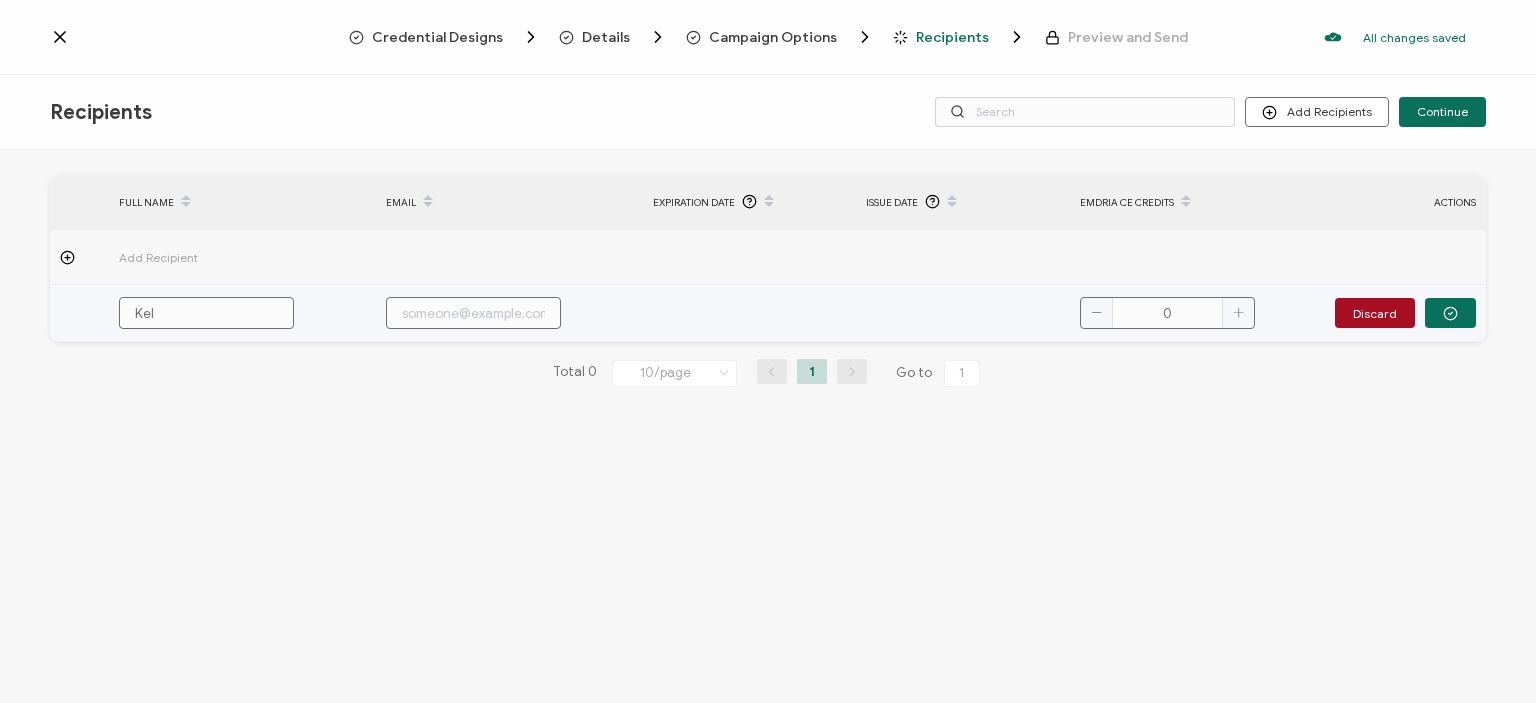 type on "[PERSON_NAME]" 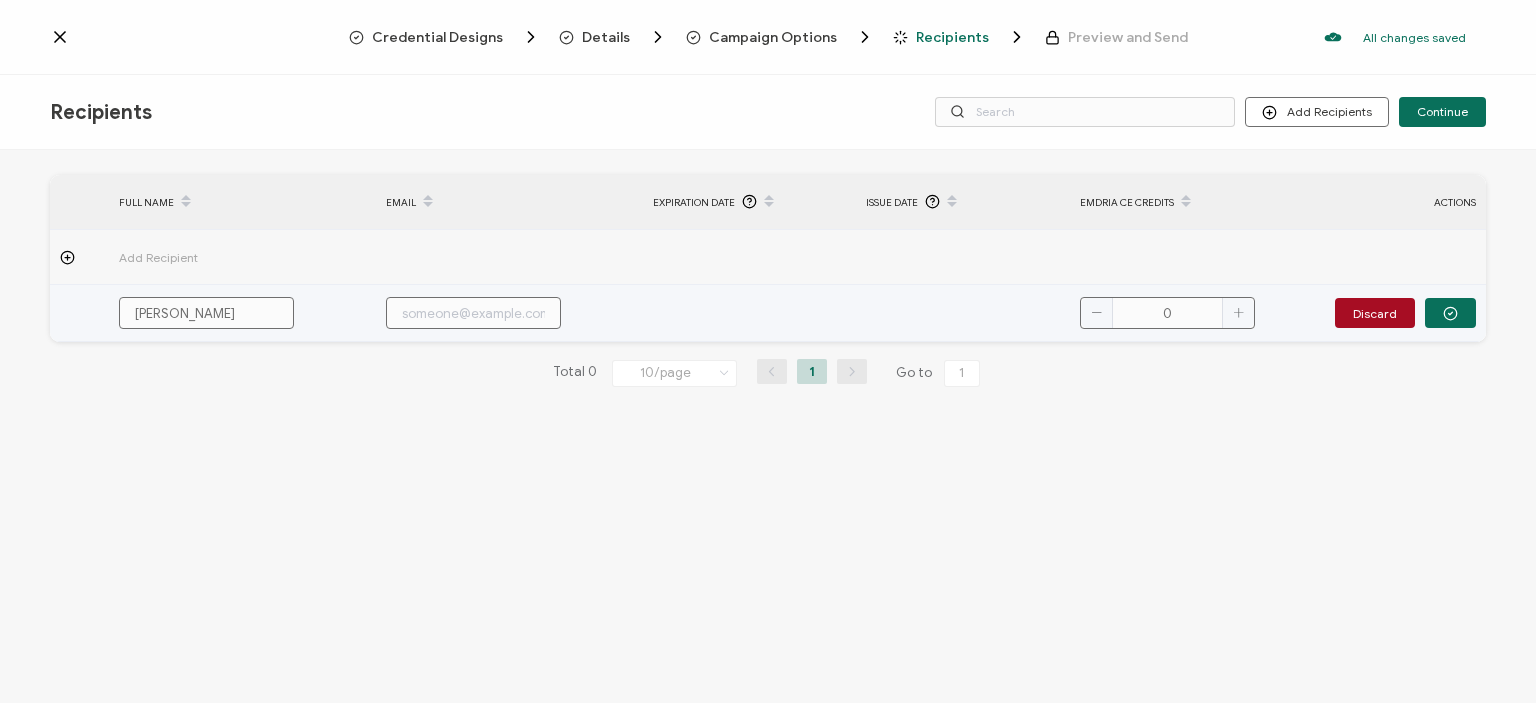 type on "[PERSON_NAME]" 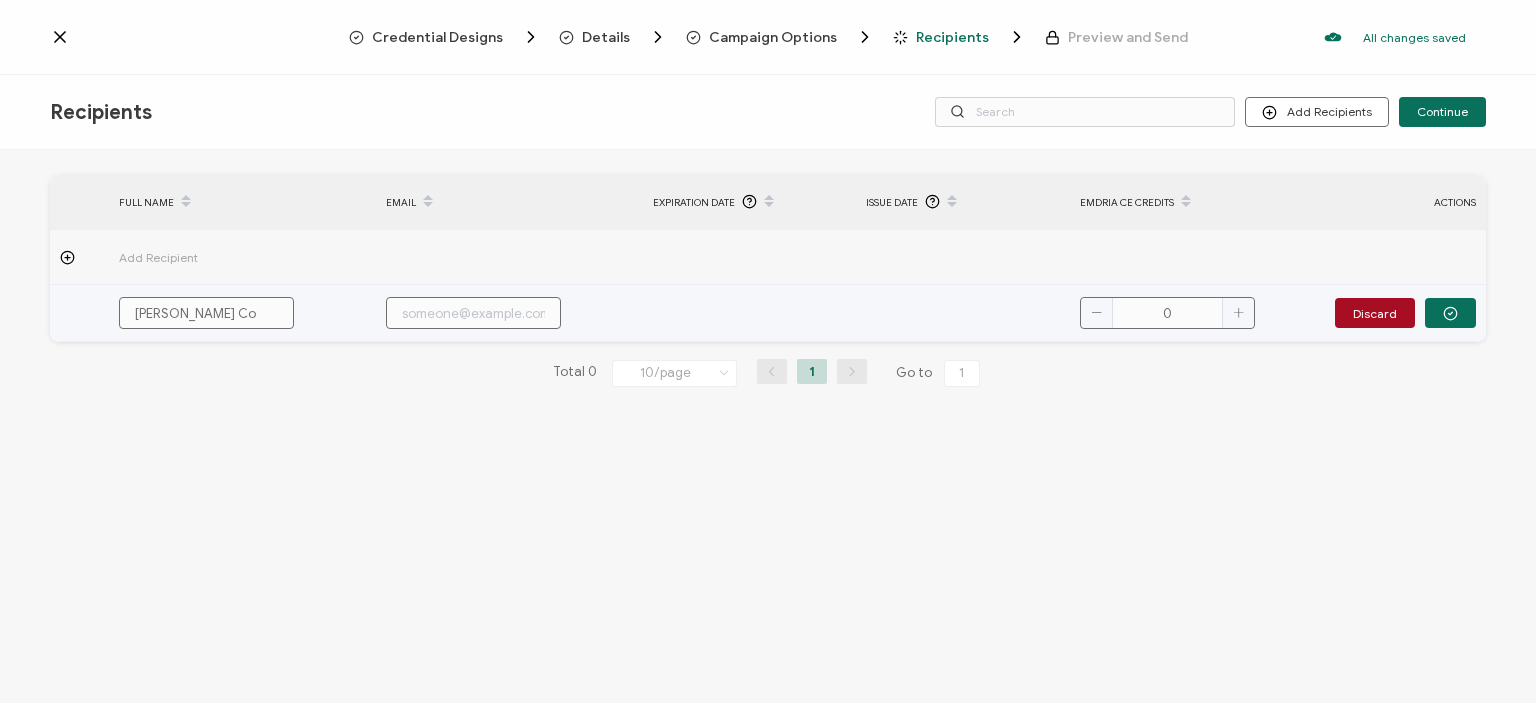 type on "[PERSON_NAME] Com" 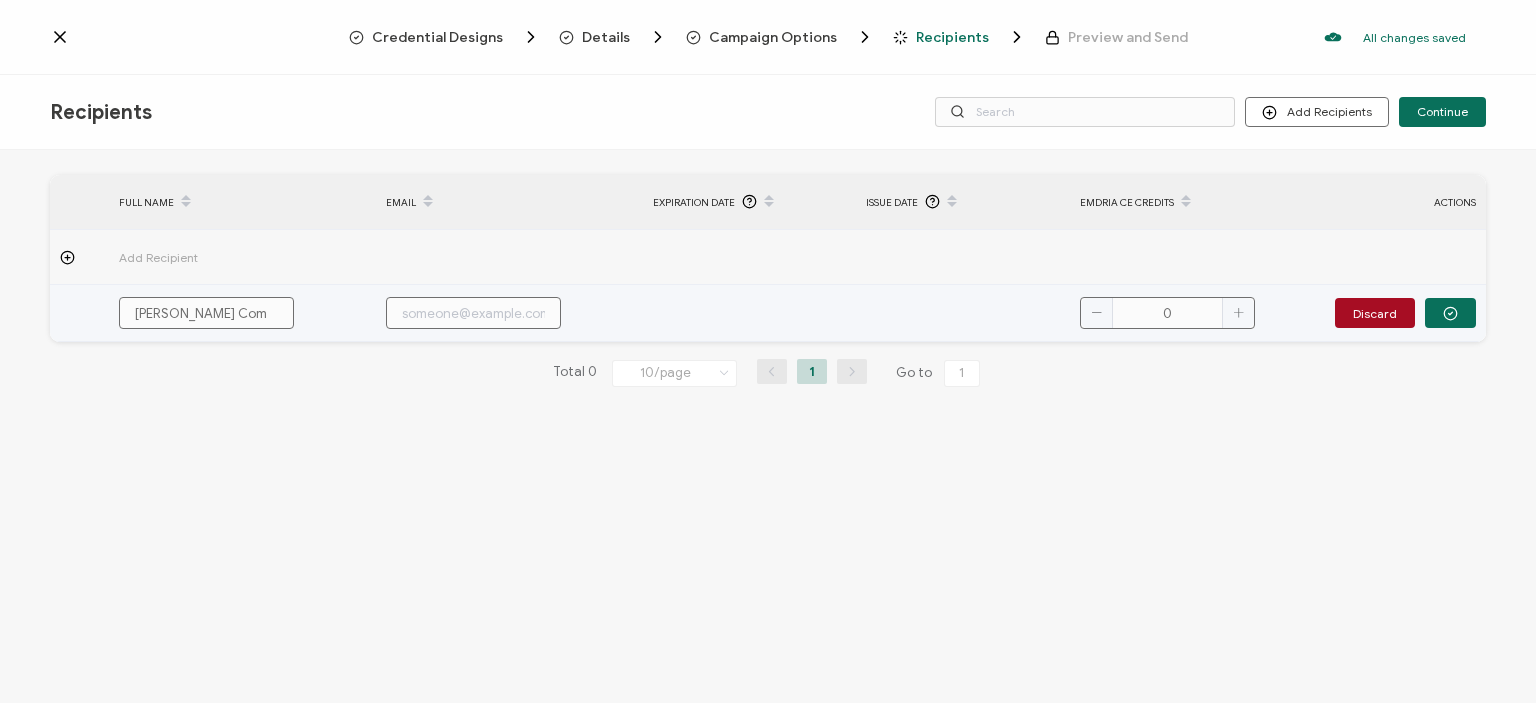 type on "[PERSON_NAME] Coms" 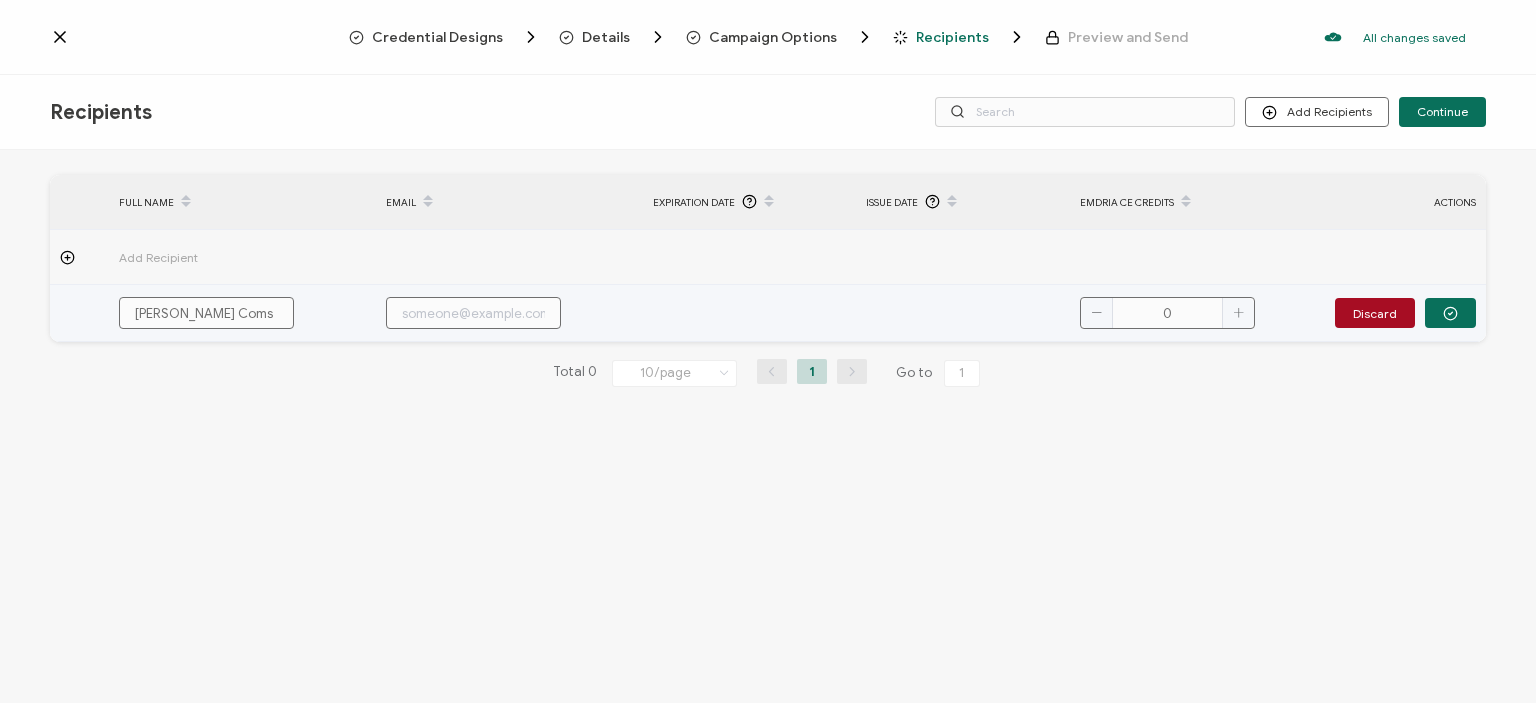 type on "[PERSON_NAME]" 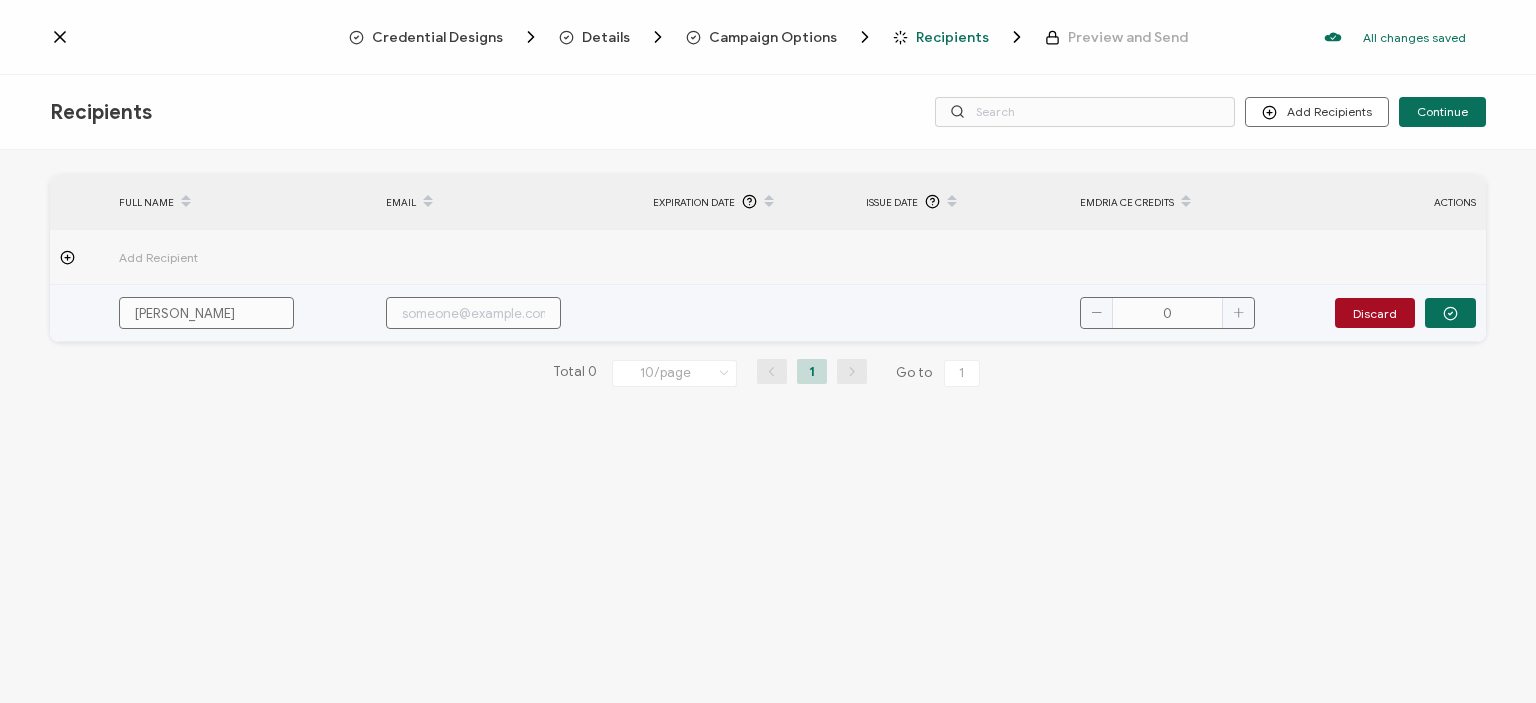 type on "[PERSON_NAME]" 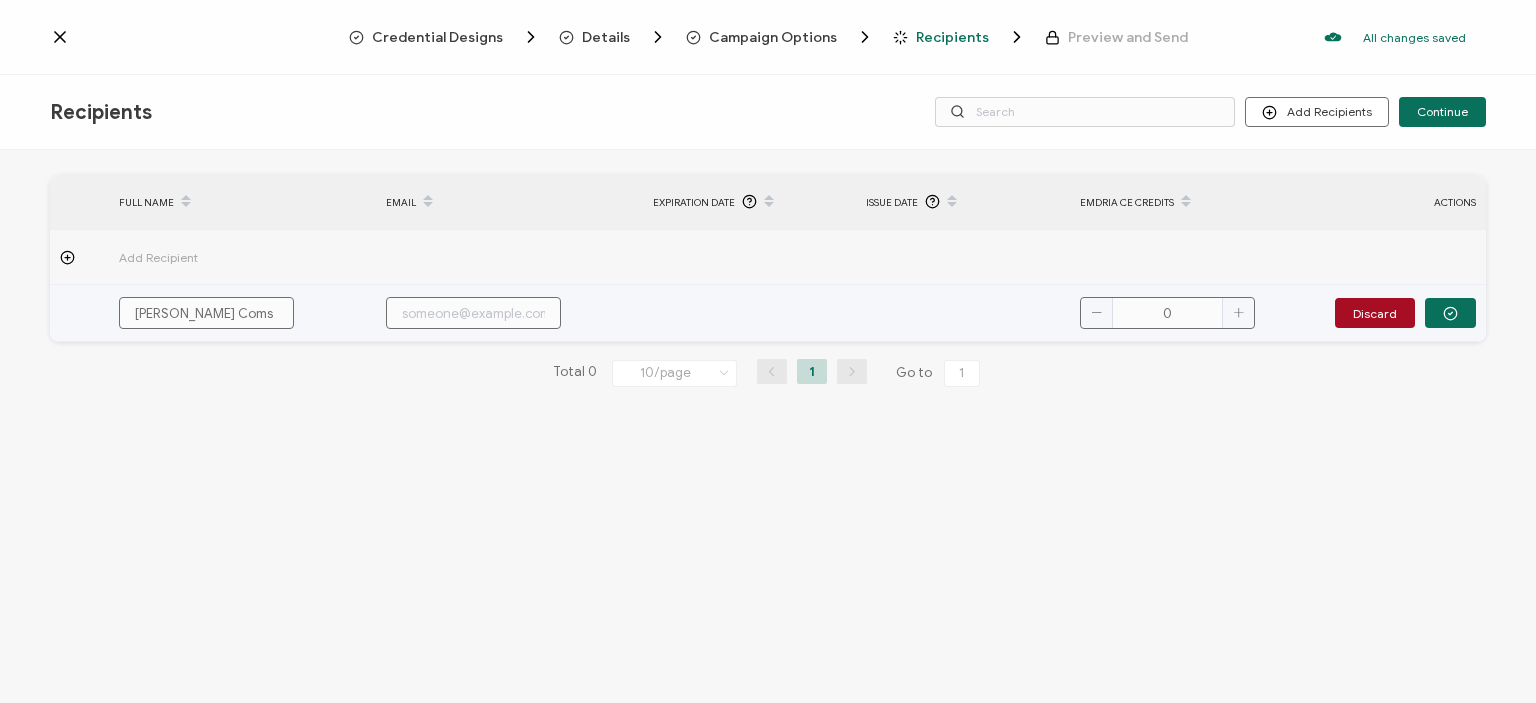 type on "[PERSON_NAME] Com" 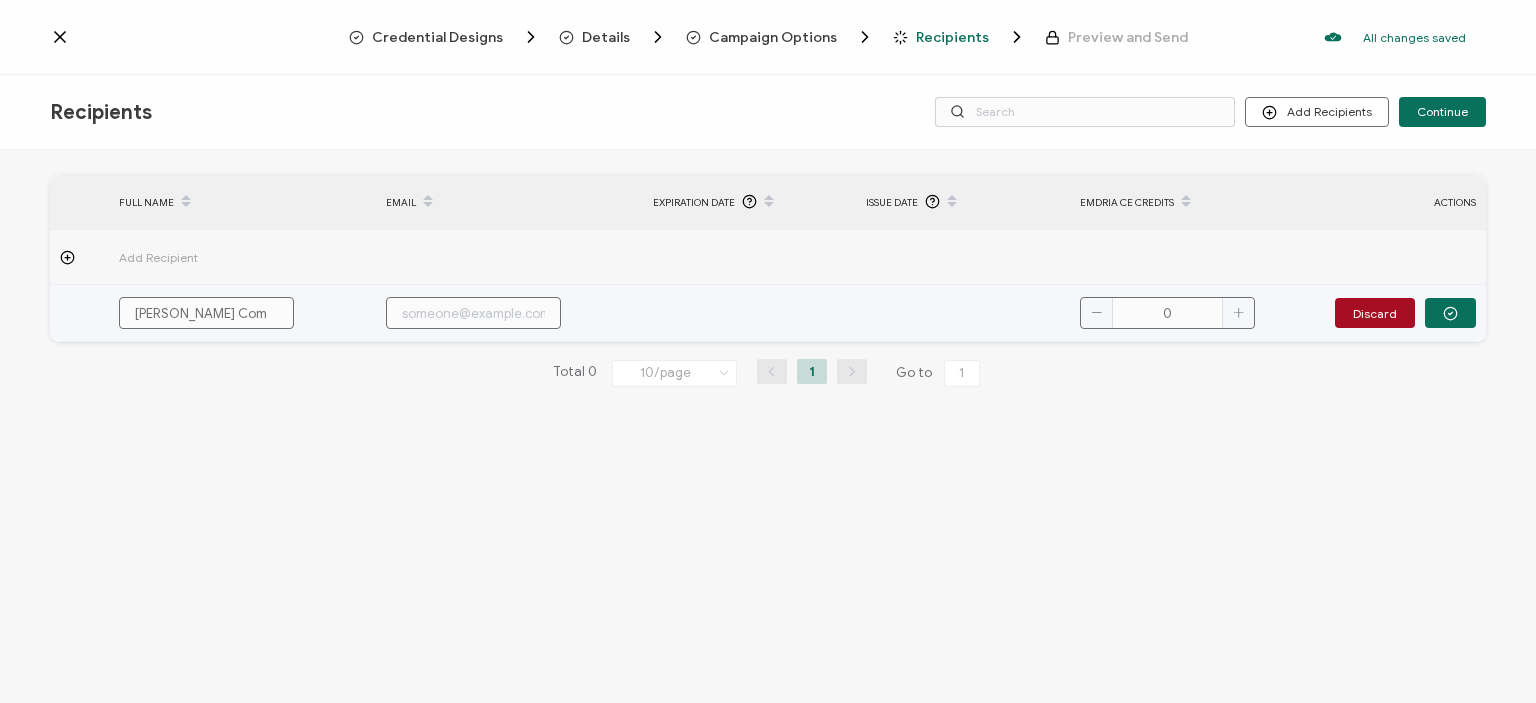 type on "[PERSON_NAME] Co" 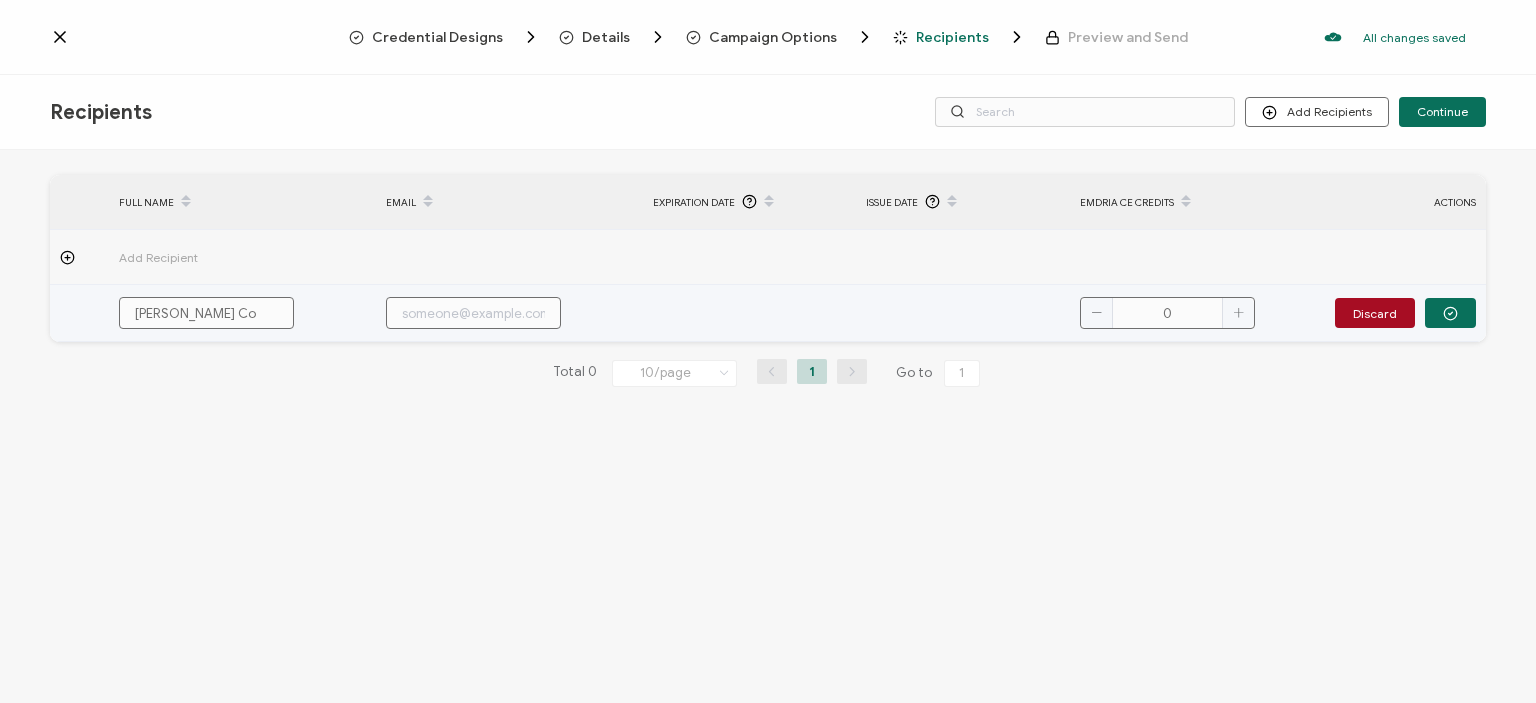 type on "[PERSON_NAME] Com" 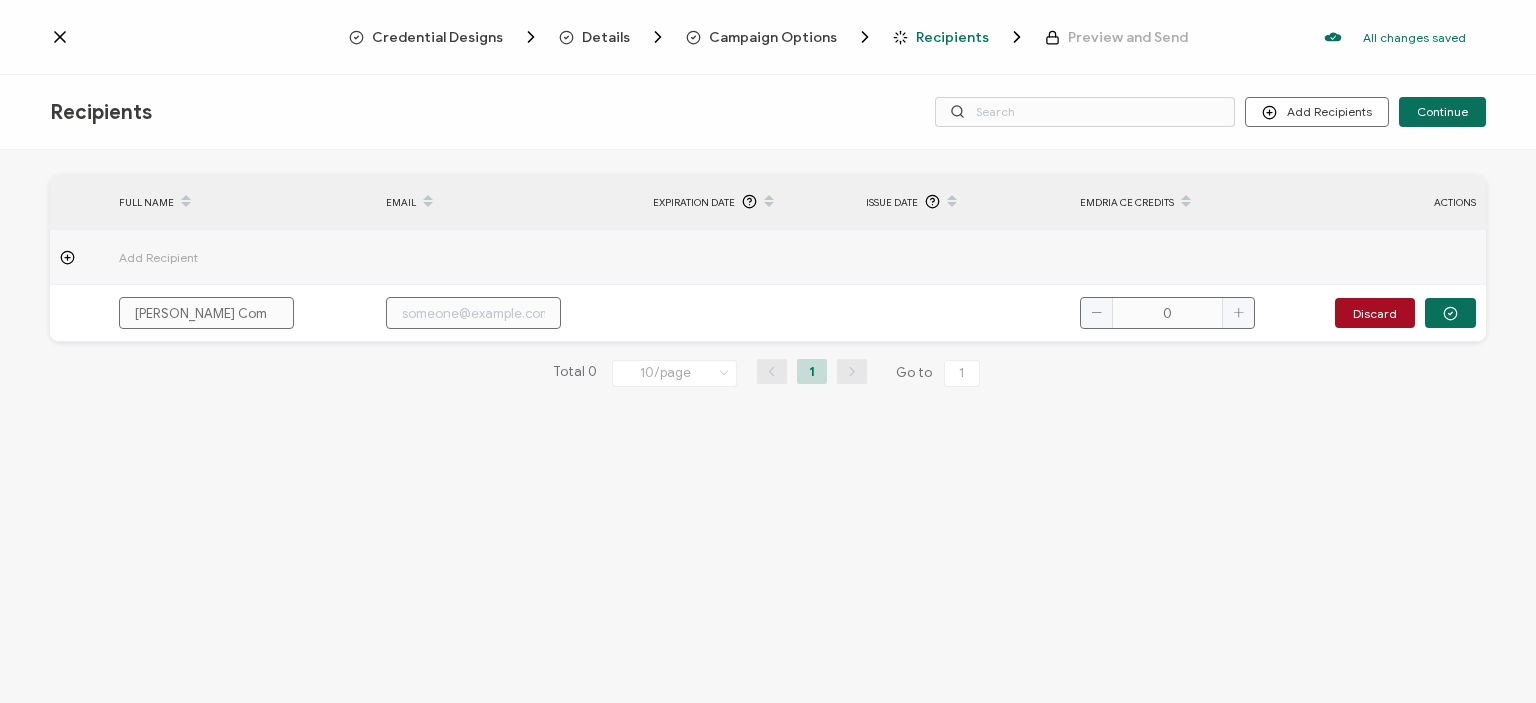 type on "[PERSON_NAME]" 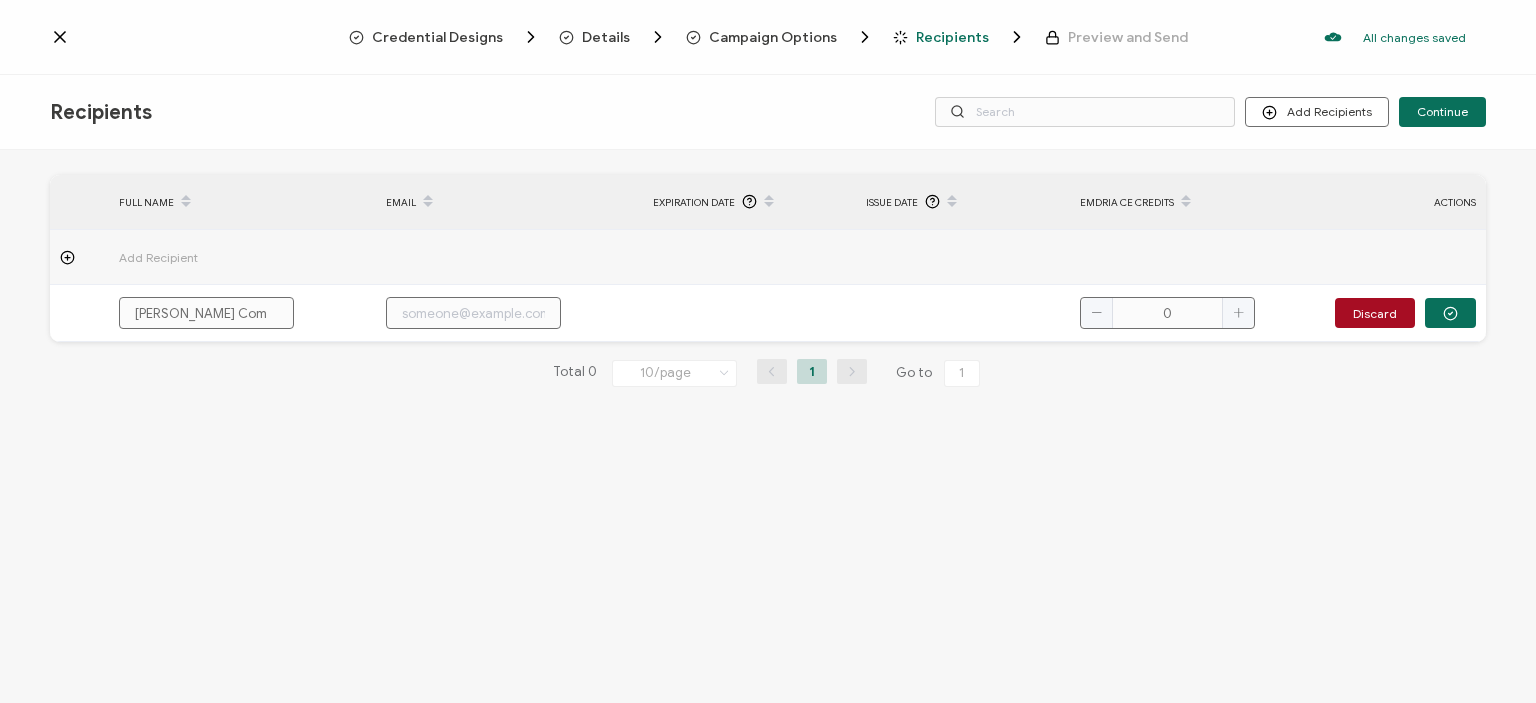 type on "[PERSON_NAME]" 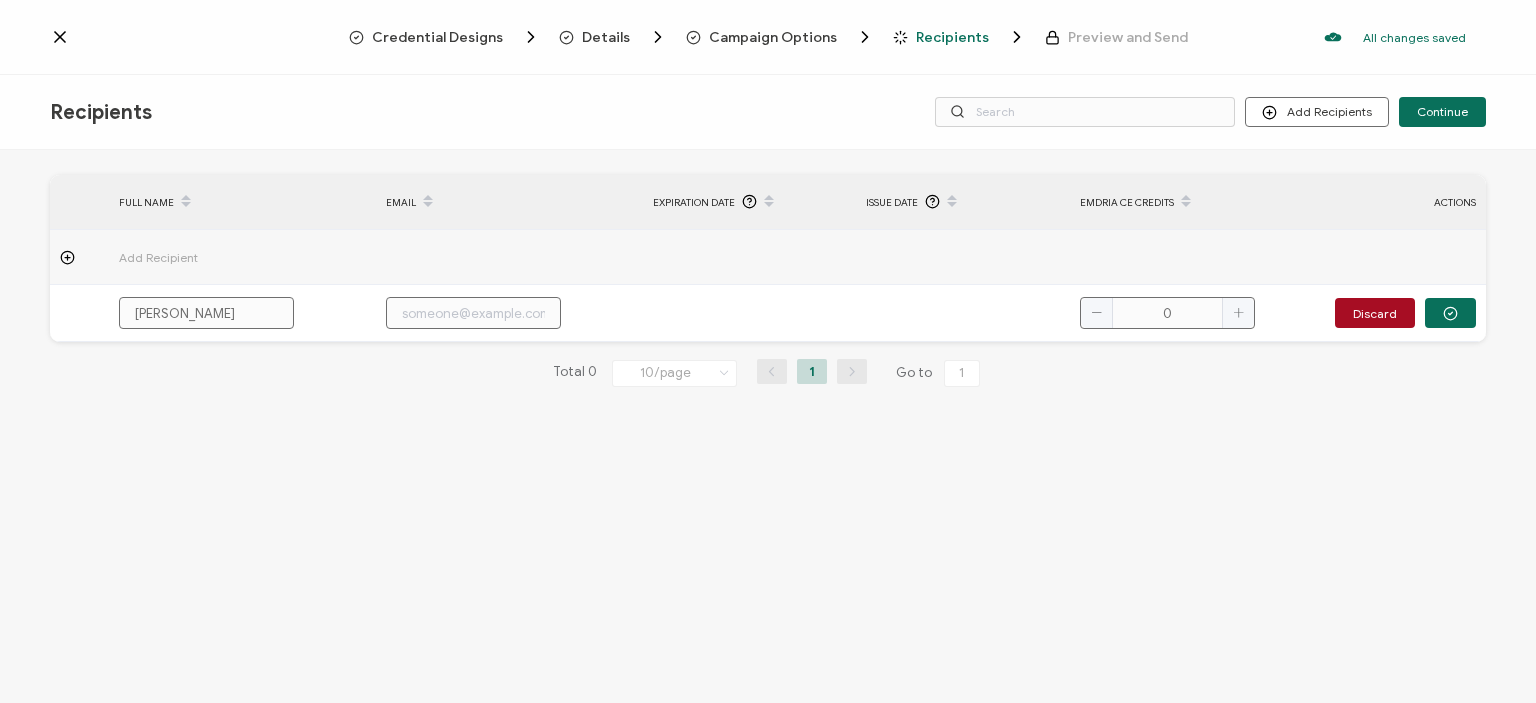 type on "[PERSON_NAME]" 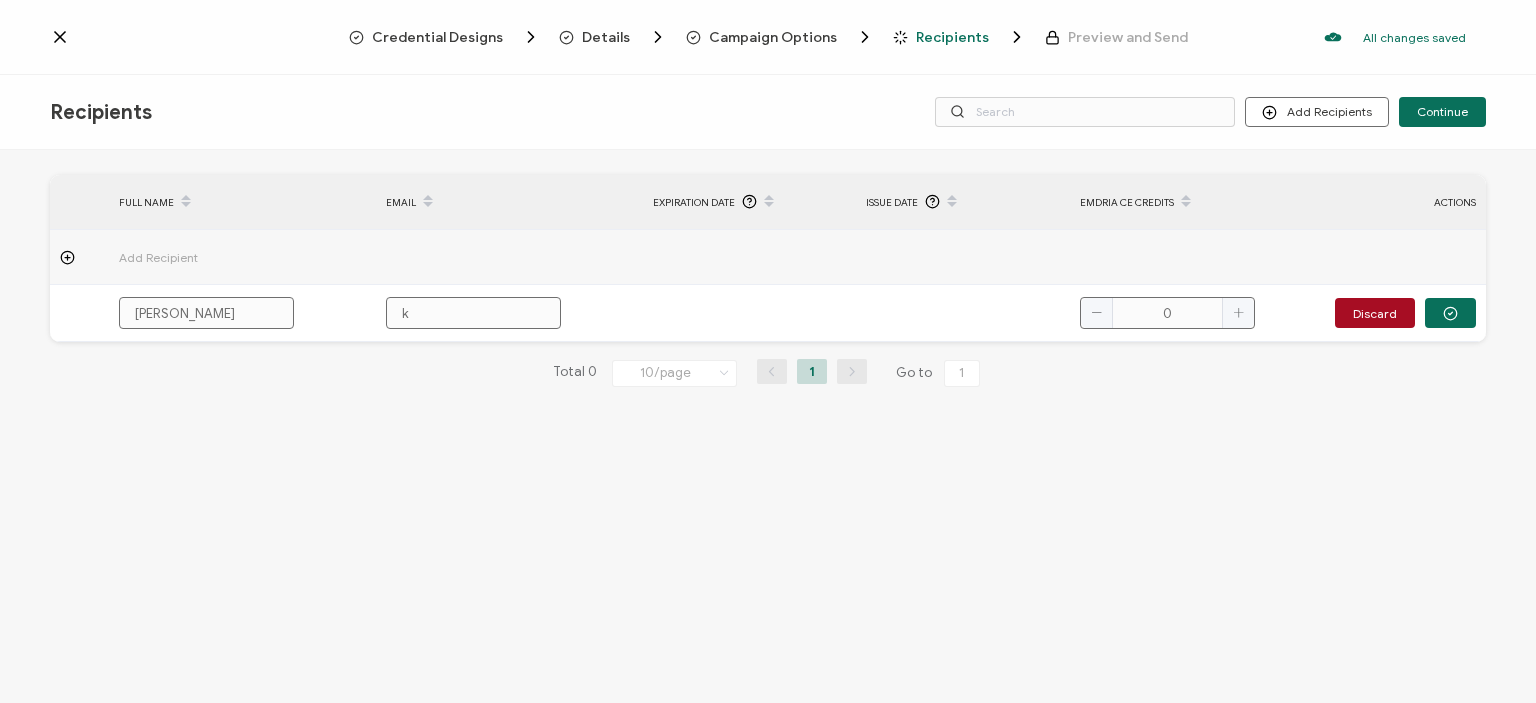 type on "ke" 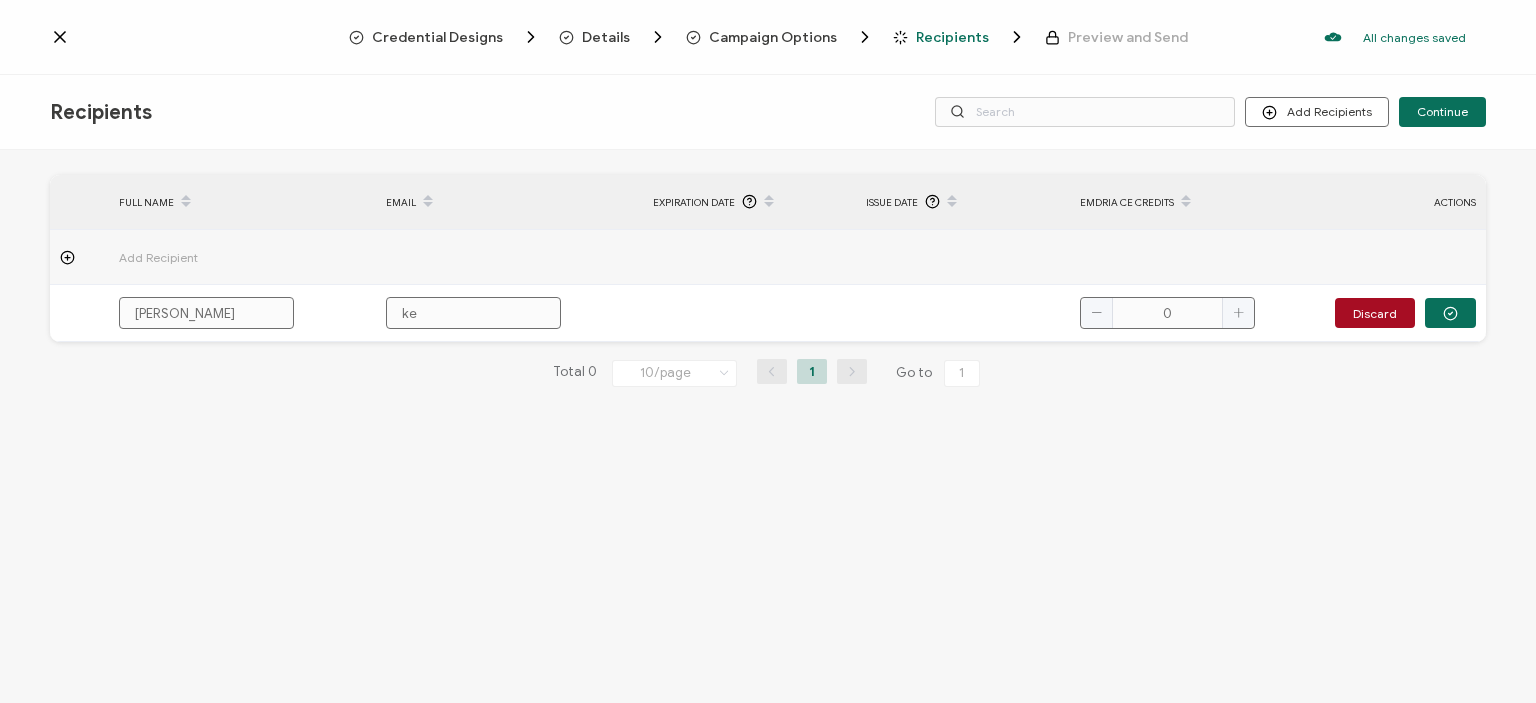 type on "kel" 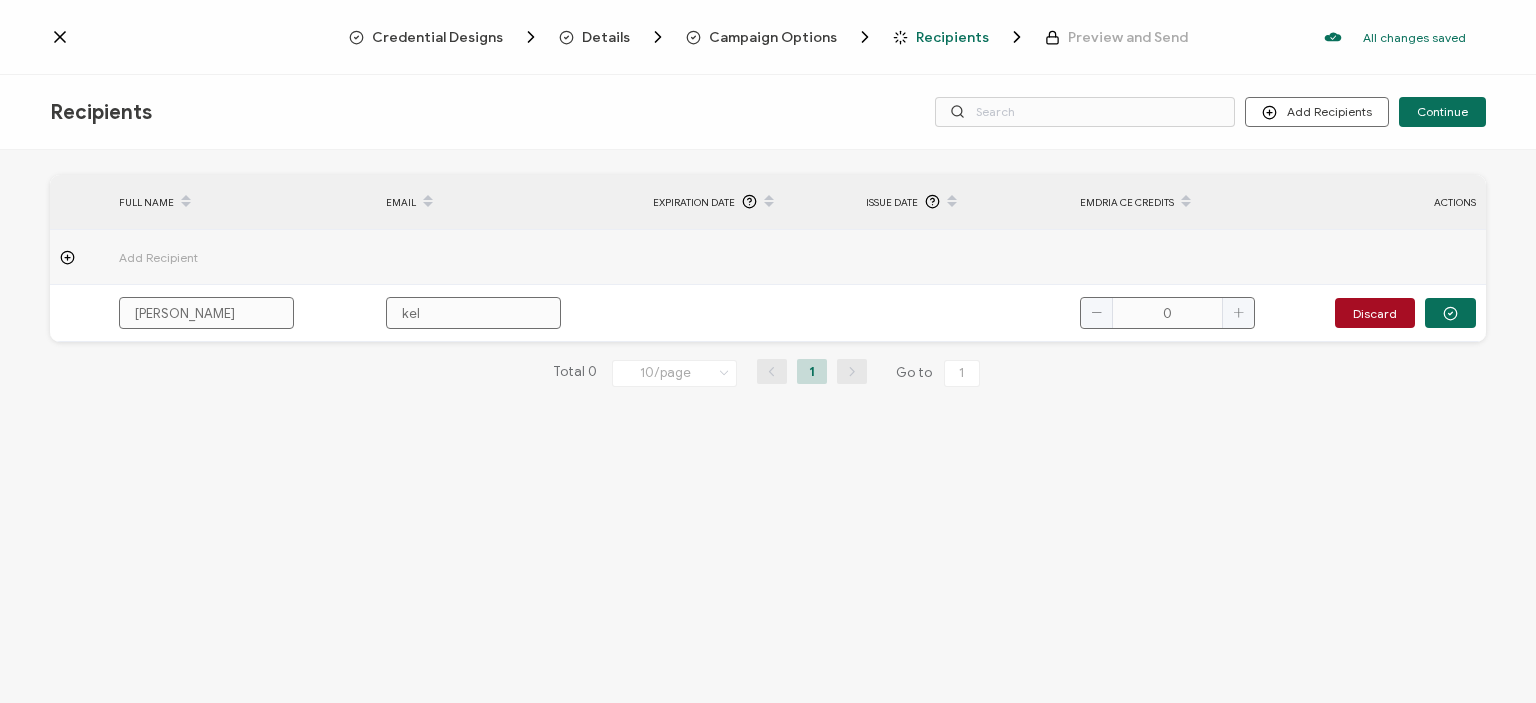 type on "[PERSON_NAME]" 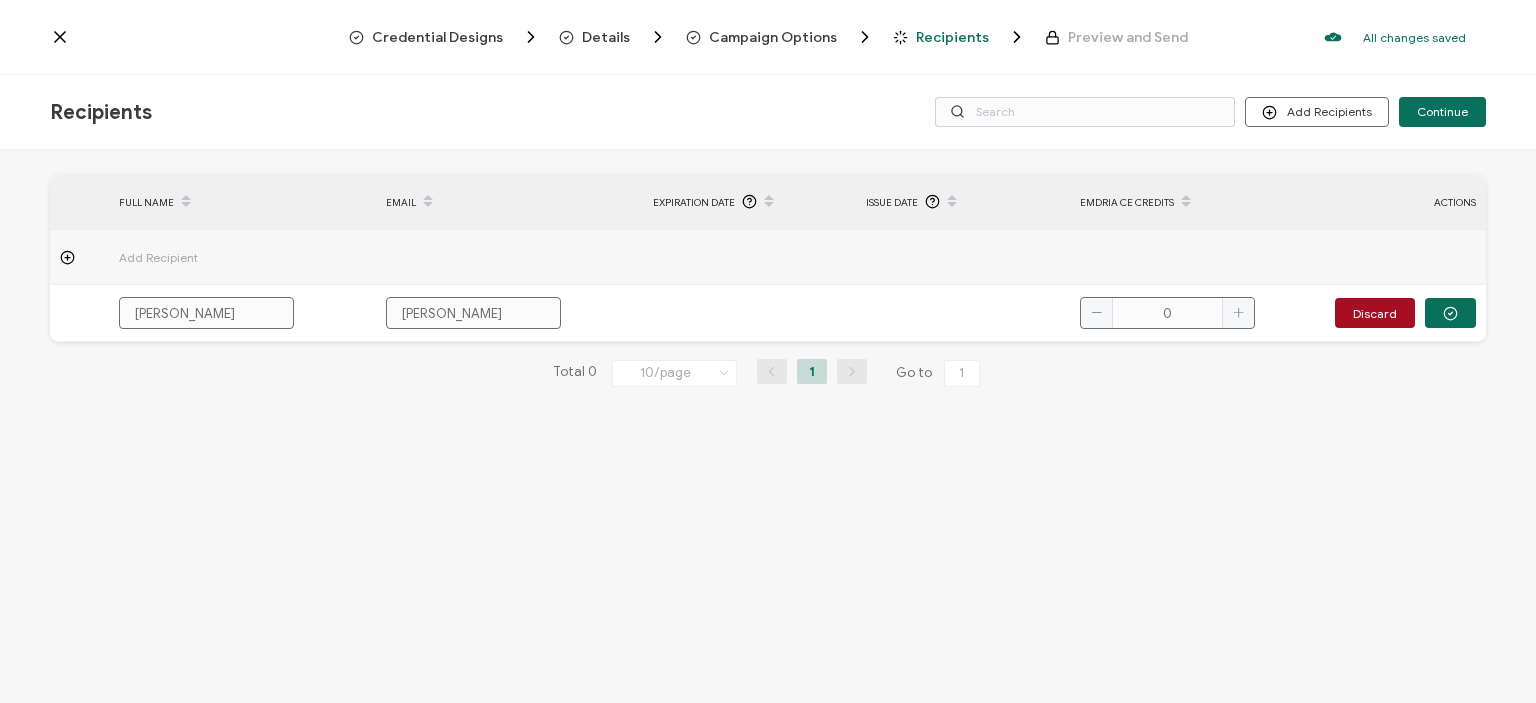 type on "[PERSON_NAME]" 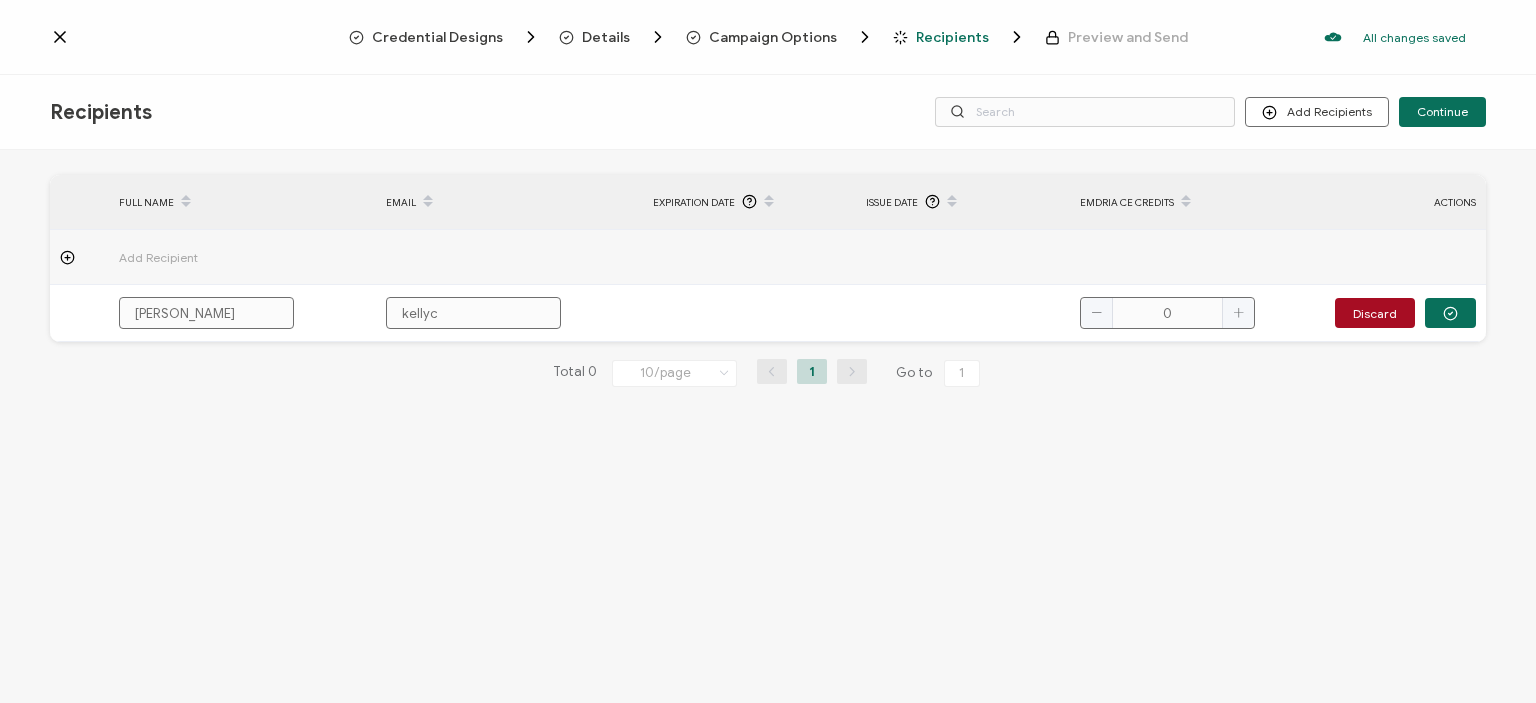 type on "kellyco" 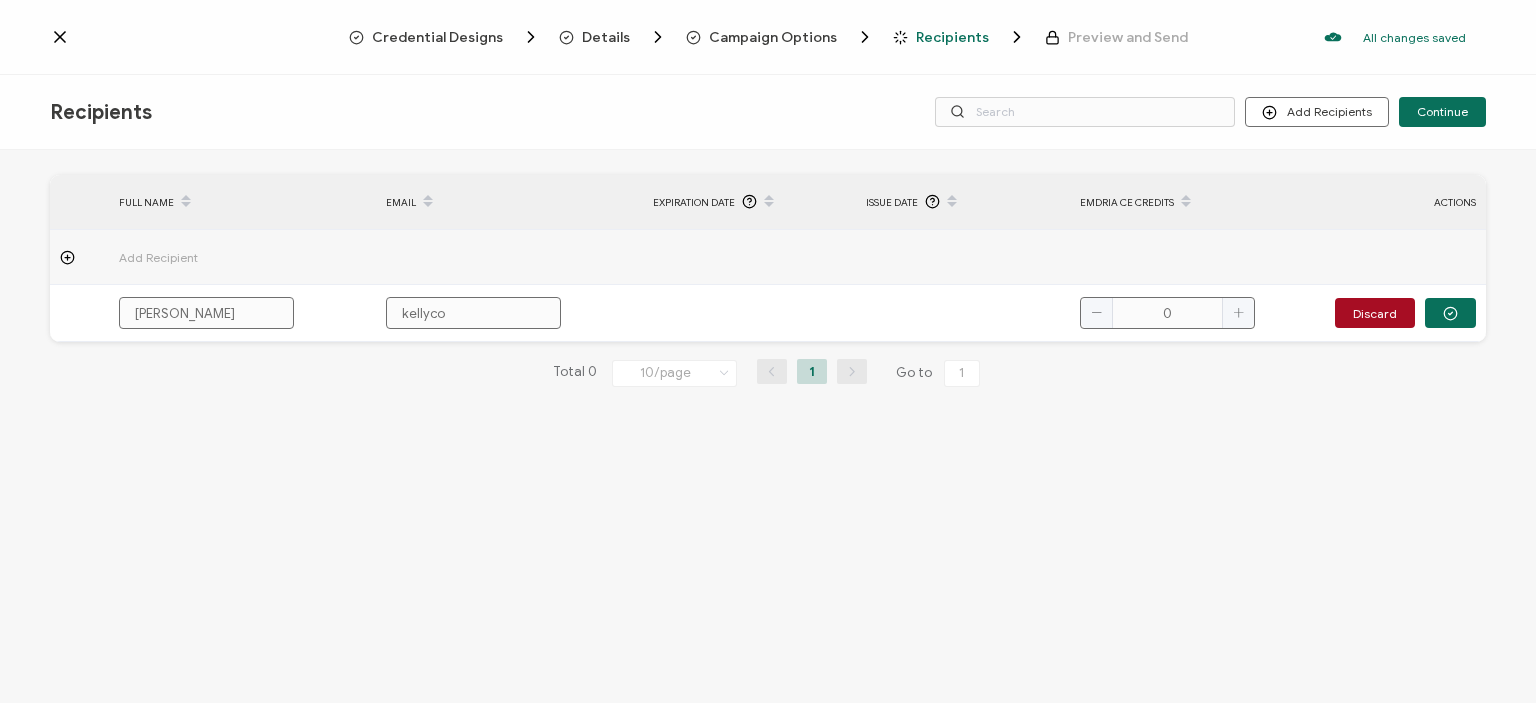 type on "kellycom" 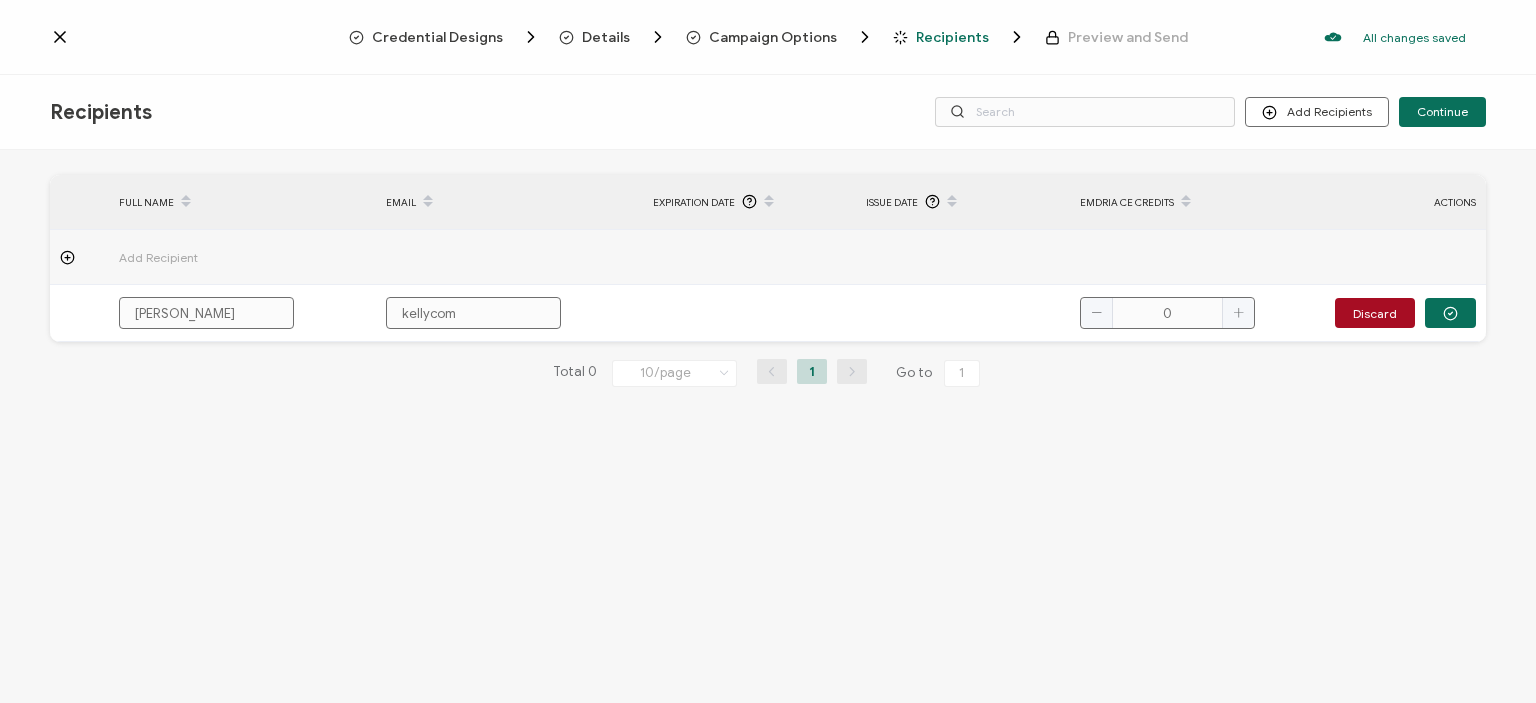type on "kellycomi" 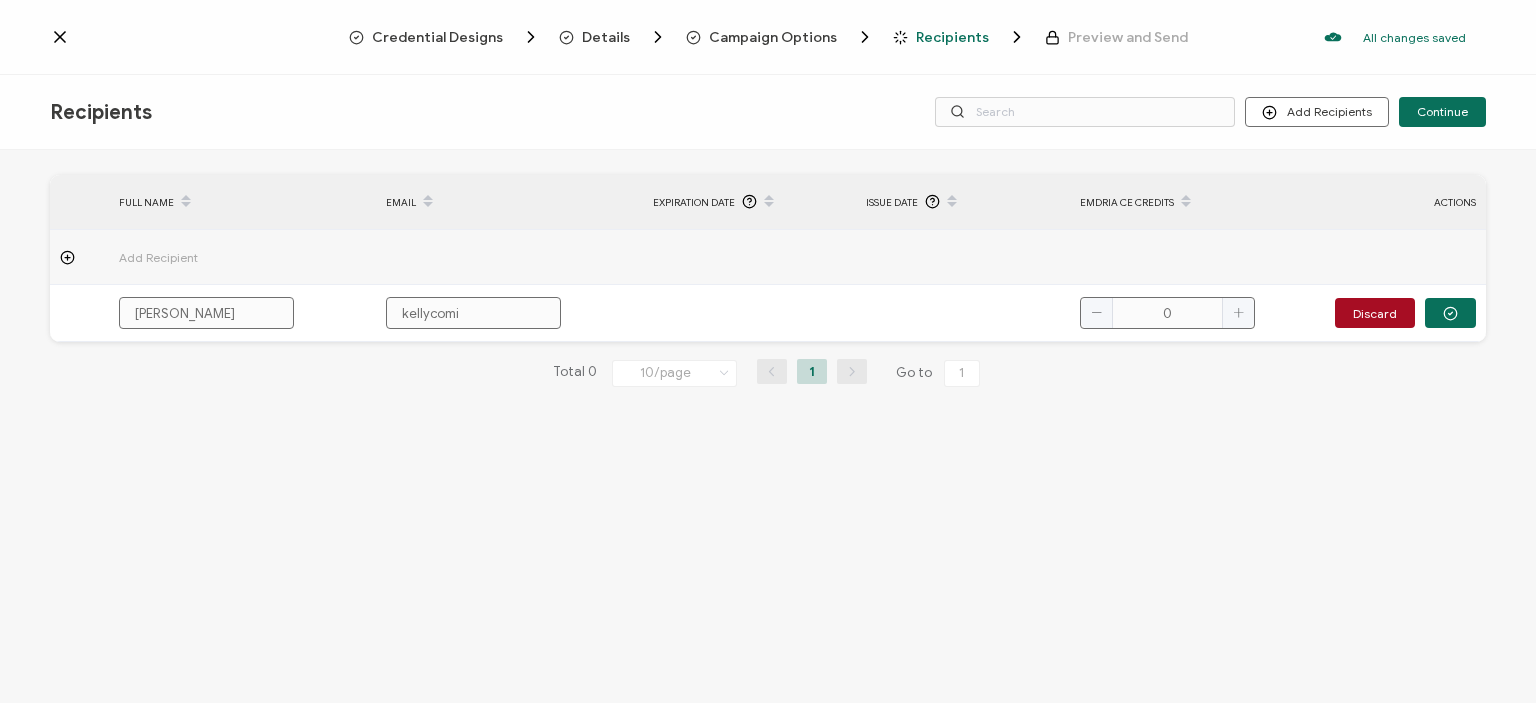 type on "kellycomis" 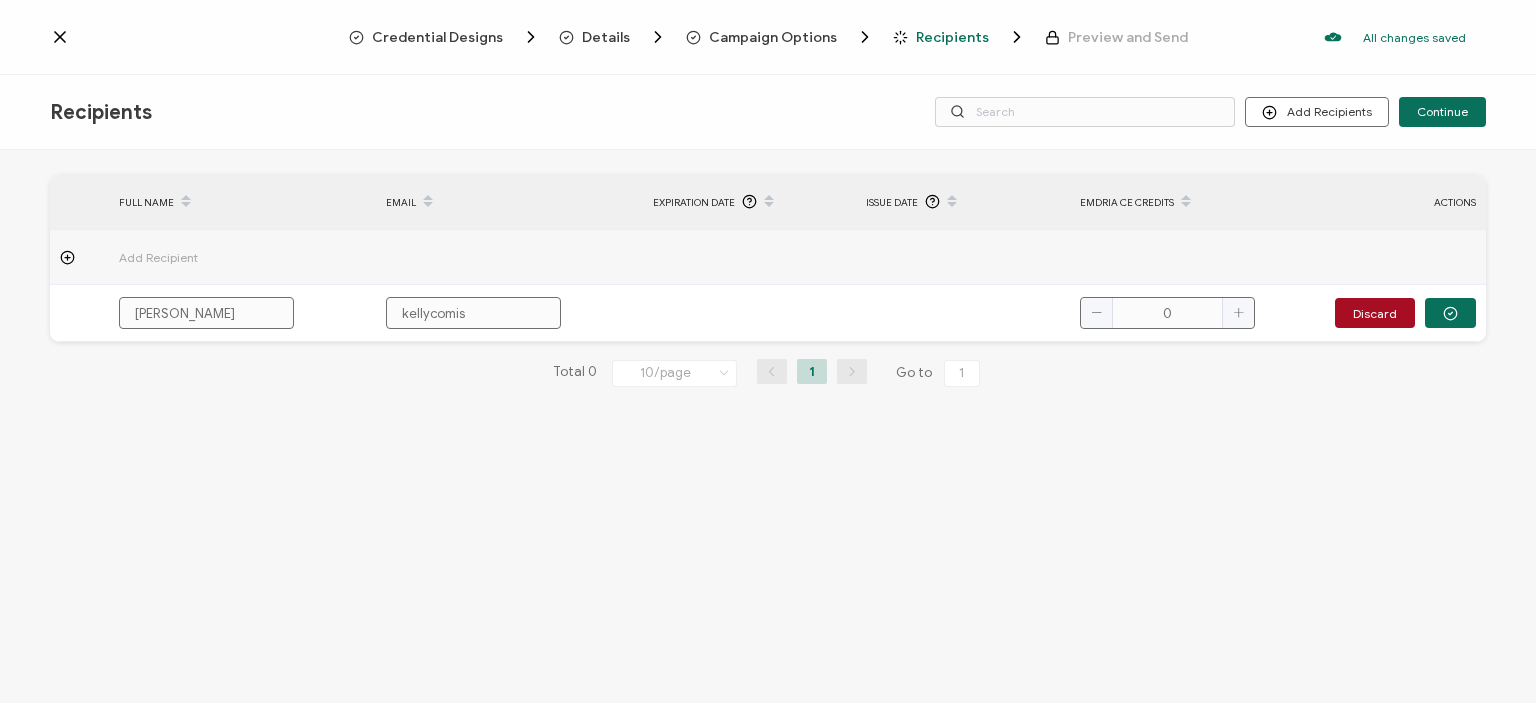 type on "kellycomish" 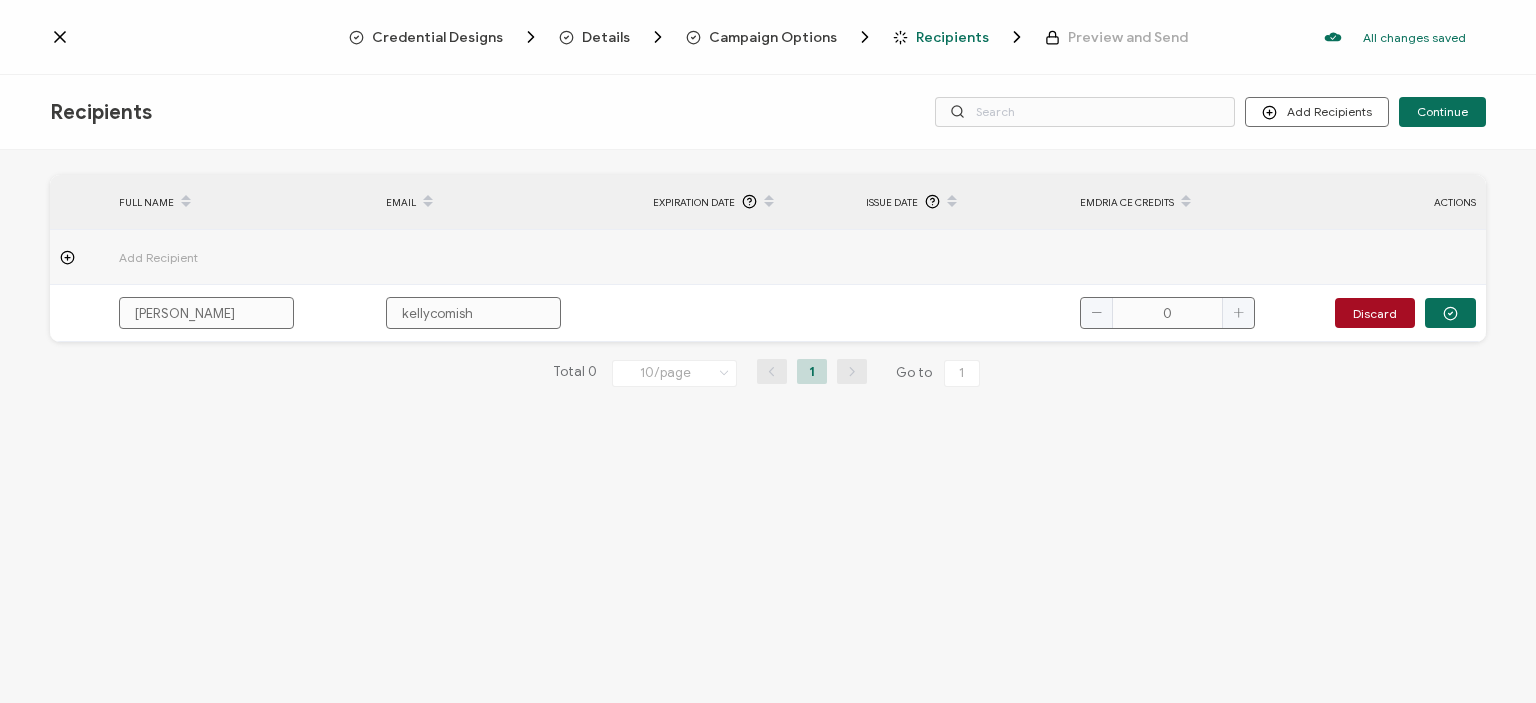 type on "kellycomishi" 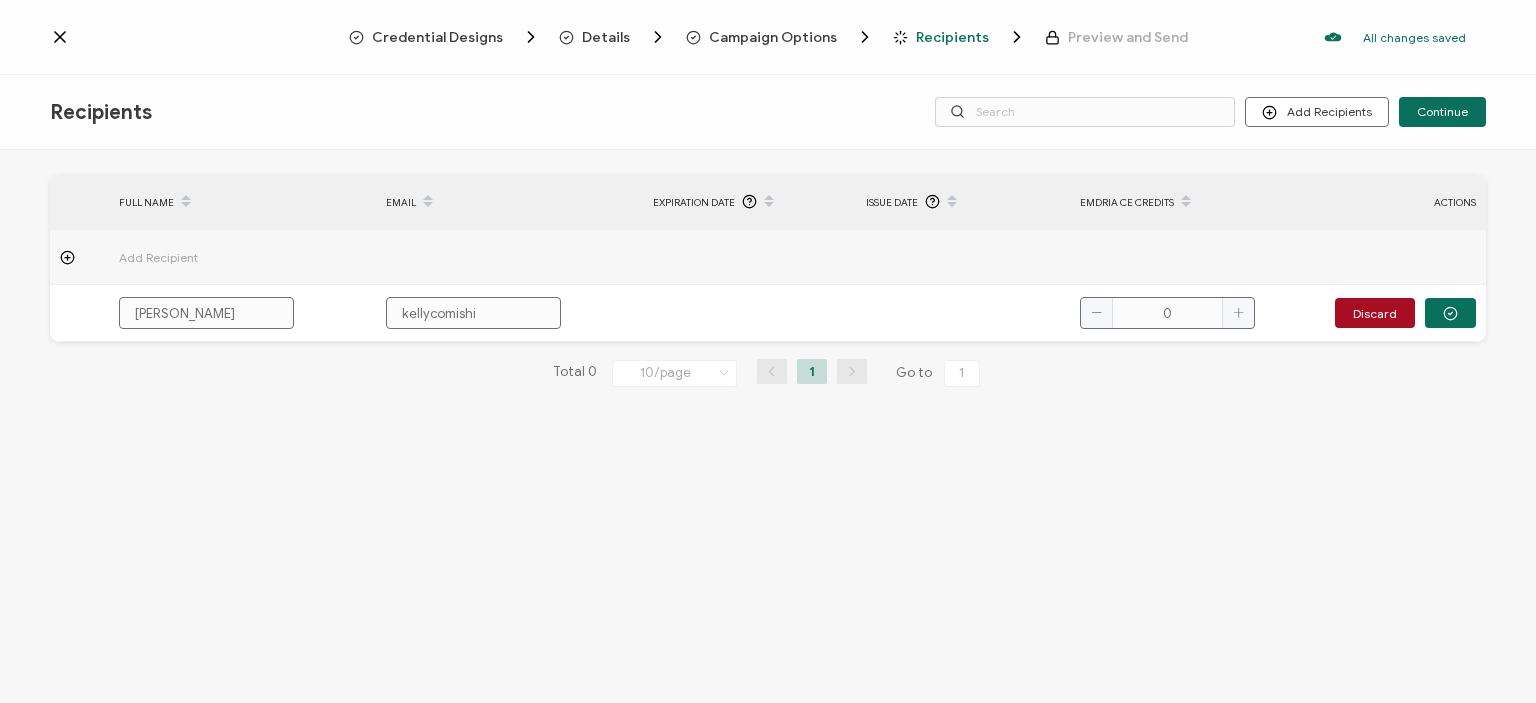 type on "kellycomishin" 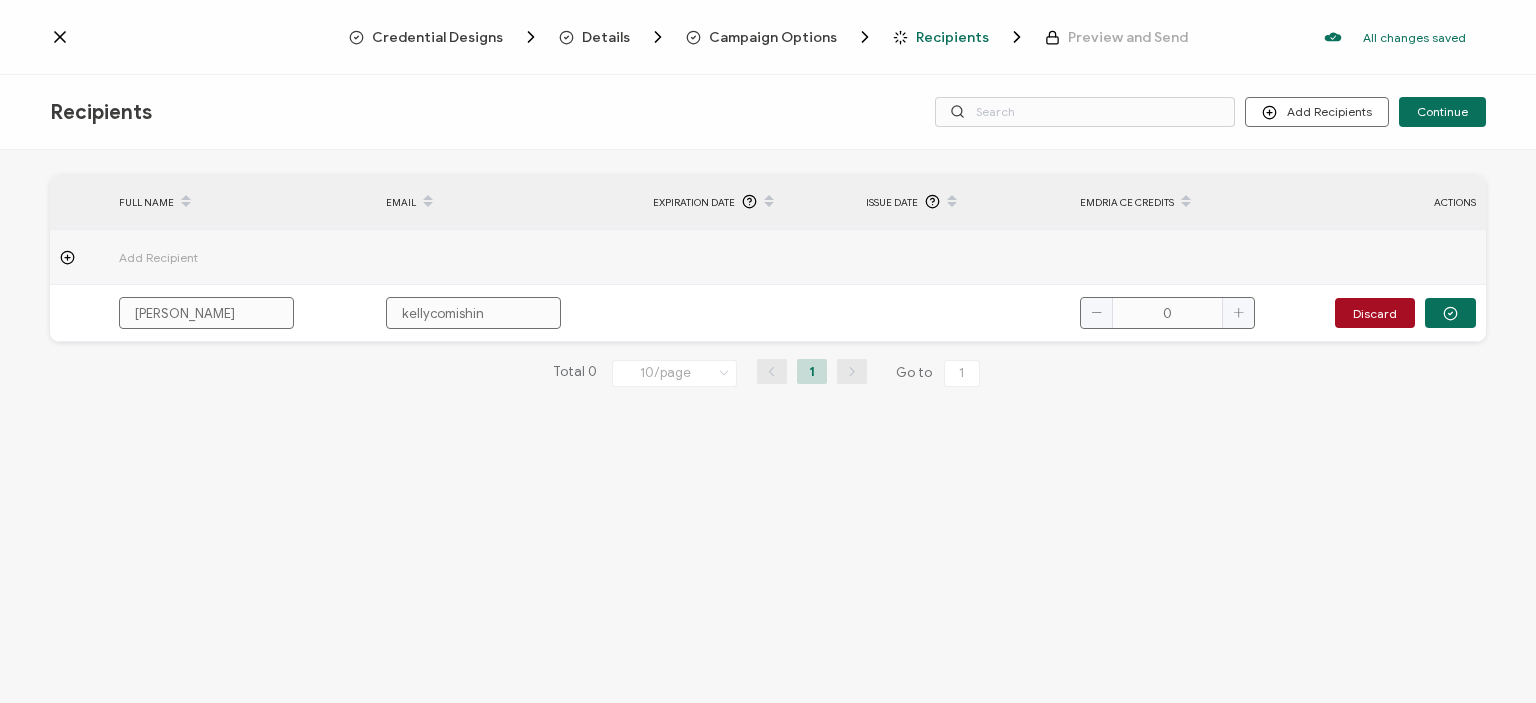 type on "kellycomishin@" 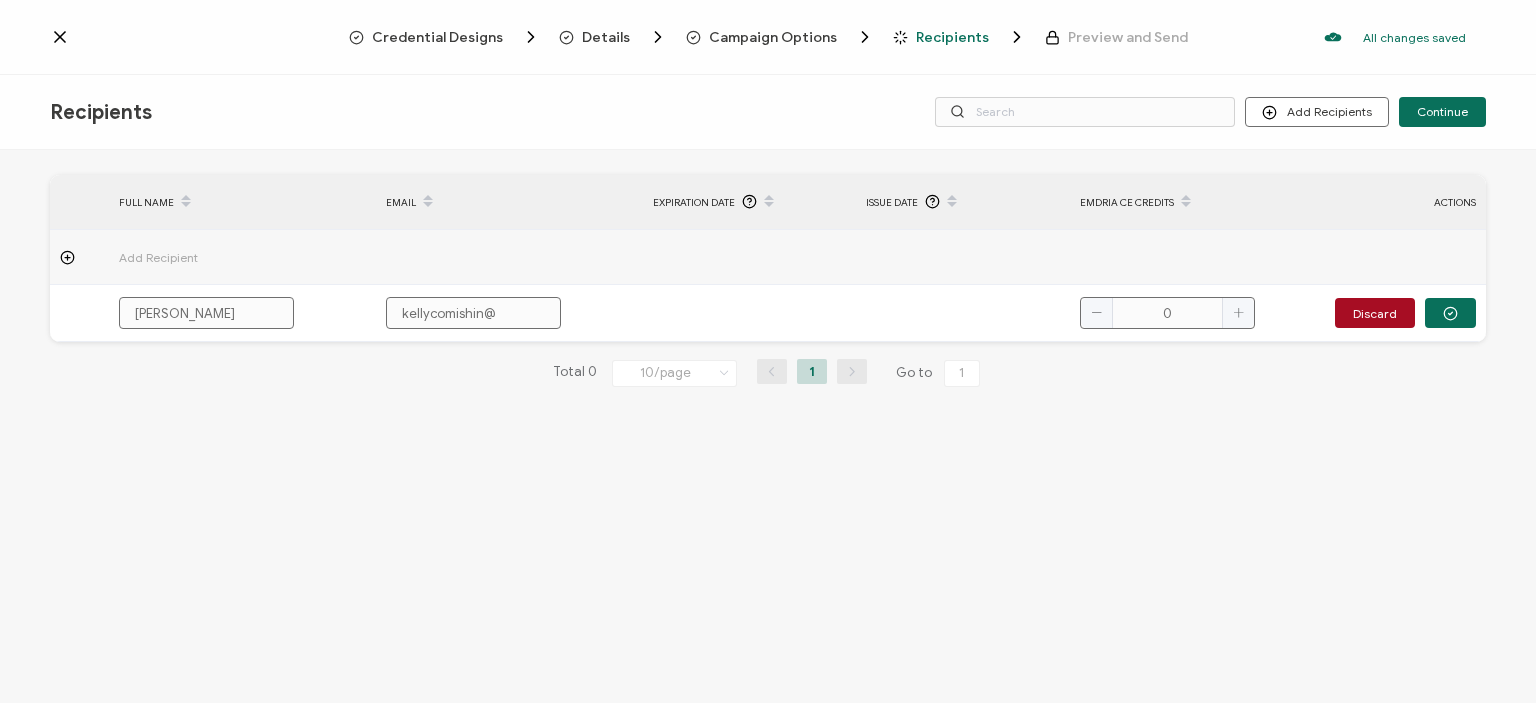 type on "kellycomishin@g" 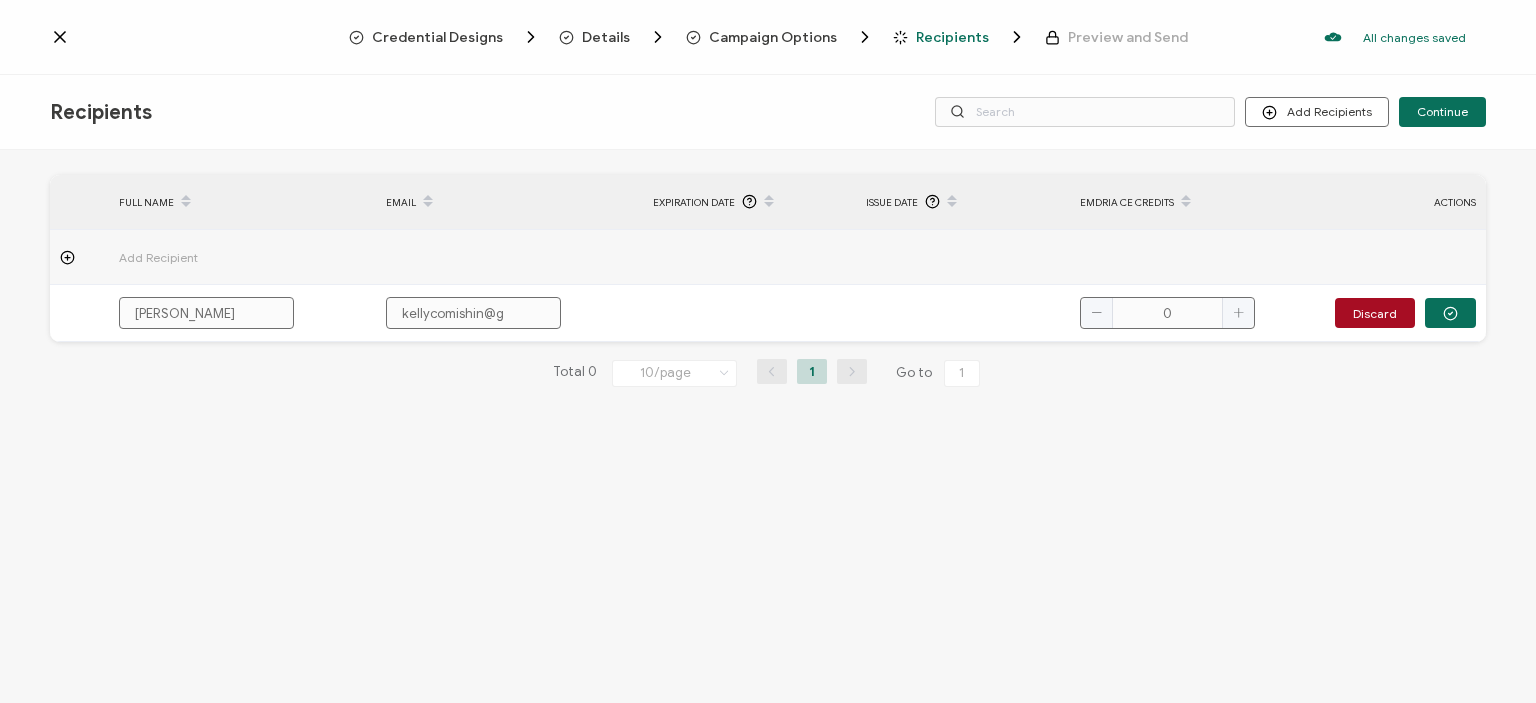 type on "kellycomishin@gm" 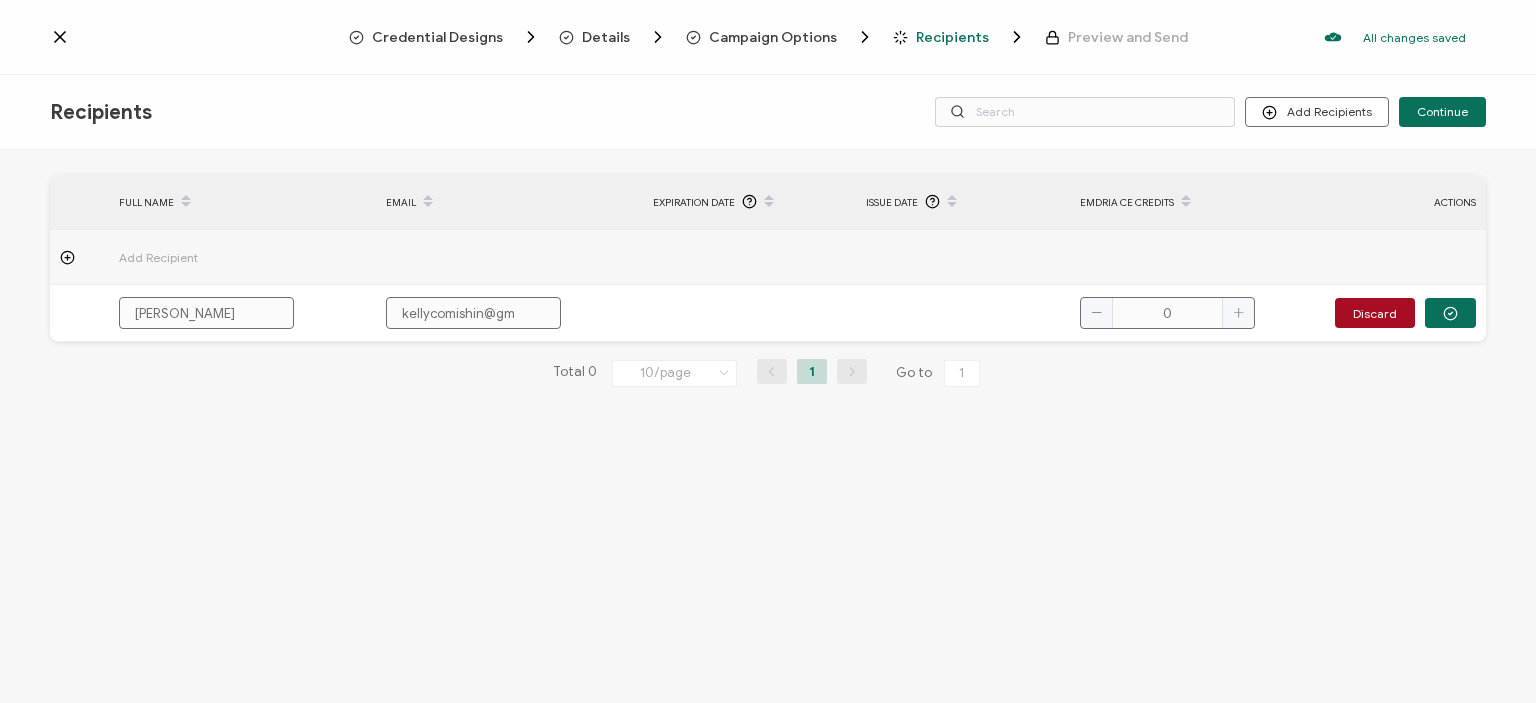 type on "kellycomishin@gma" 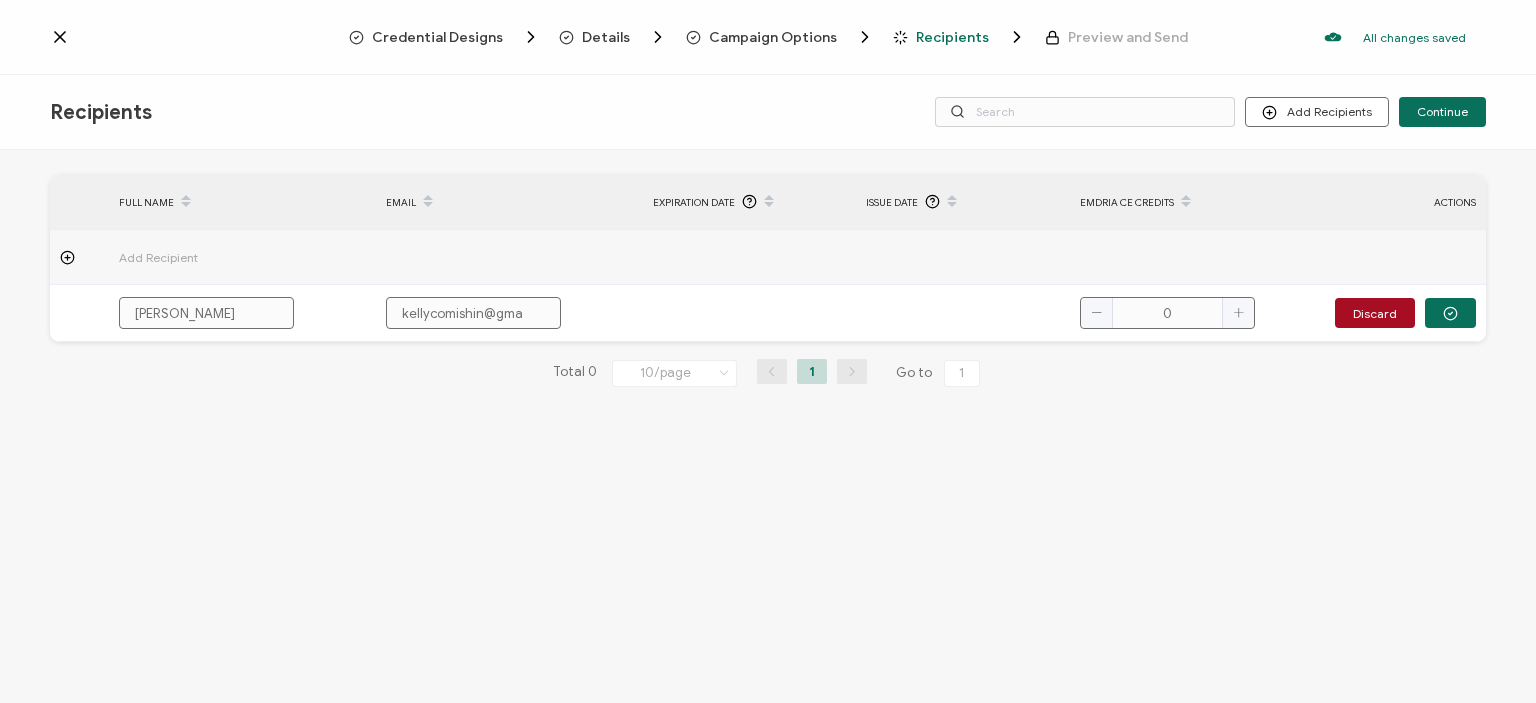 type on "kellycomishin@gmai" 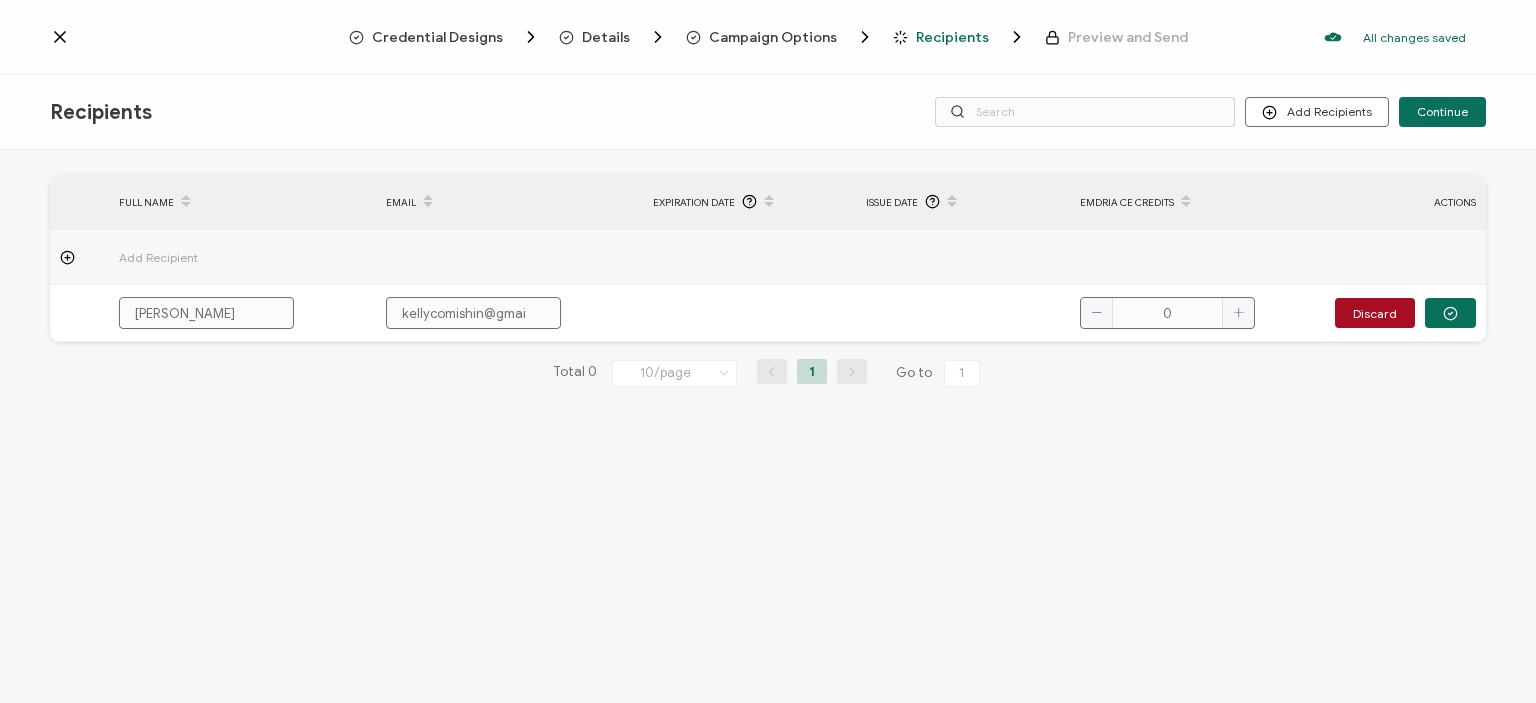 type on "[EMAIL_ADDRESS]" 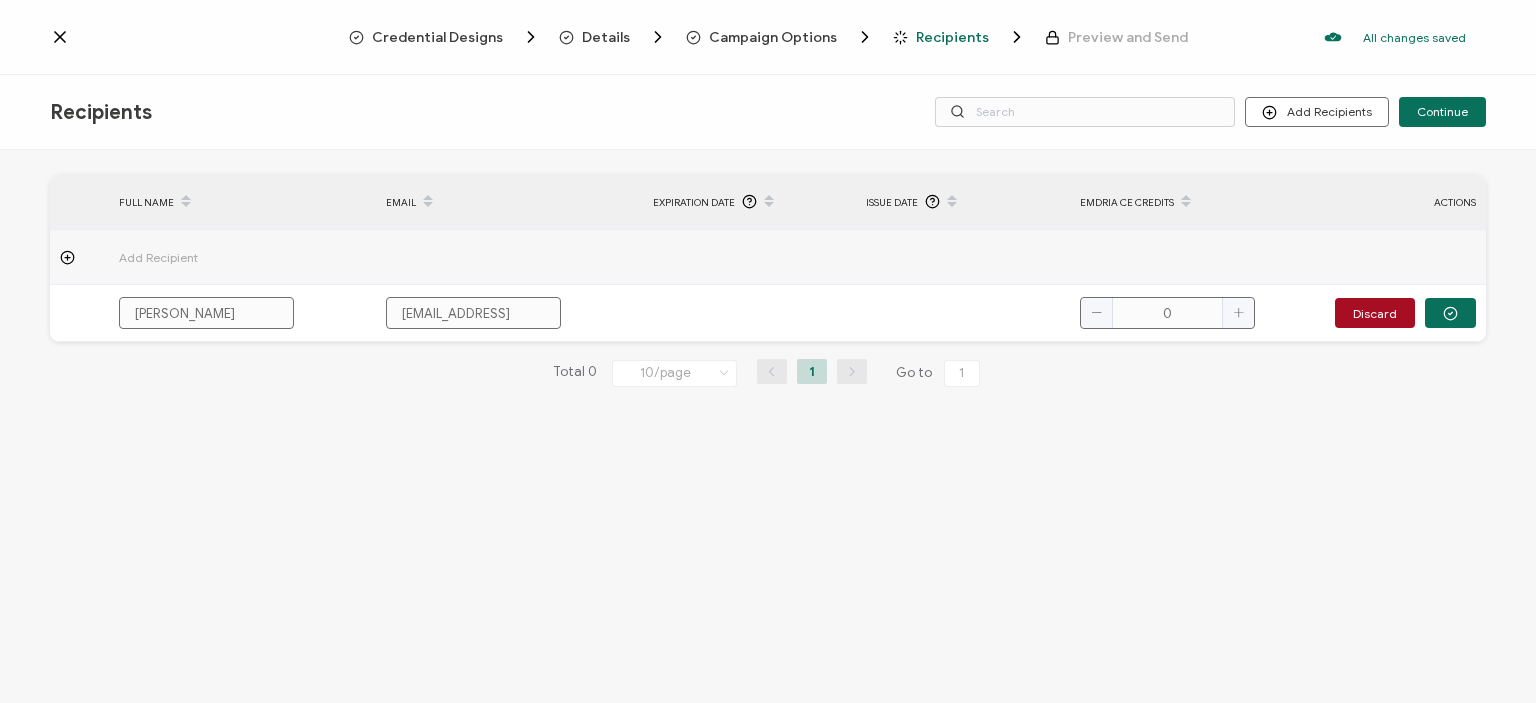 type on "[EMAIL_ADDRESS]." 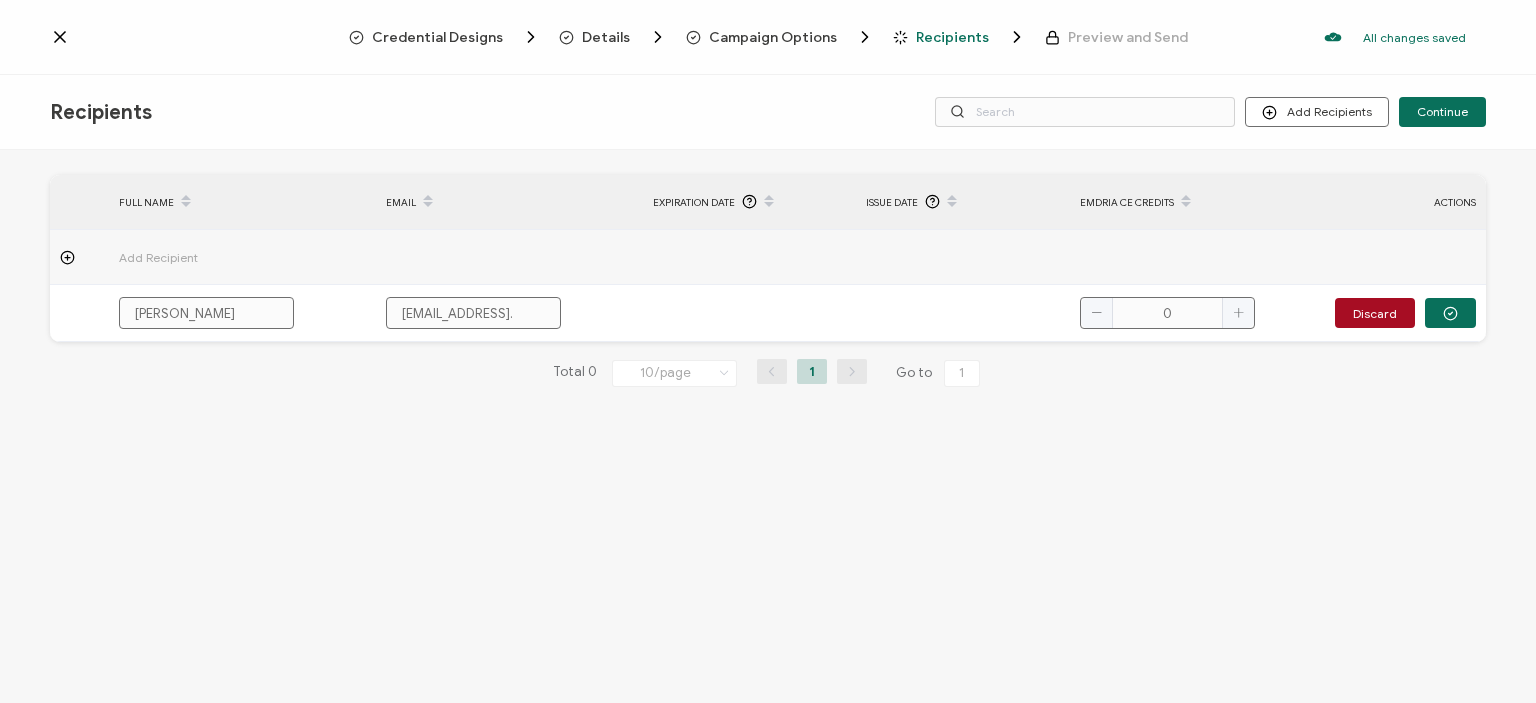 type on "kellycomishin@gmail.c" 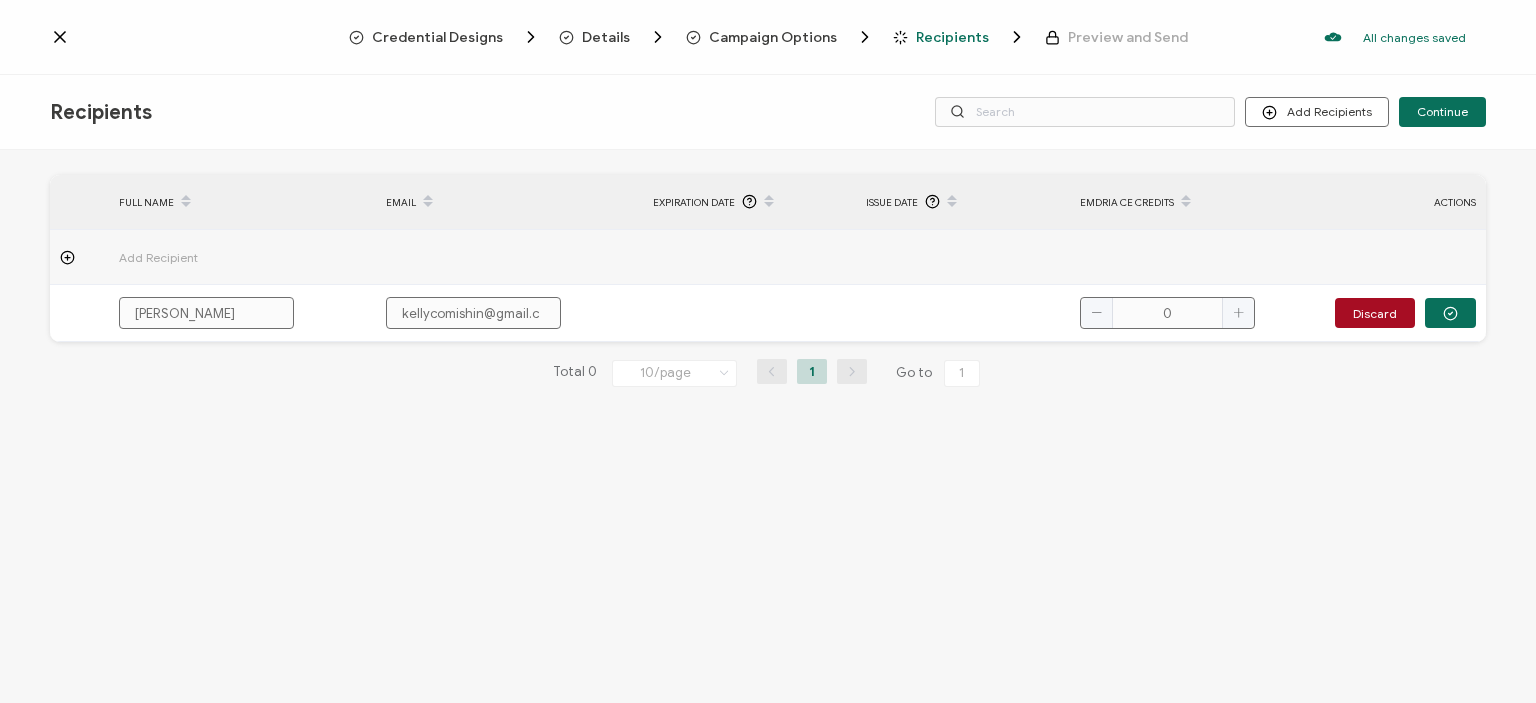 type on "[EMAIL_ADDRESS][DOMAIN_NAME]" 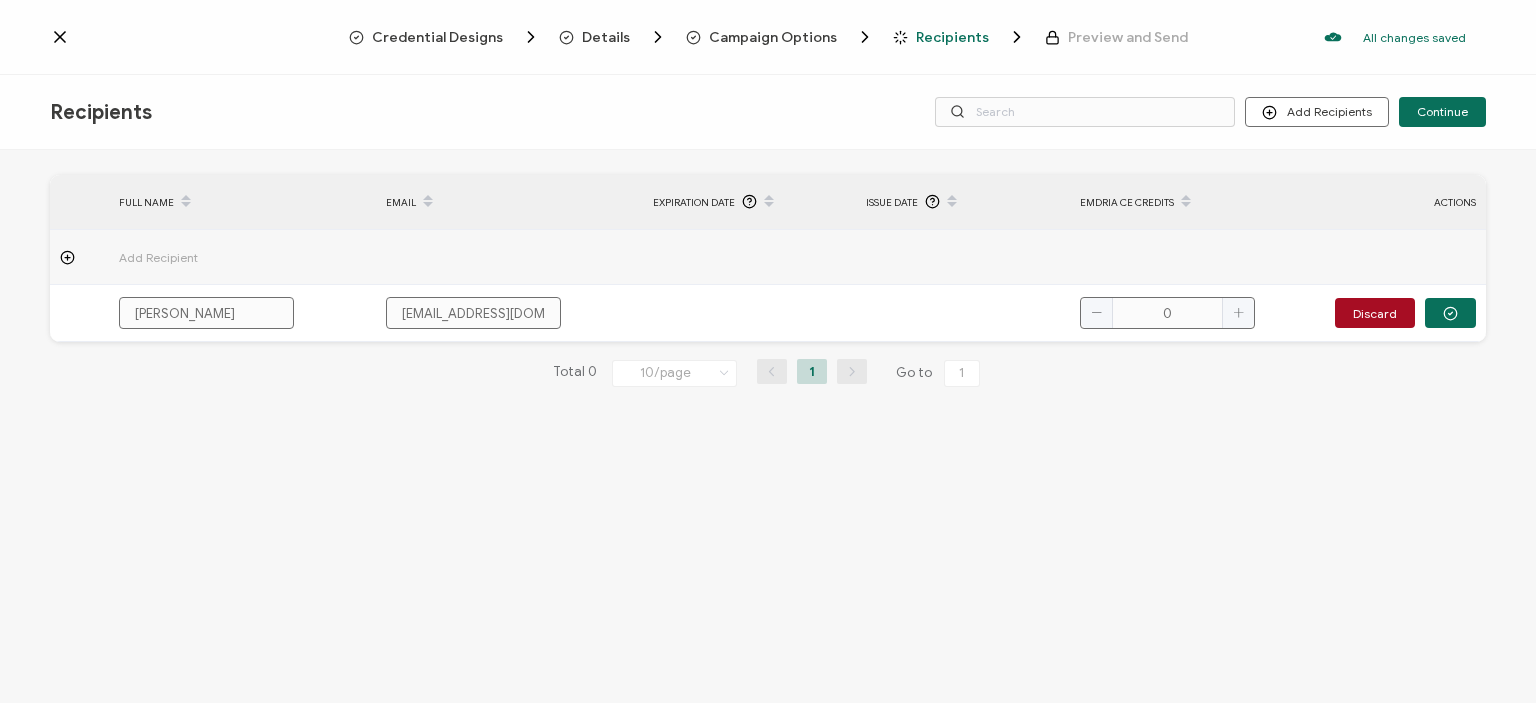 type on "[EMAIL_ADDRESS][DOMAIN_NAME]" 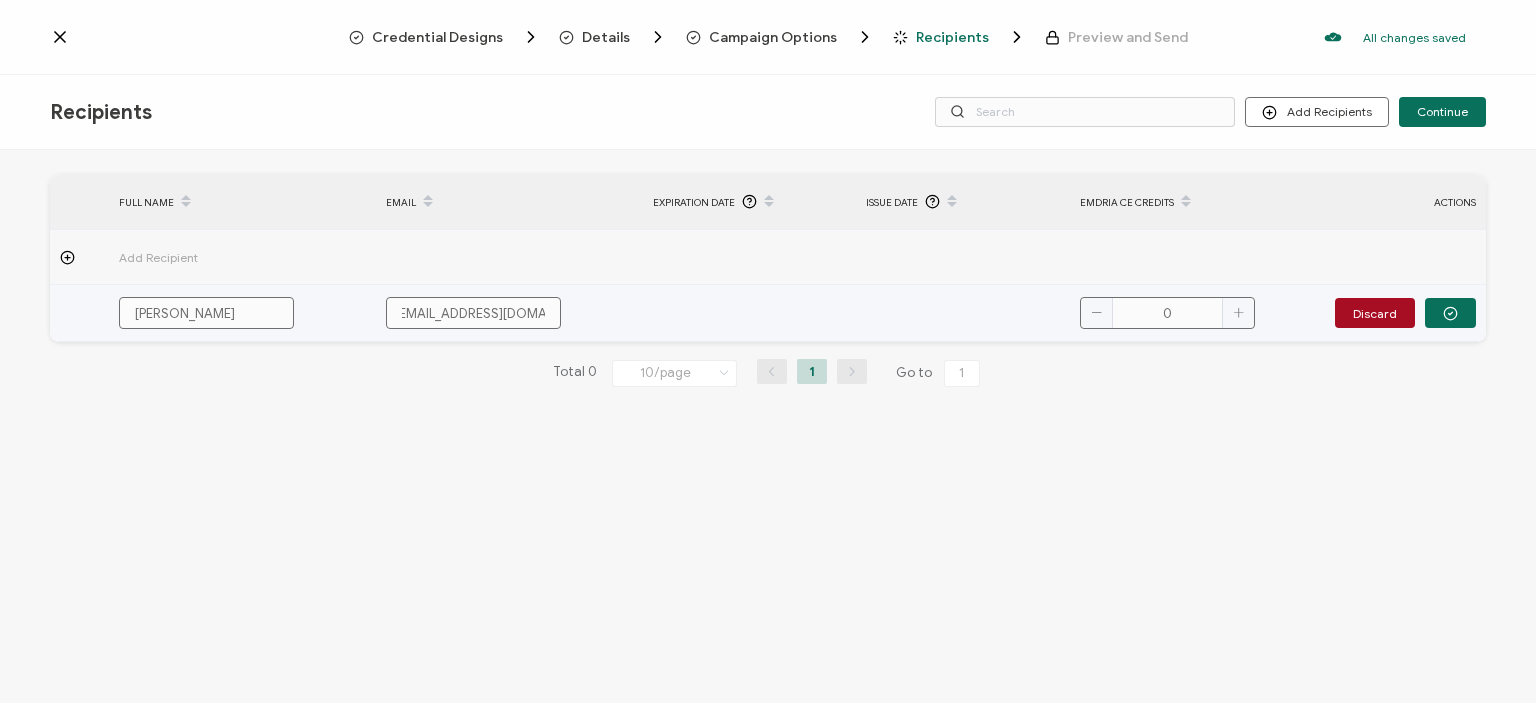 drag, startPoint x: 554, startPoint y: 310, endPoint x: 237, endPoint y: 328, distance: 317.51062 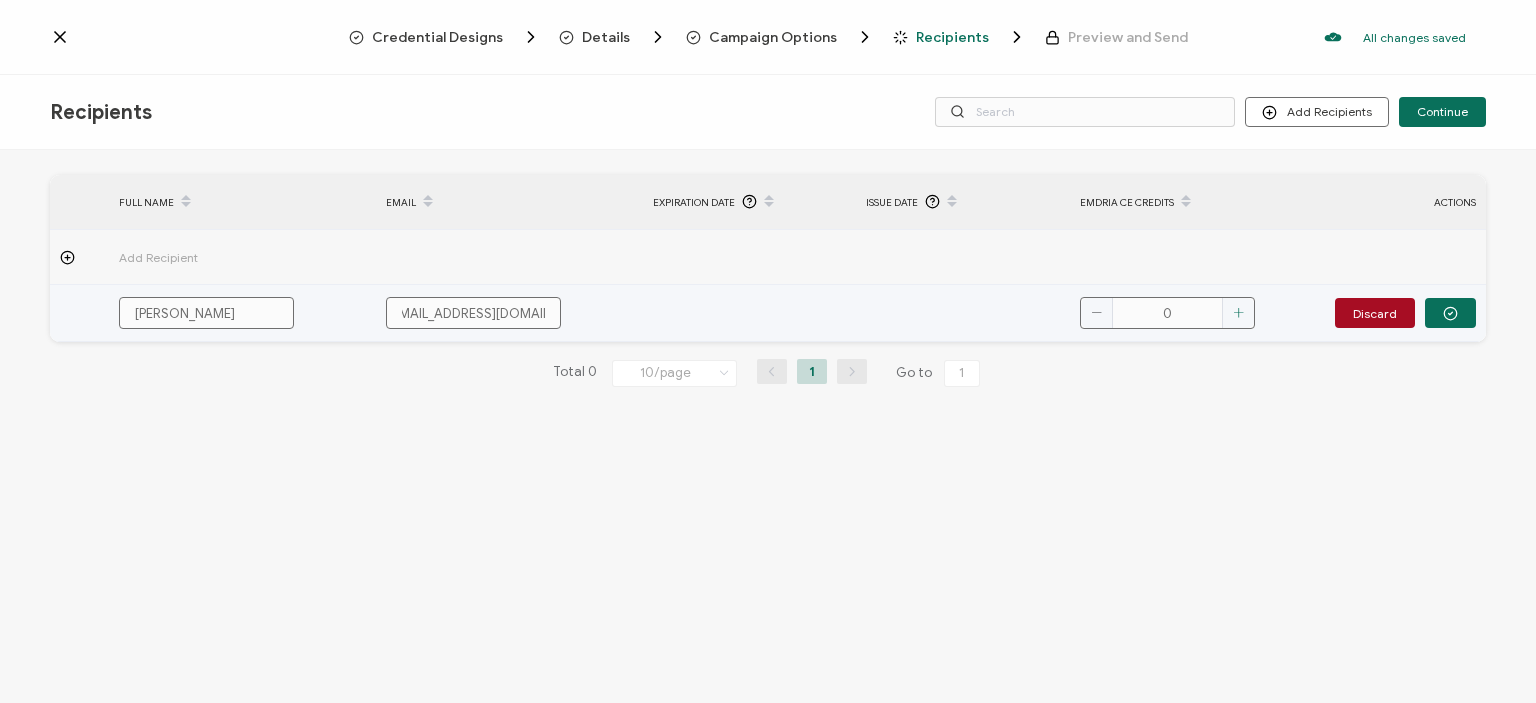 type on "[EMAIL_ADDRESS][DOMAIN_NAME]" 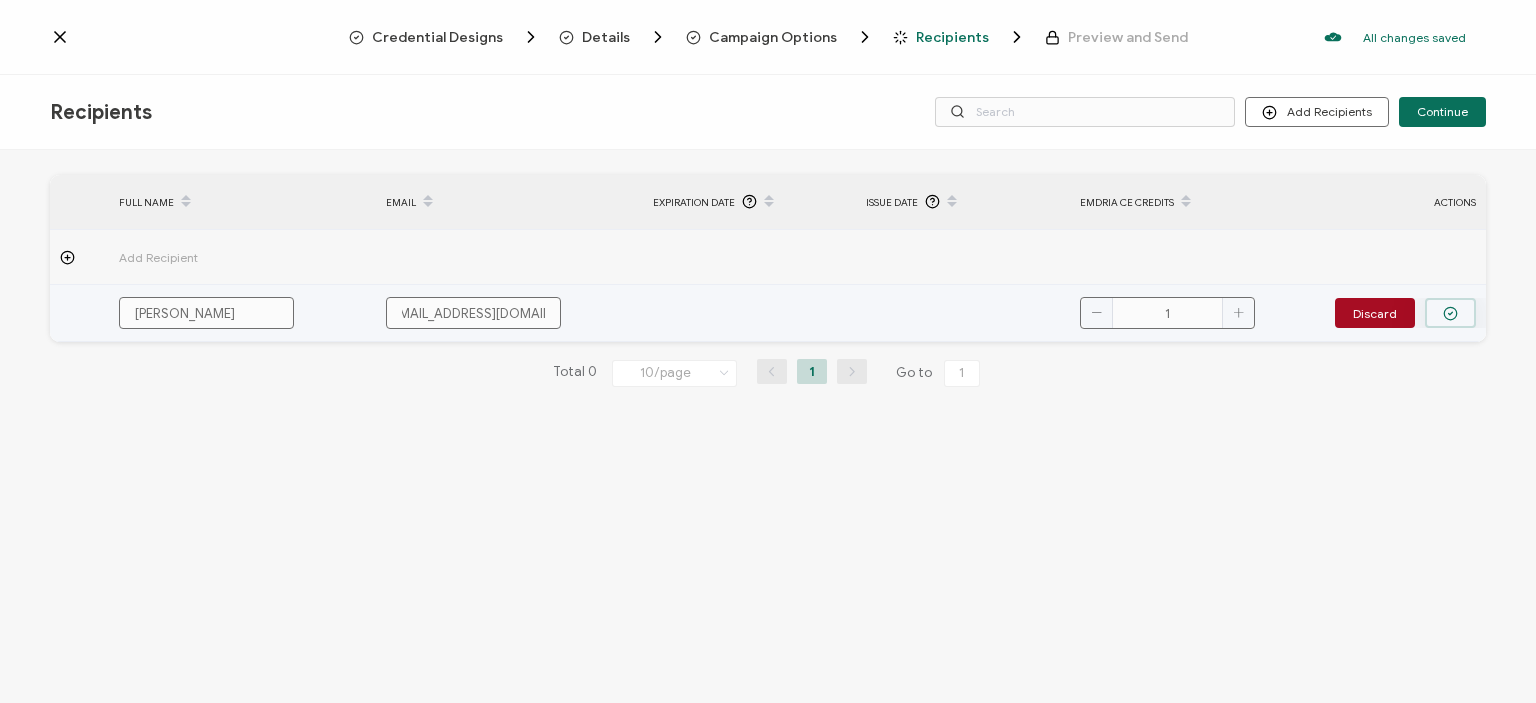 click 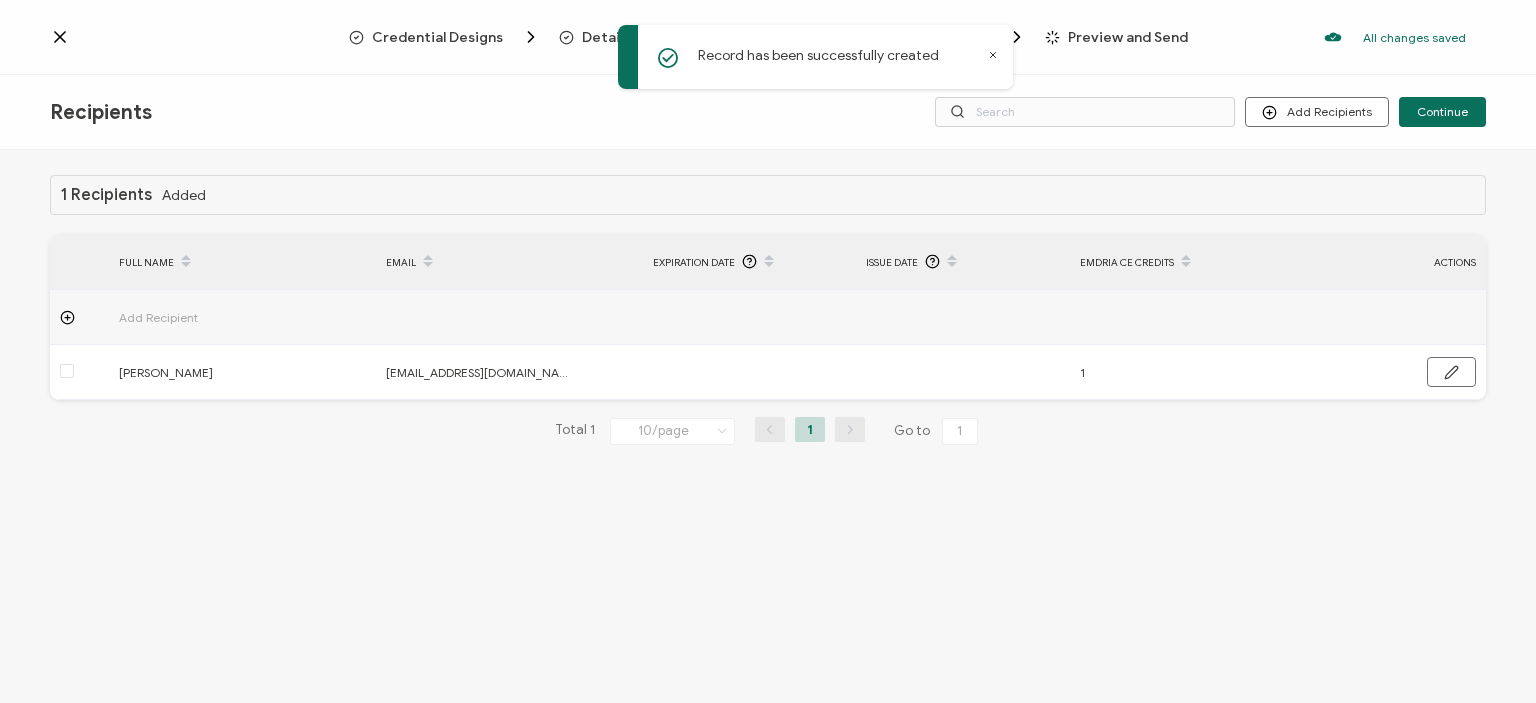 click at bounding box center [1391, 317] 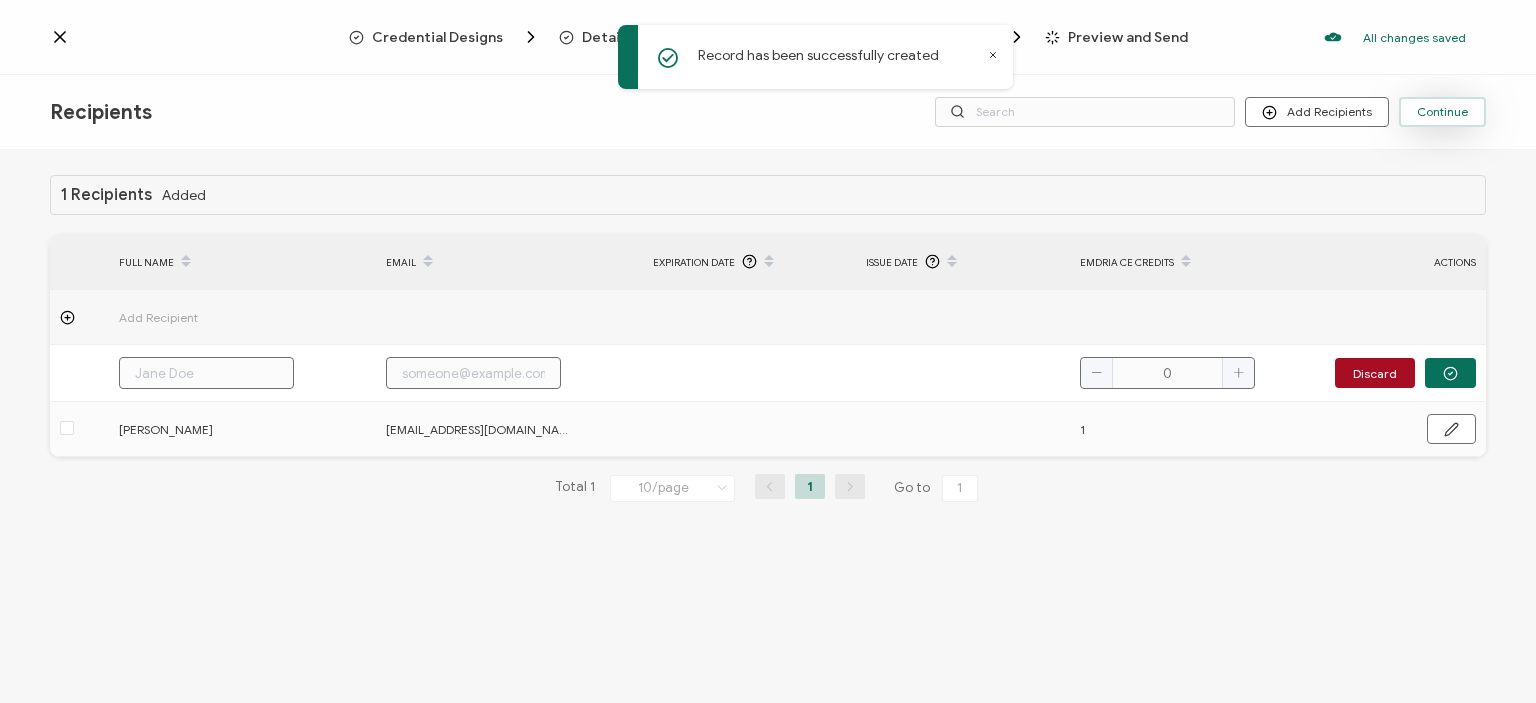 click on "Continue" at bounding box center [1442, 112] 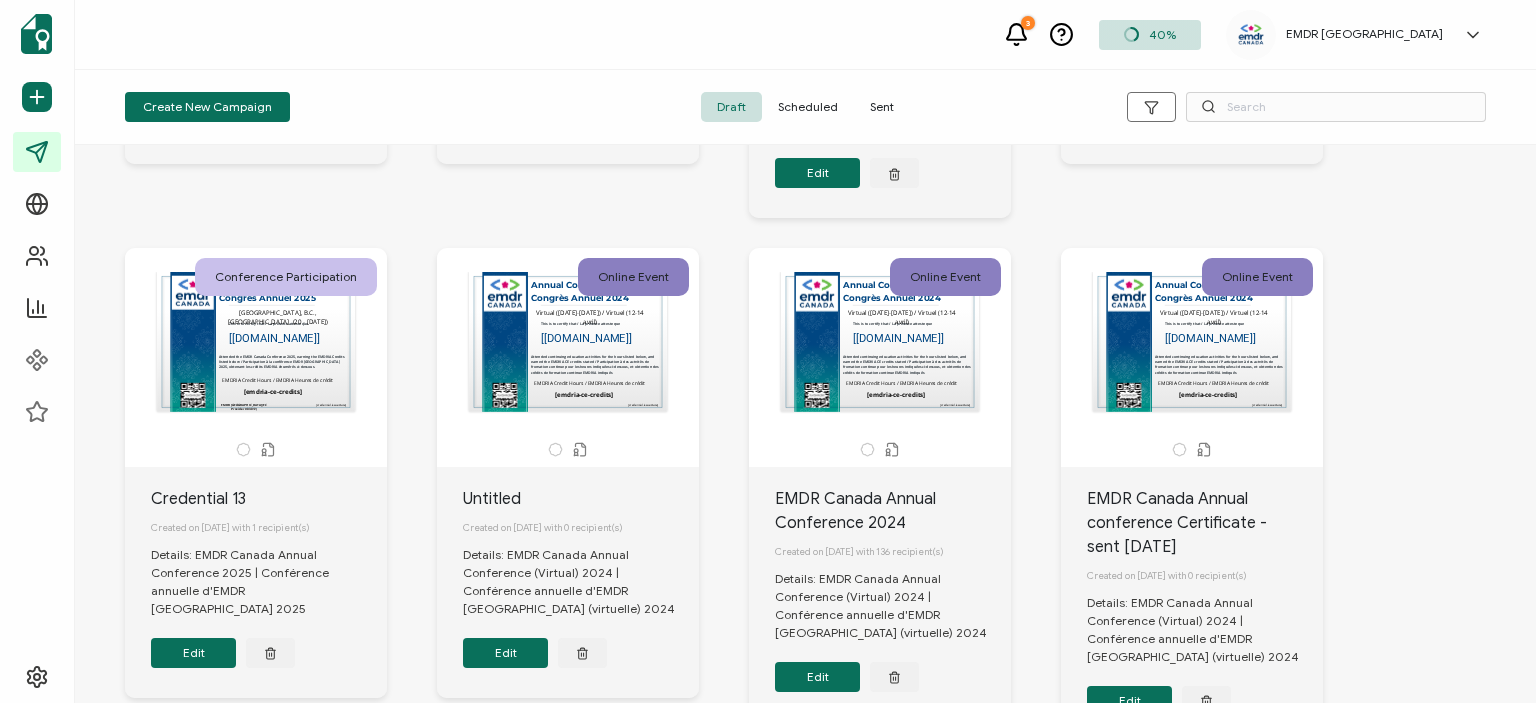 scroll, scrollTop: 427, scrollLeft: 0, axis: vertical 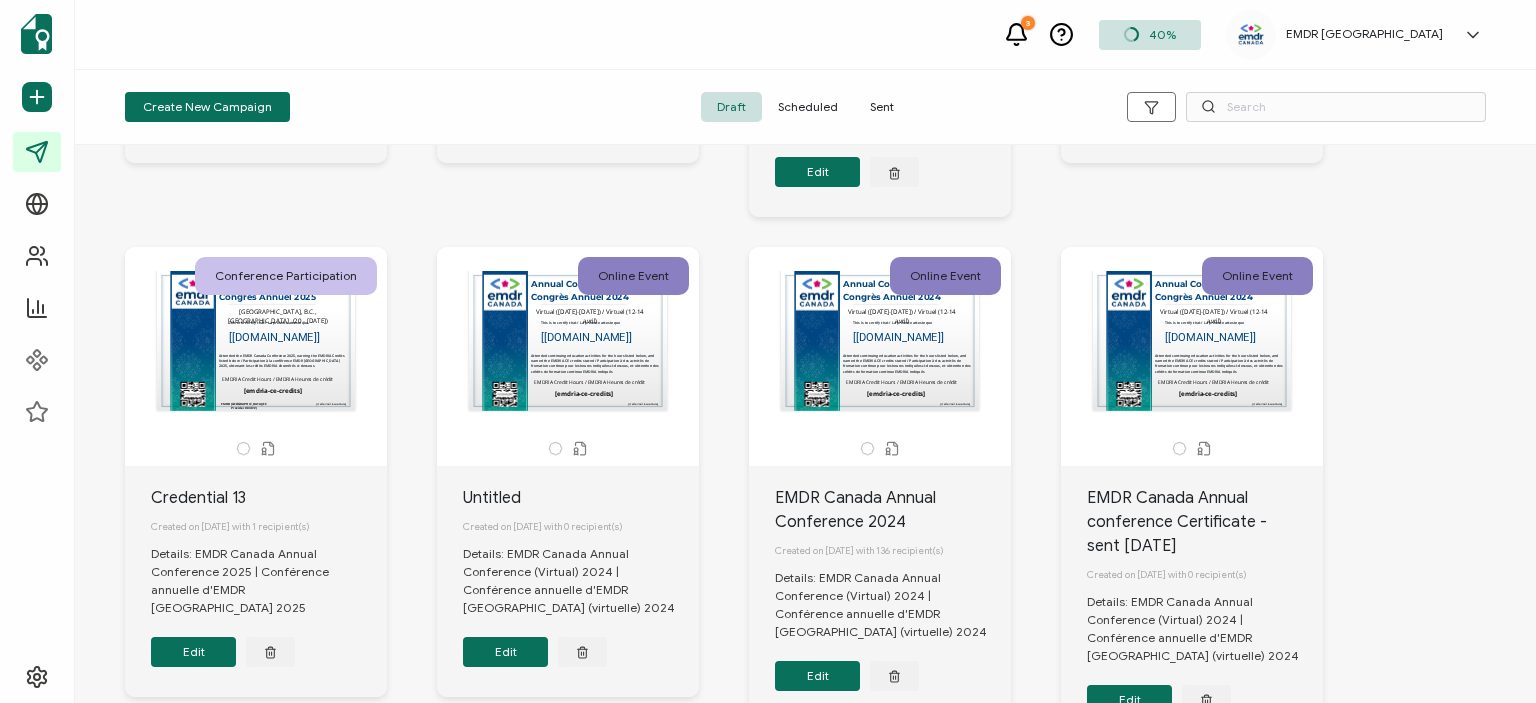 click on "Edit" at bounding box center (193, 652) 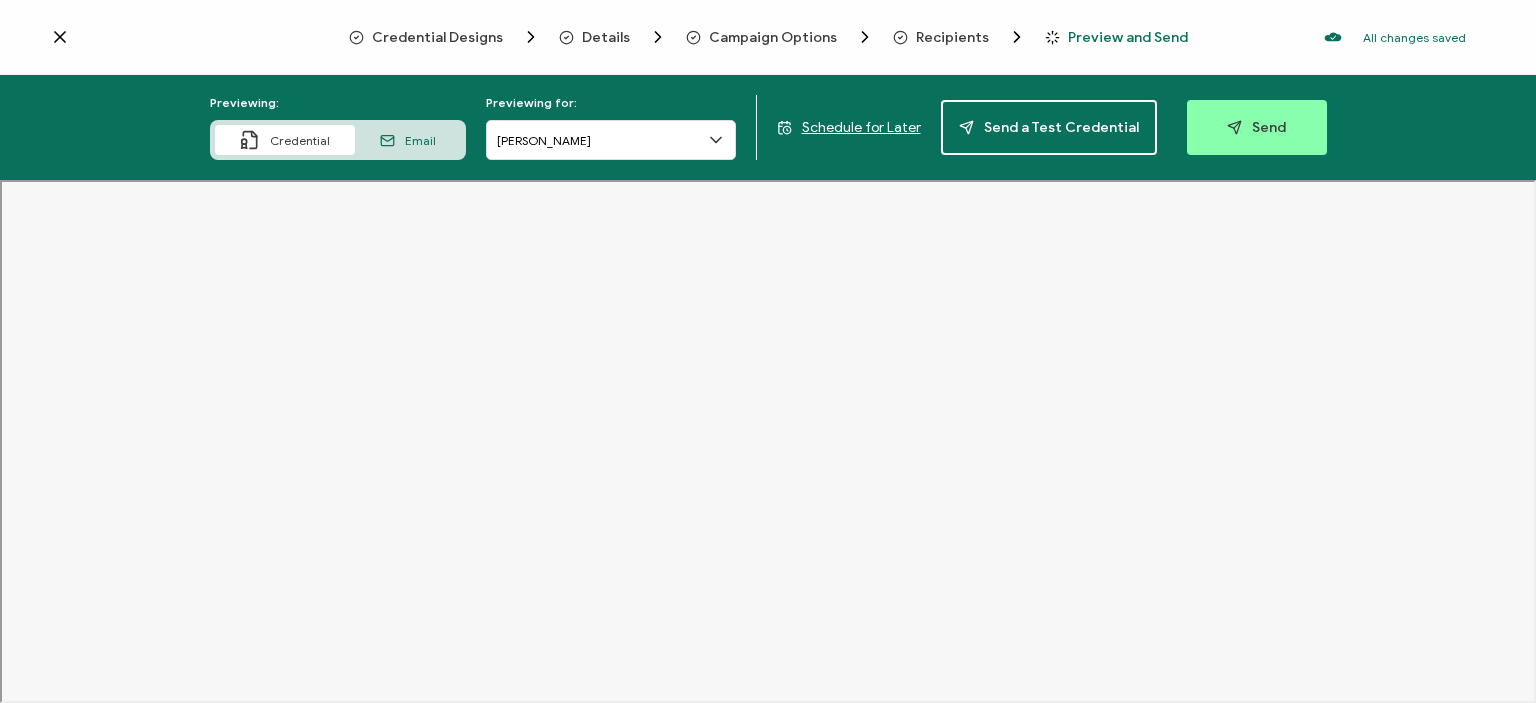 click on "Campaign Options" at bounding box center (773, 37) 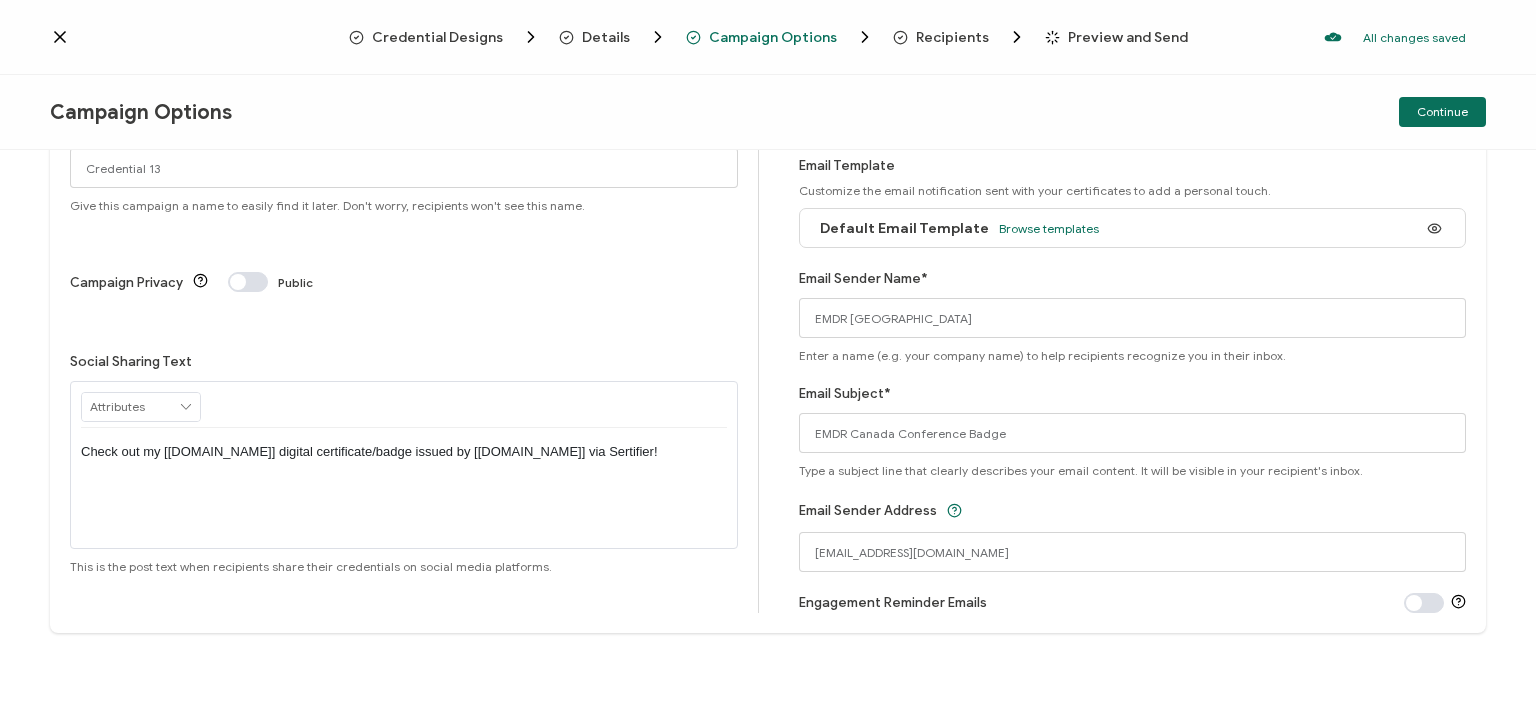 scroll, scrollTop: 0, scrollLeft: 0, axis: both 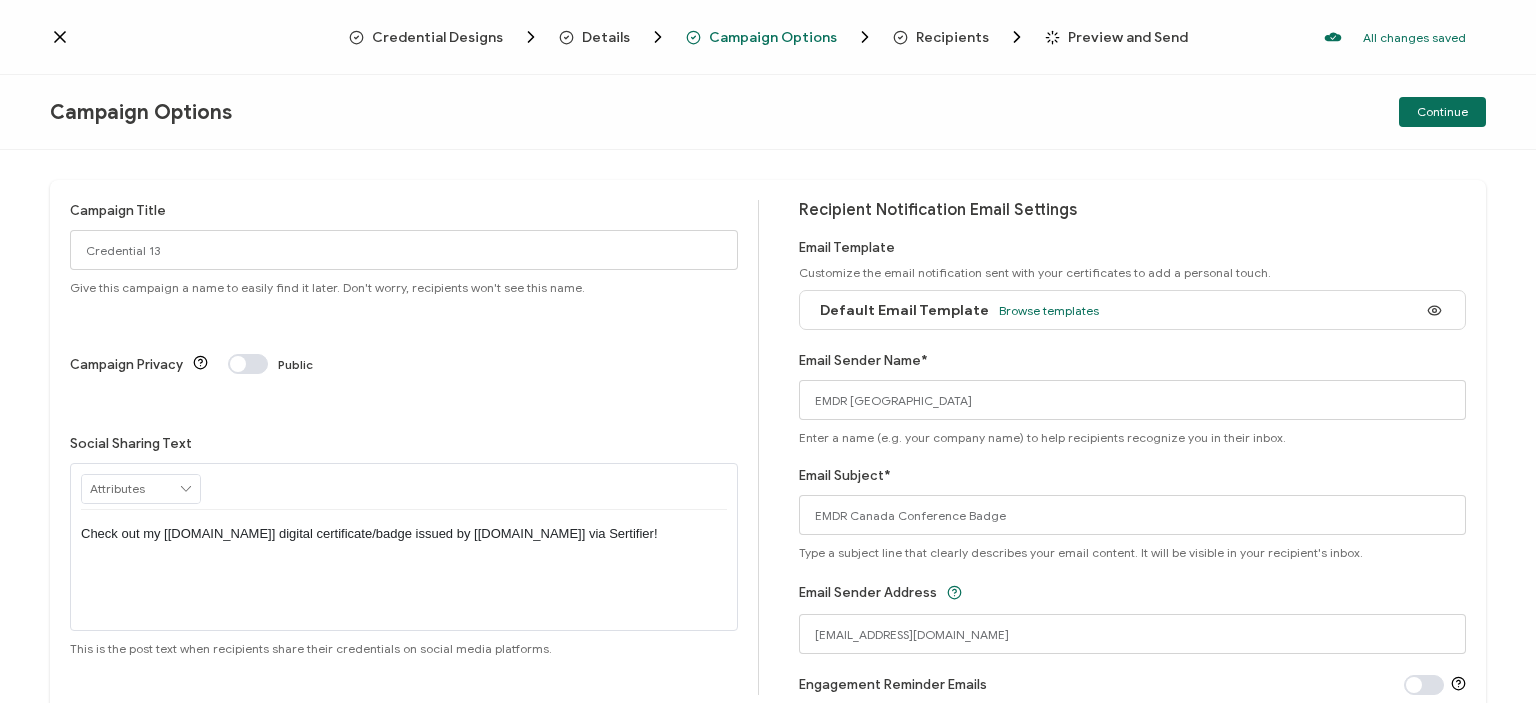 click on "Details" at bounding box center [606, 37] 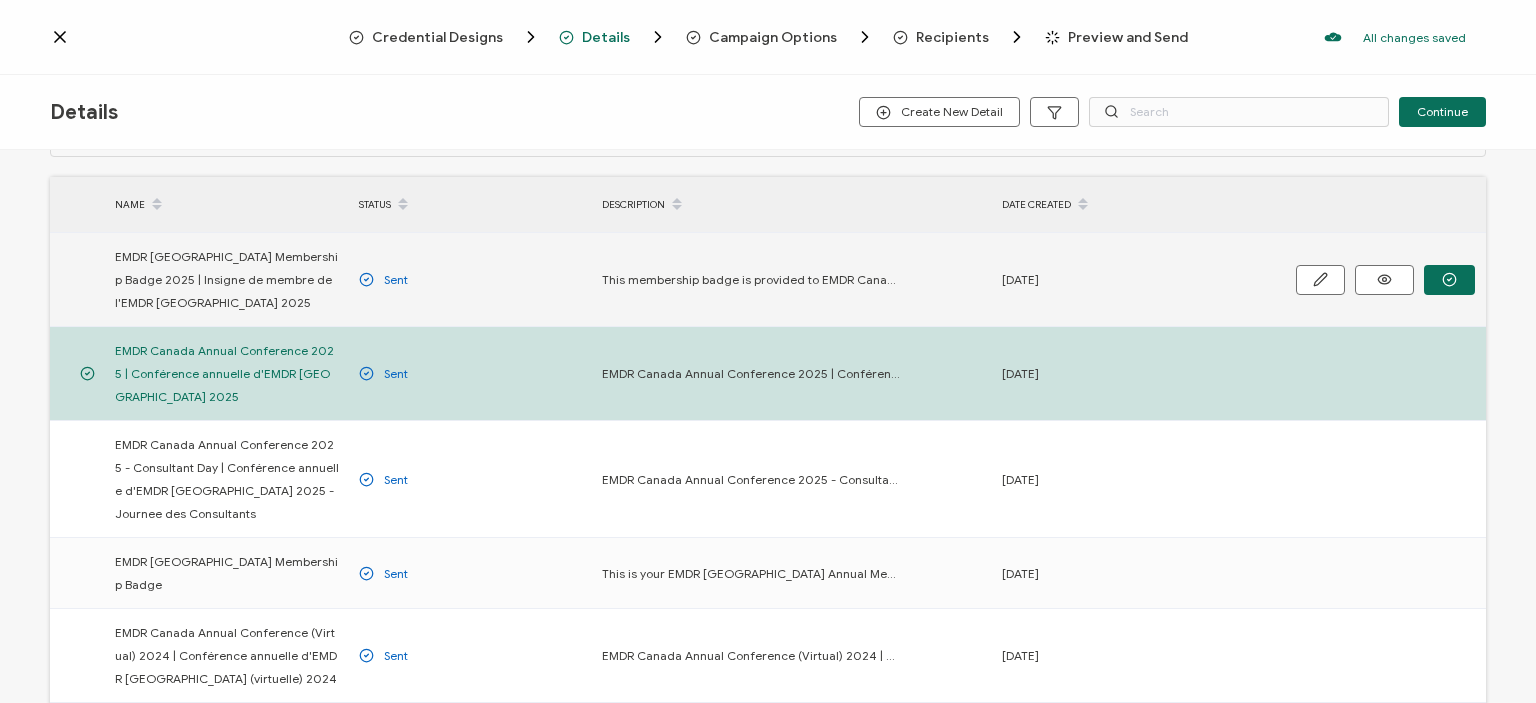 scroll, scrollTop: 98, scrollLeft: 0, axis: vertical 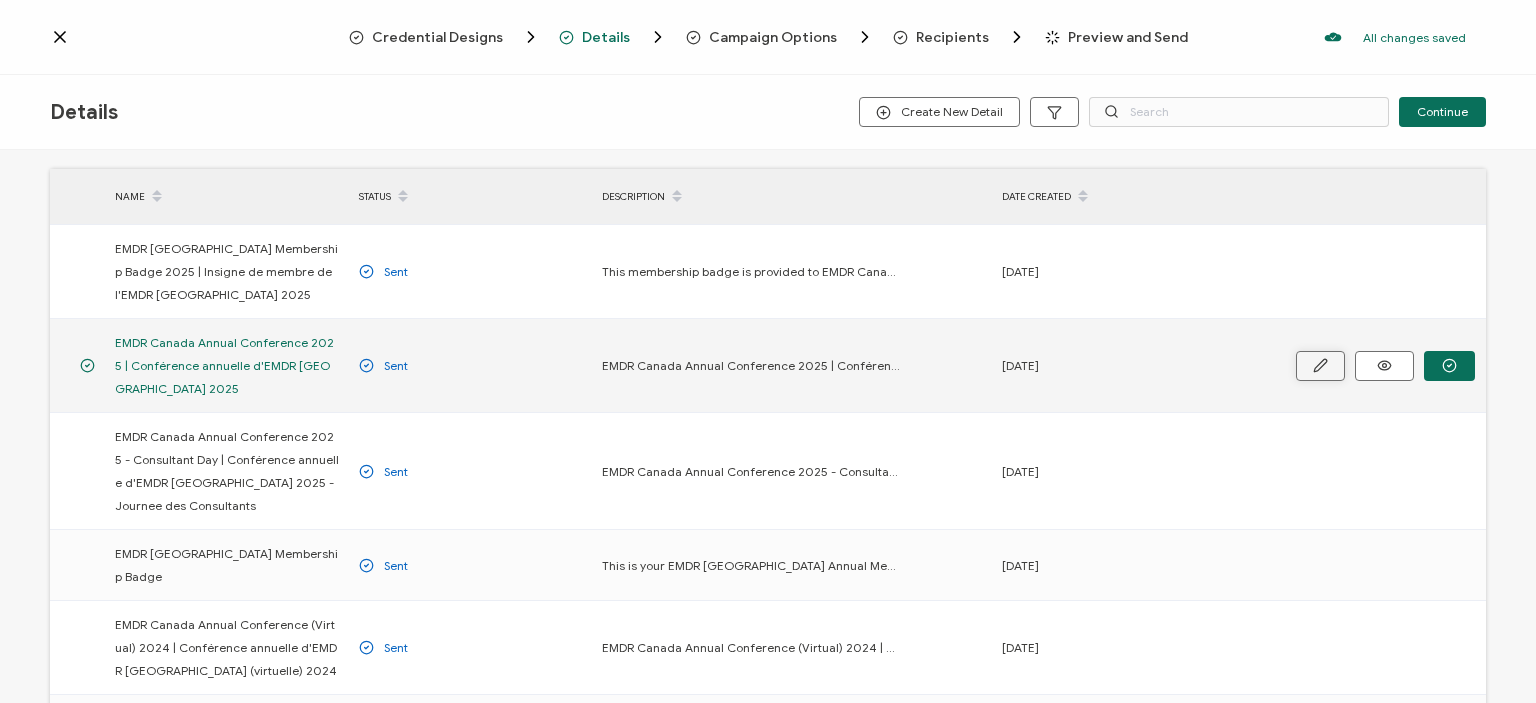 click 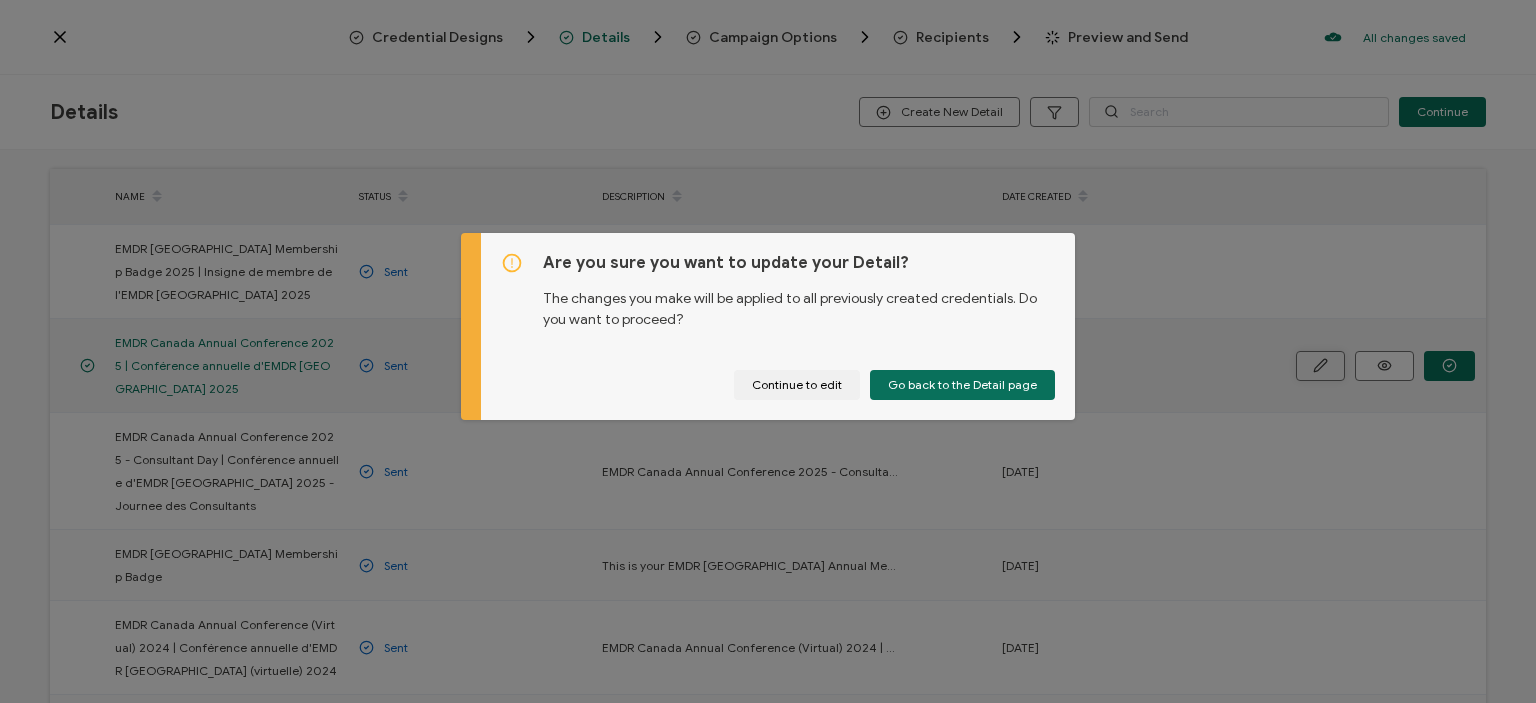 click on "Are you sure you want to update your Detail?   The changes you make will be applied to all previously created credentials. Do you want to proceed?
Continue to edit
Go back to the Detail page" at bounding box center [768, 351] 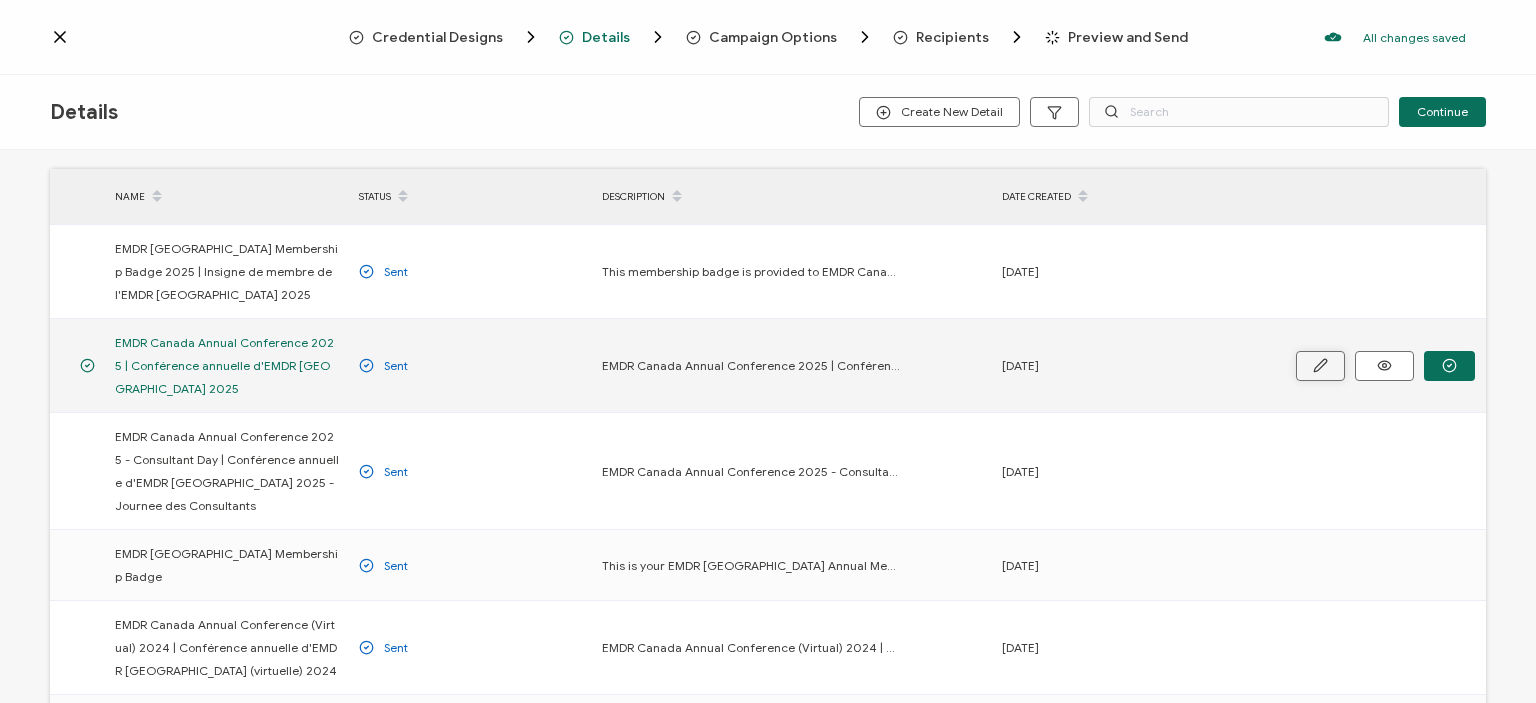 click 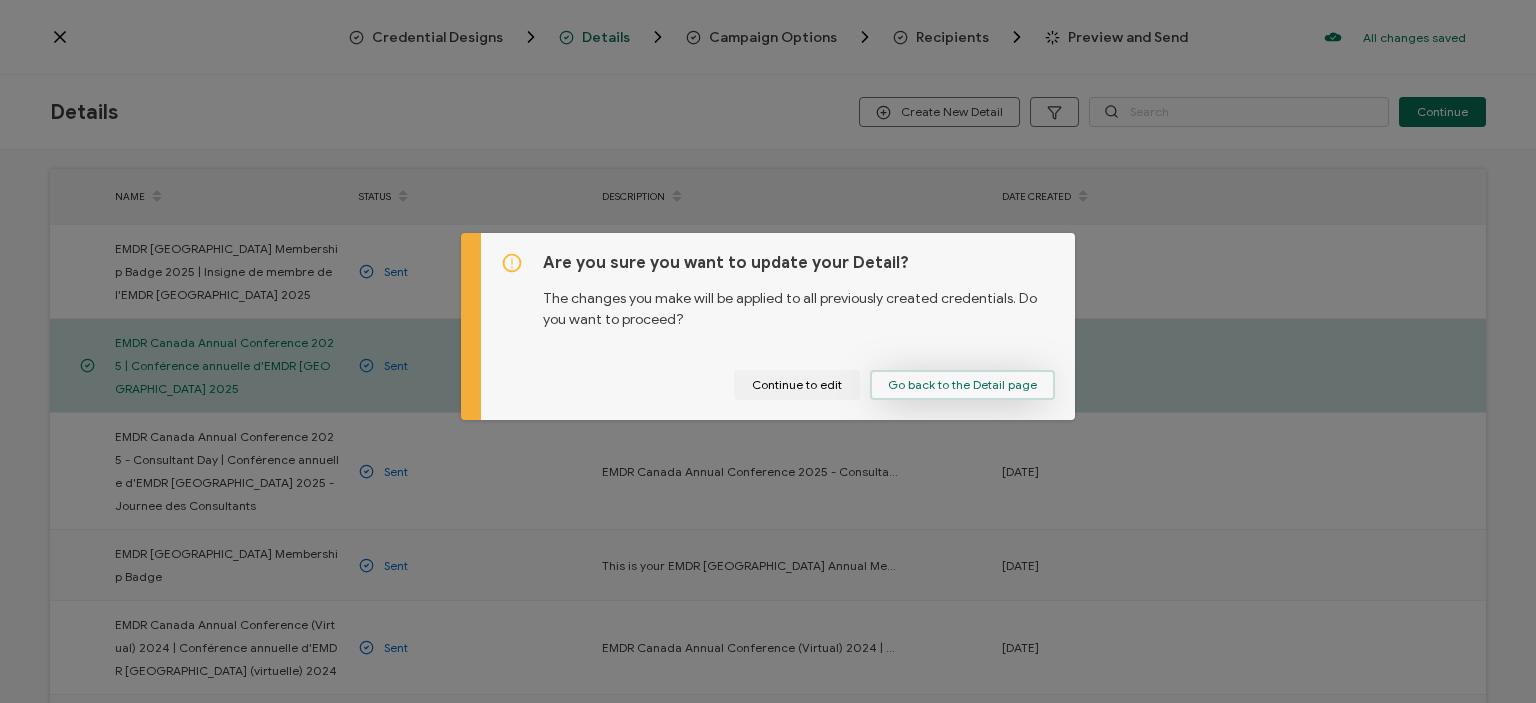 click on "Go back to the Detail page" at bounding box center (962, 385) 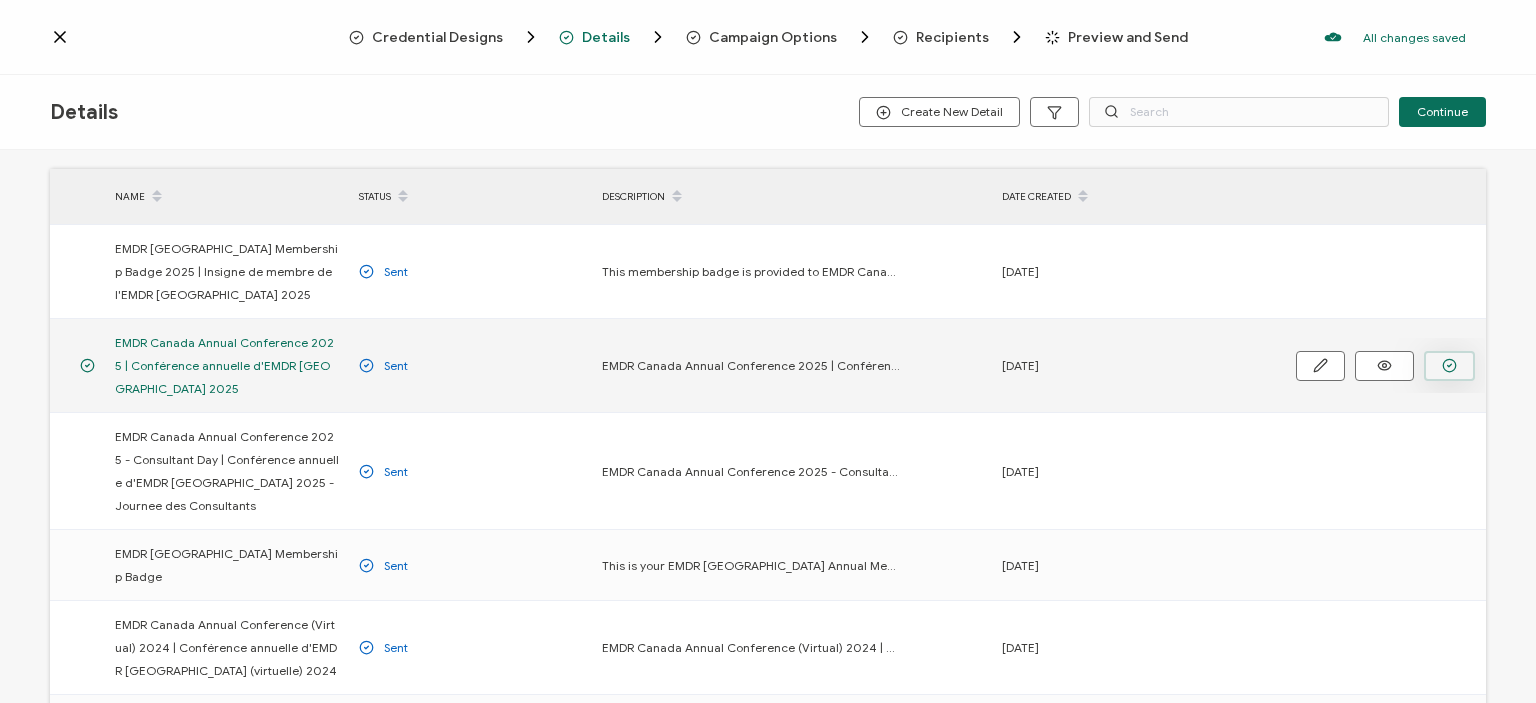 click at bounding box center (1449, 366) 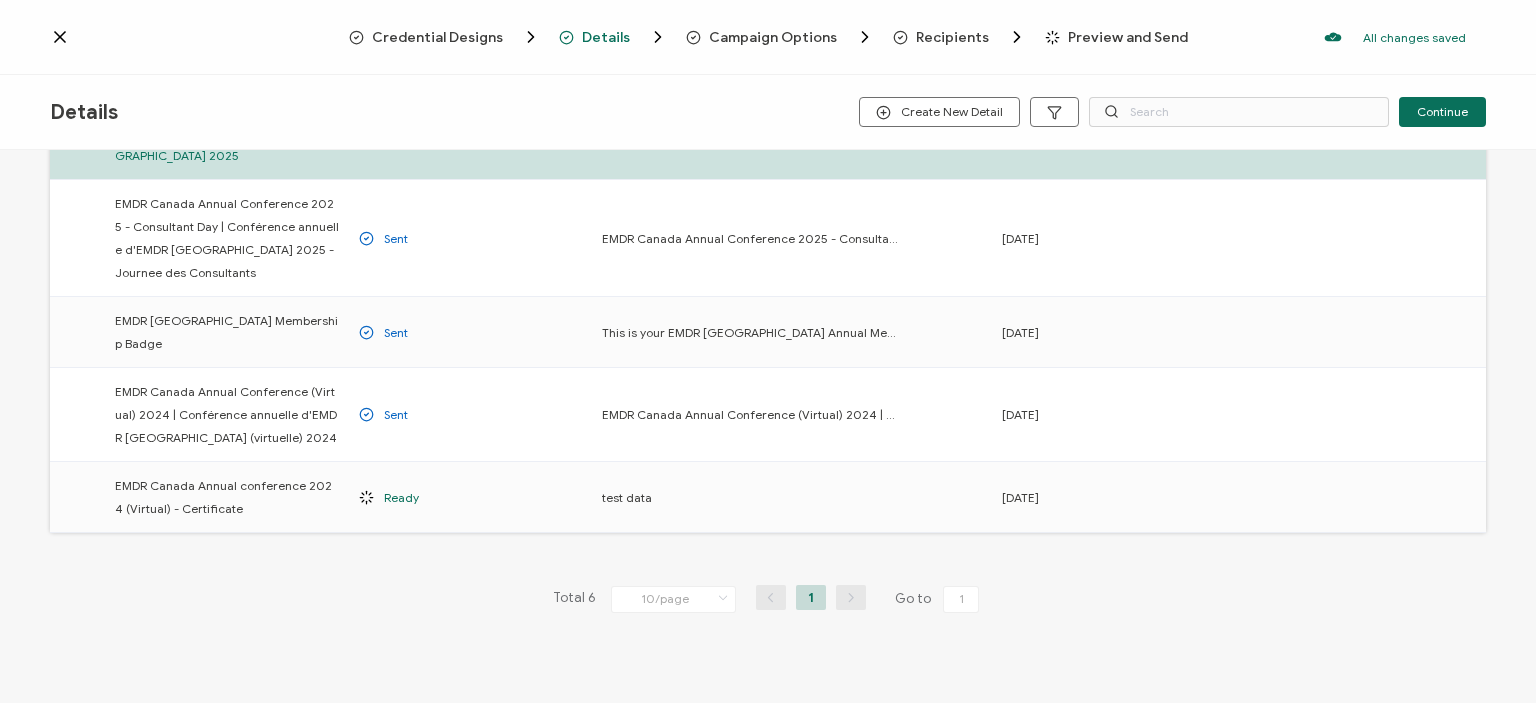scroll, scrollTop: 0, scrollLeft: 0, axis: both 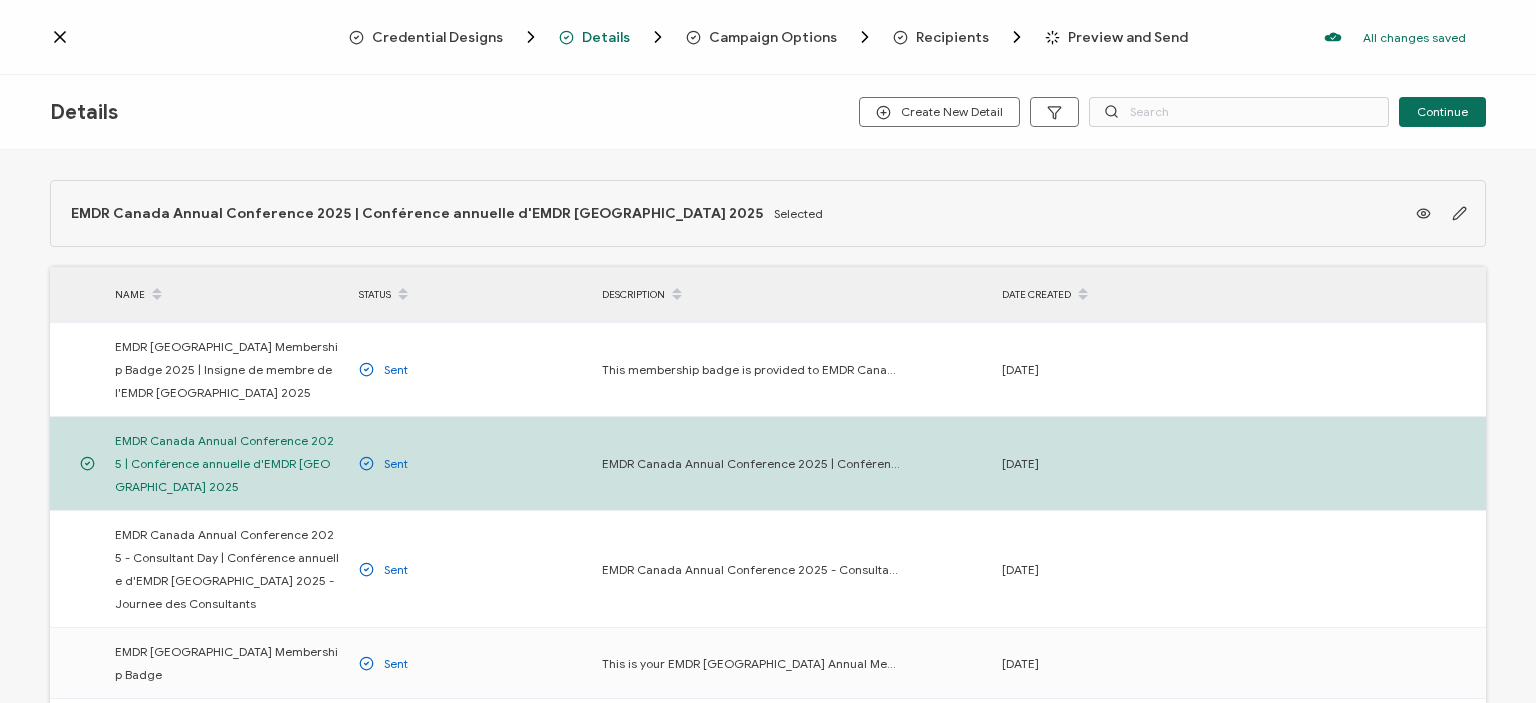 click at bounding box center (199, 37) 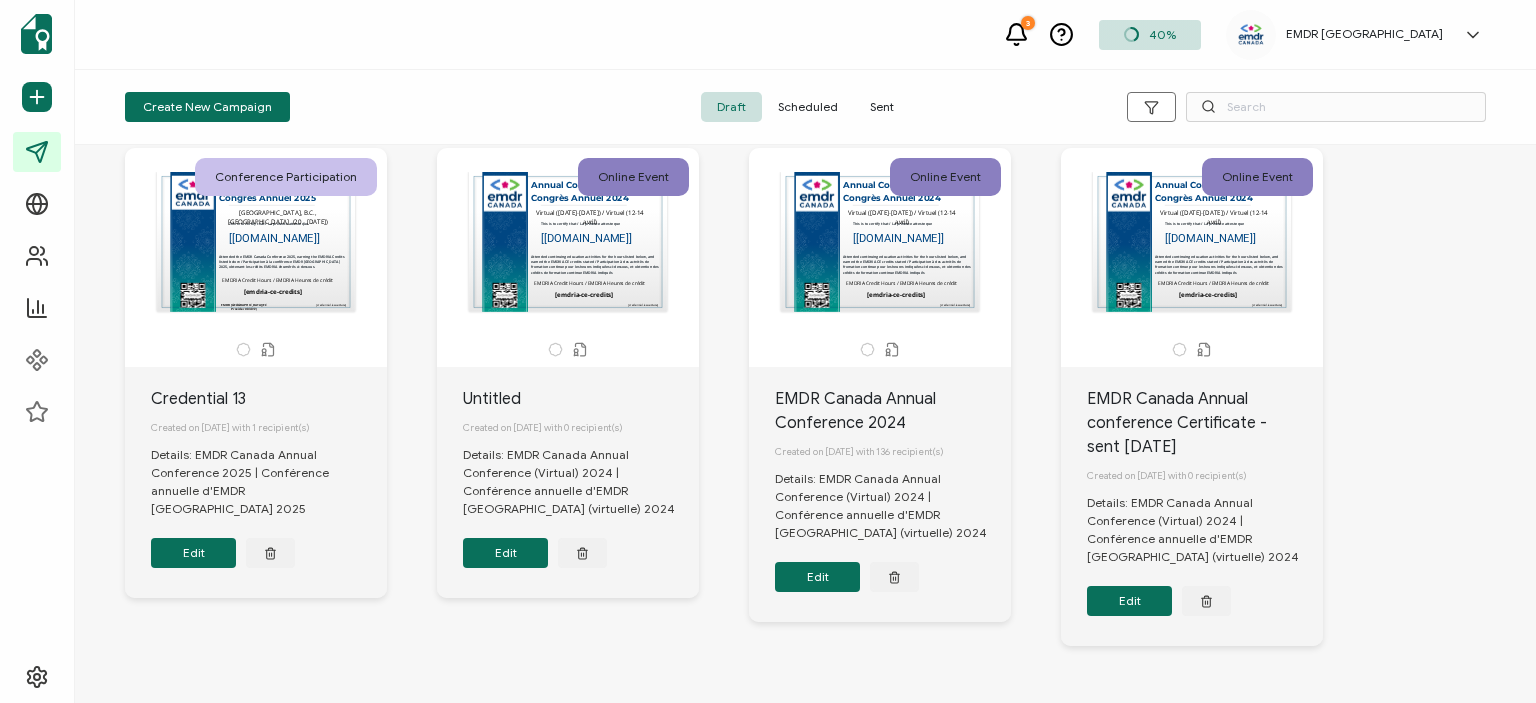 scroll, scrollTop: 524, scrollLeft: 0, axis: vertical 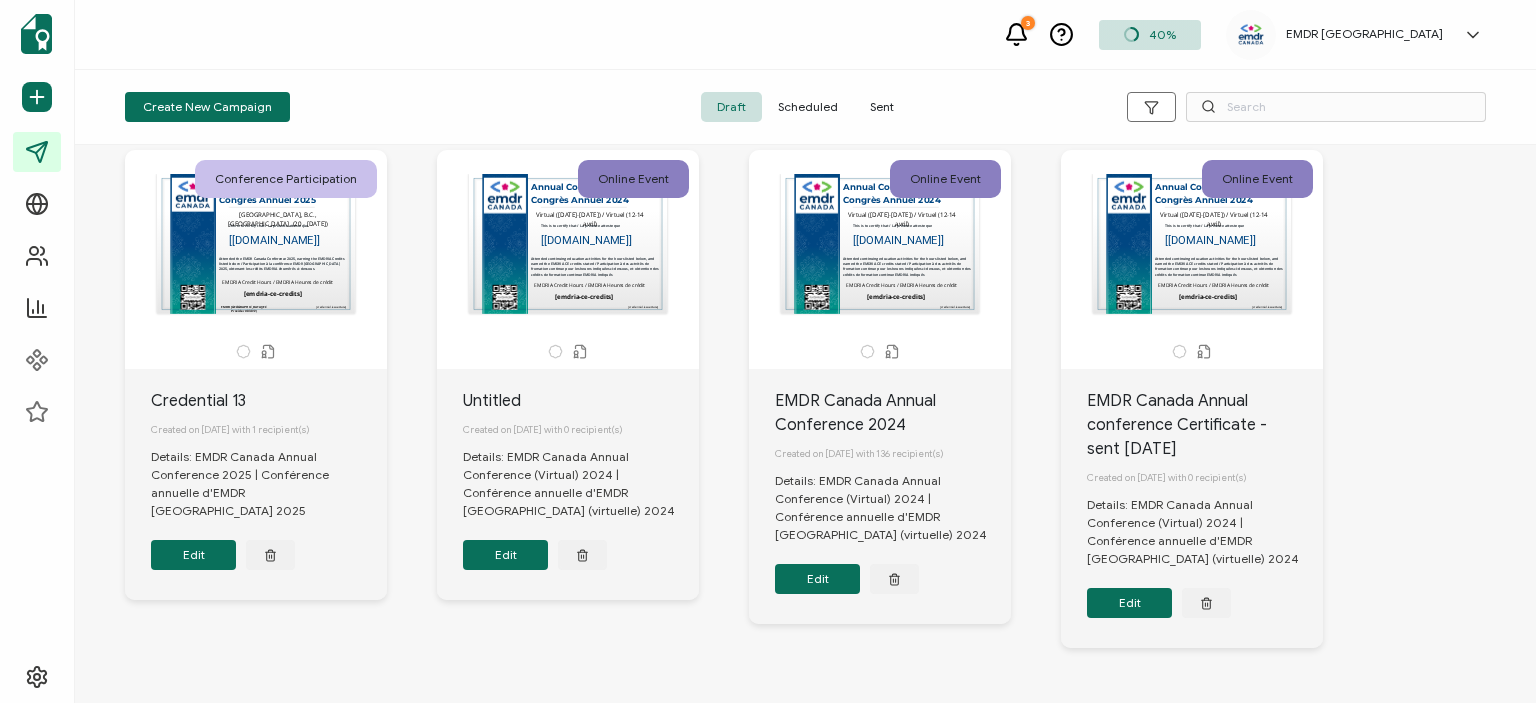 click on "Edit" at bounding box center [193, 555] 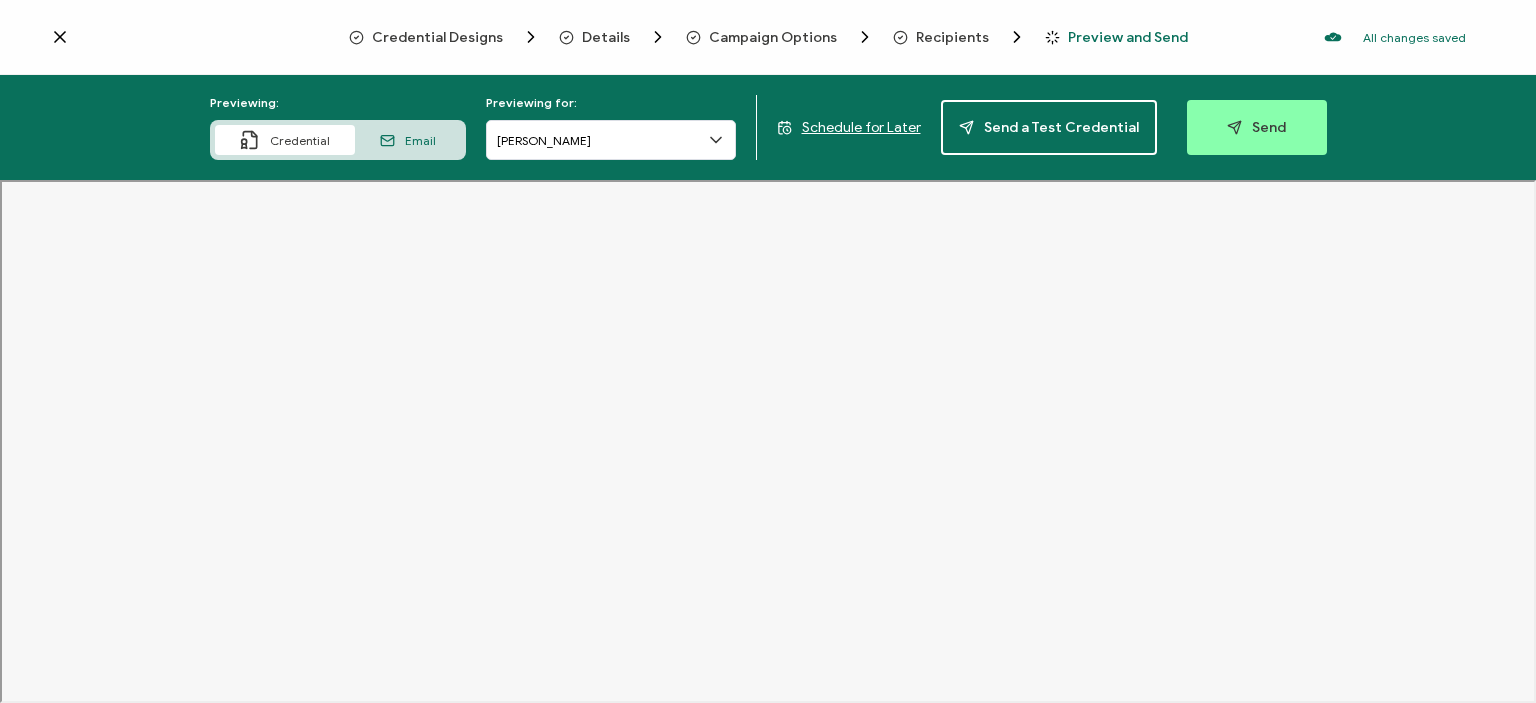 click on "Details" at bounding box center [606, 37] 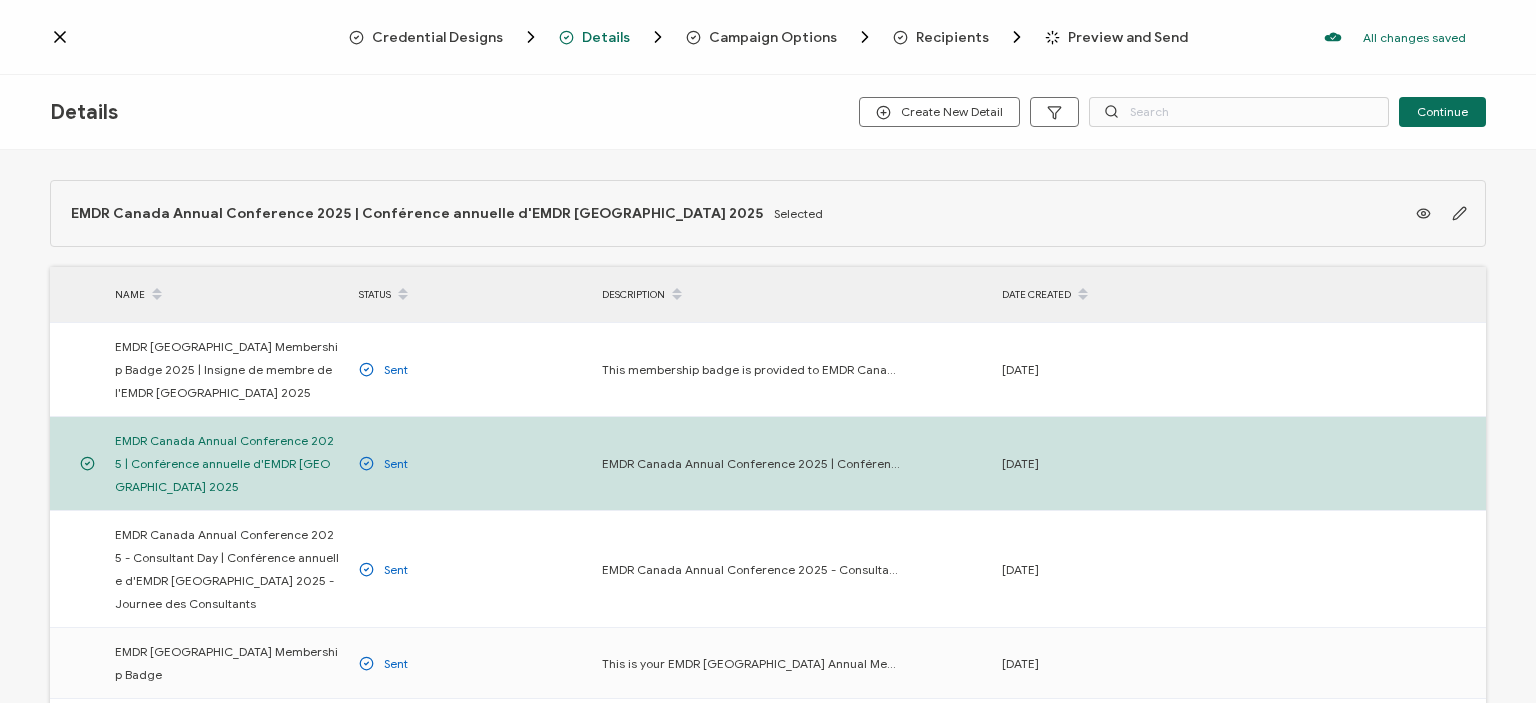 click on "Campaign Options" at bounding box center (773, 37) 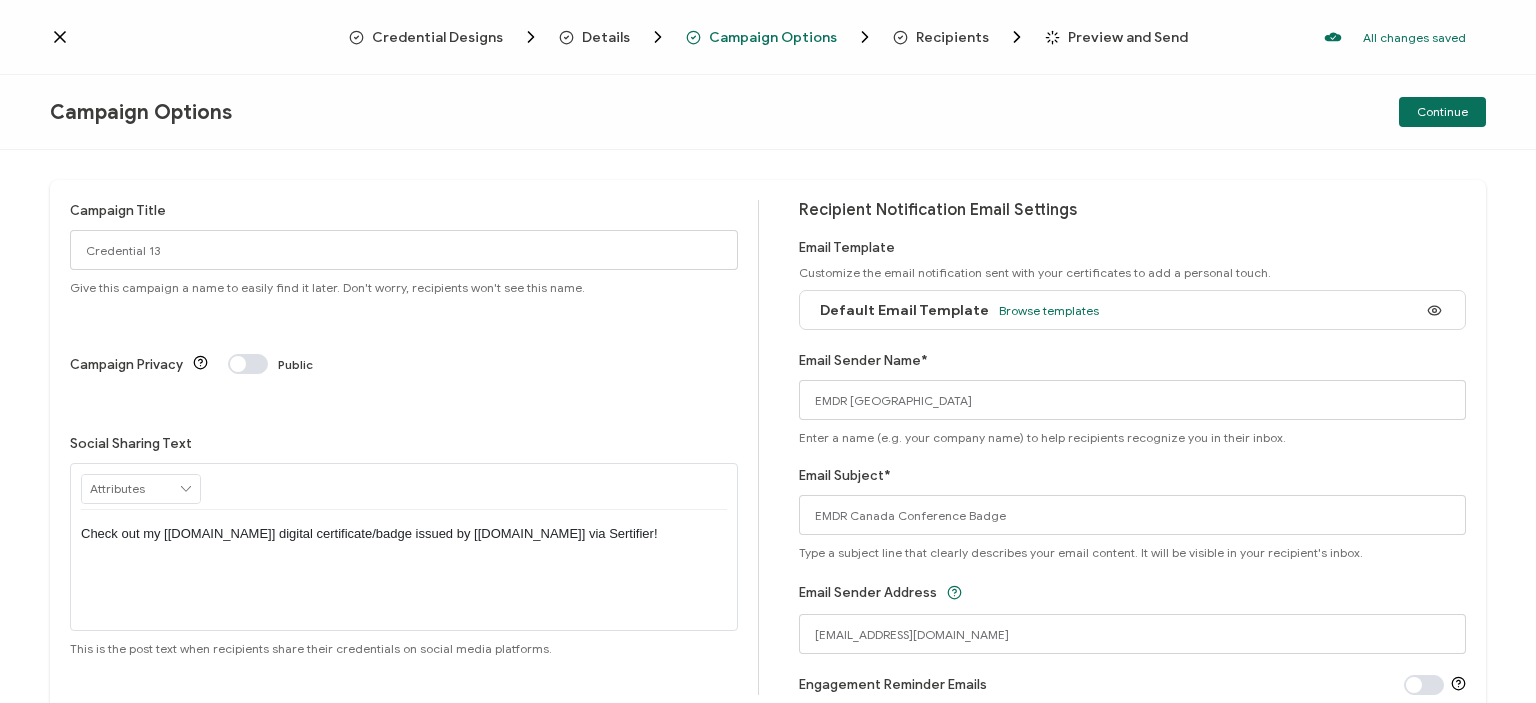 click on "Campaign Title
Credential 13     Give this campaign a name to easily find it later. Don't worry, recipients won't see this name.
Campaign Privacy
Public
Social Sharing Text
RECIPIENT
Recipient Name
Recipient E-Mail
CREDENTIAL
Credential ID
Issue Date
Credential Name
Credential Desciption
Expire Date
ISSUER
Issuer Name
CUSTOM
EMDRIA CE Credits" at bounding box center (414, 447) 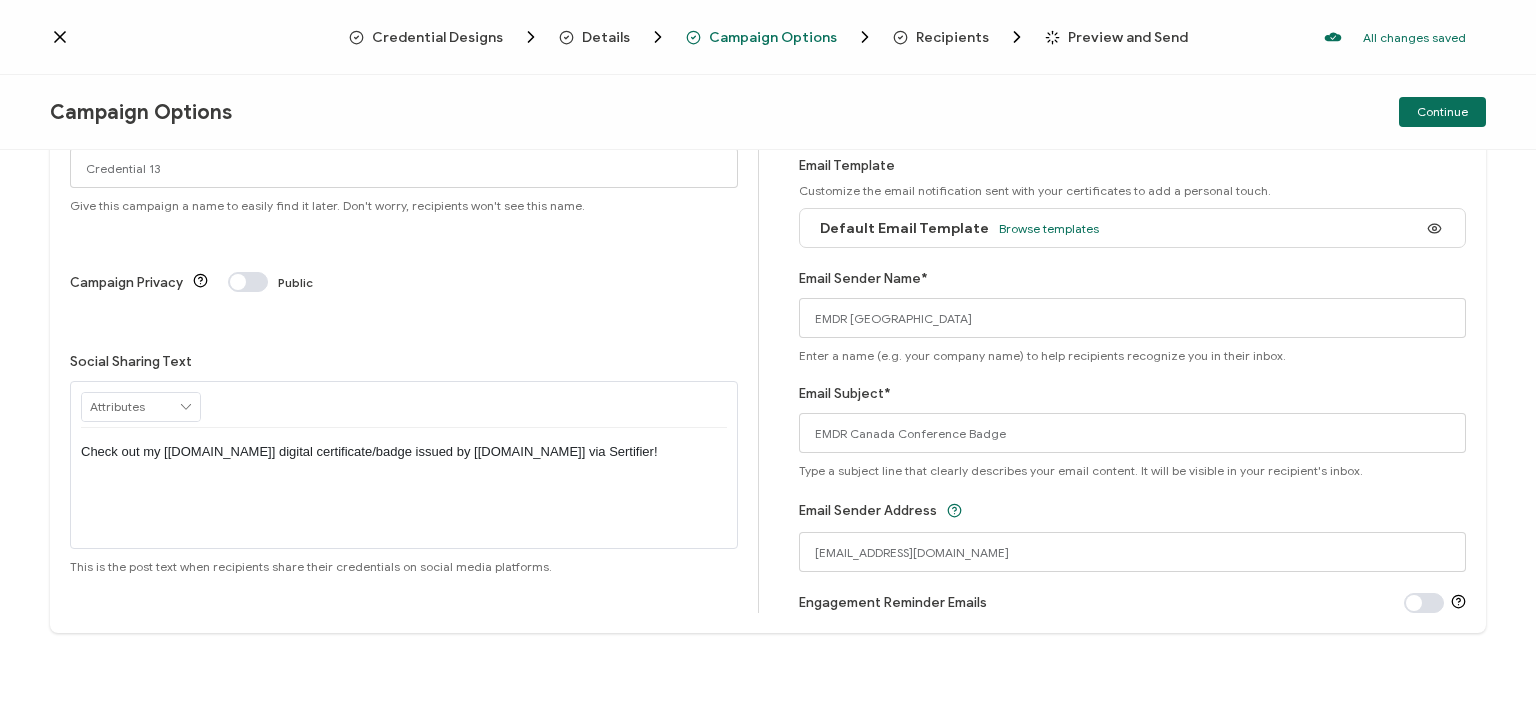 scroll, scrollTop: 0, scrollLeft: 0, axis: both 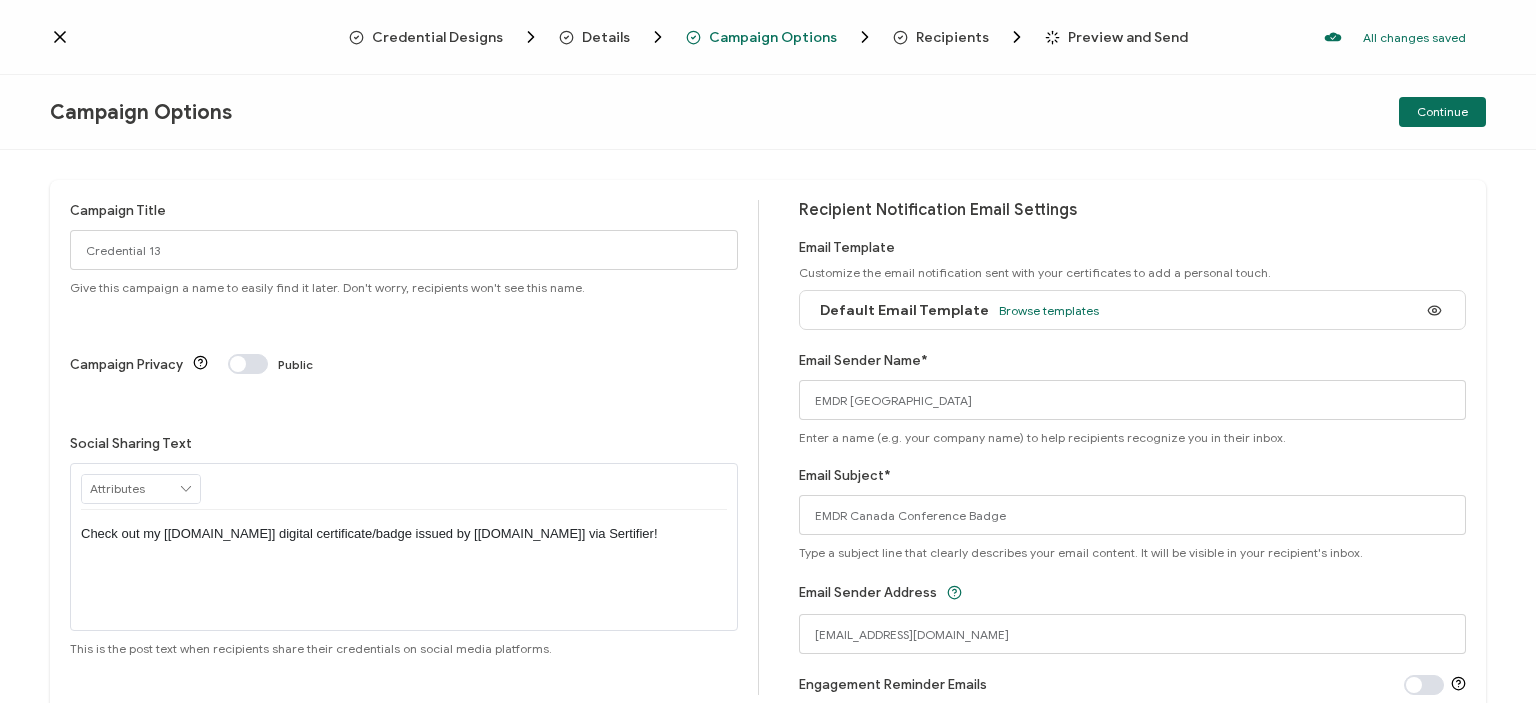 click on "Recipients" at bounding box center [952, 37] 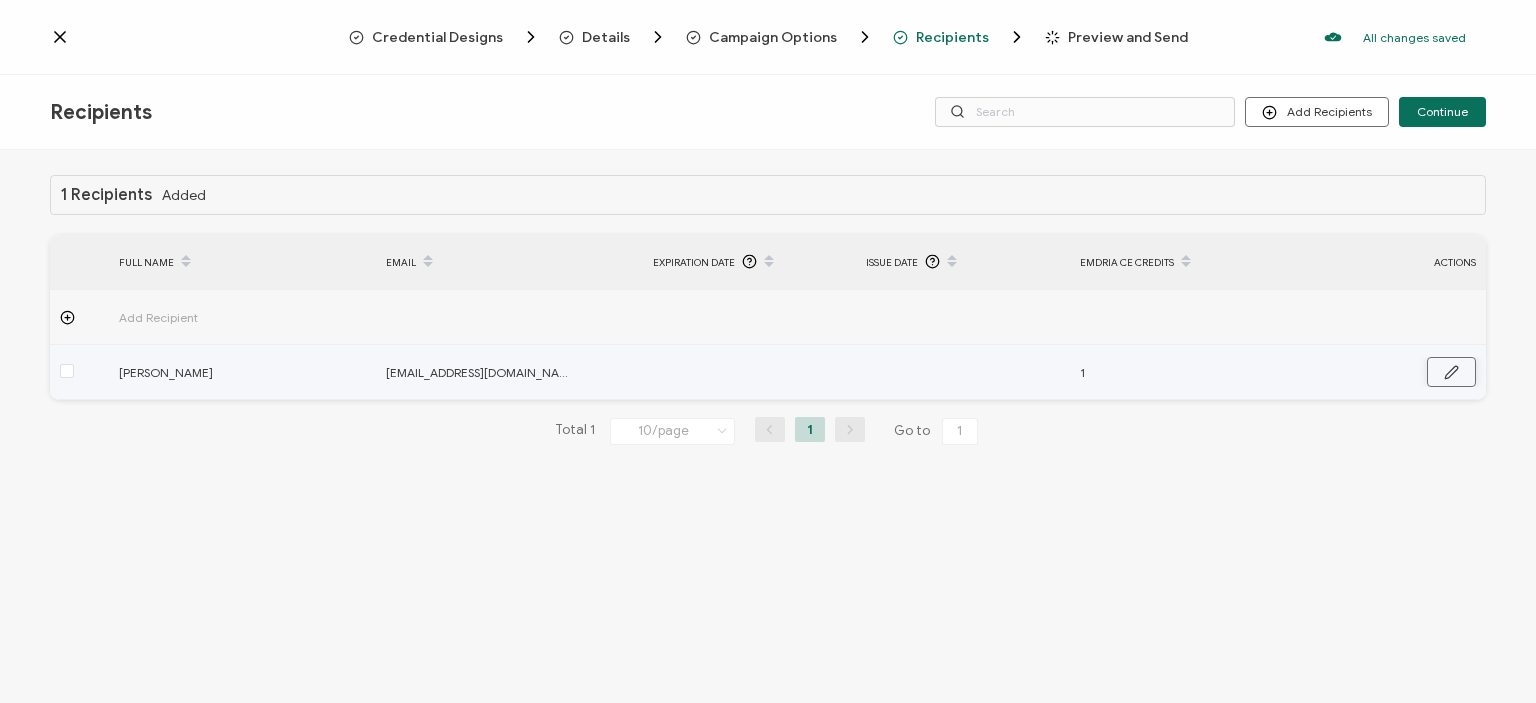 click at bounding box center (1451, 372) 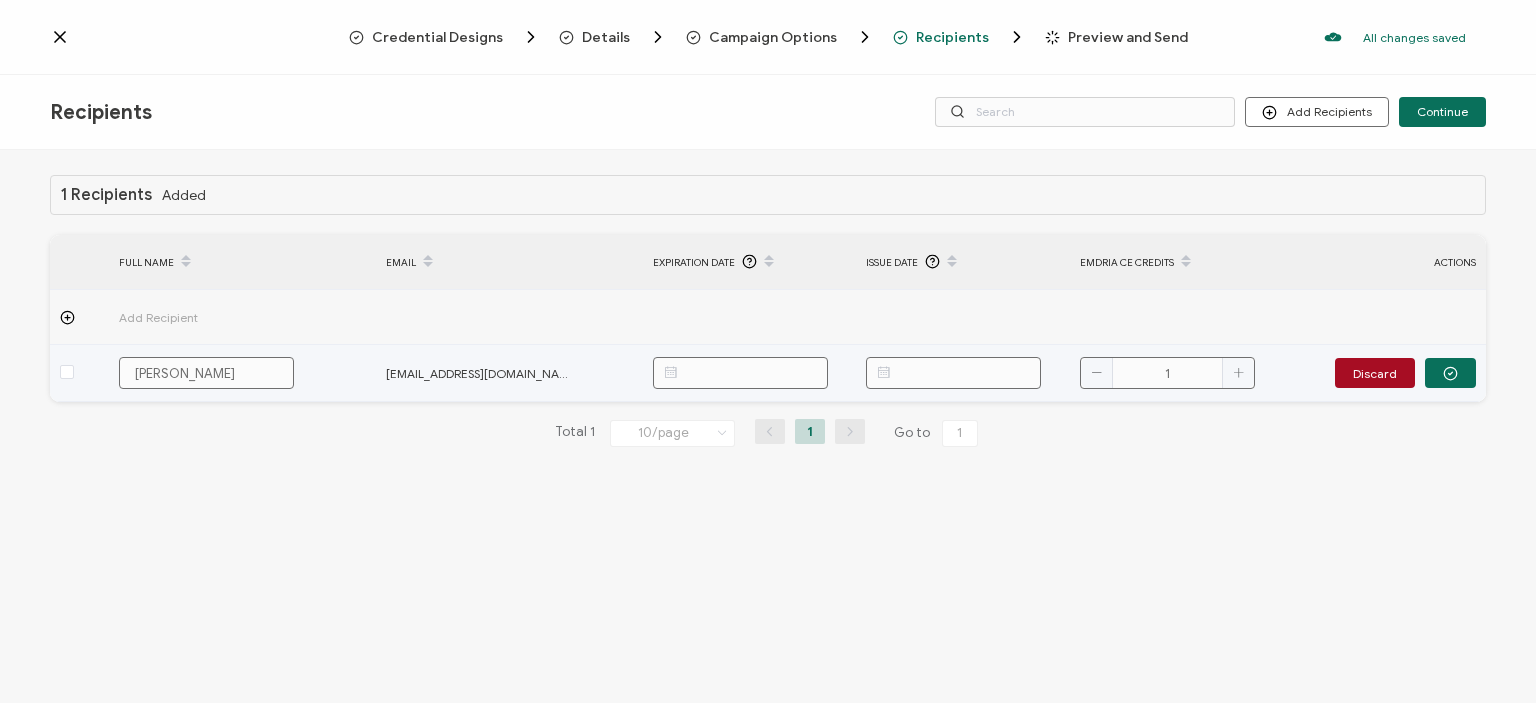 click on "1" at bounding box center [1167, 373] 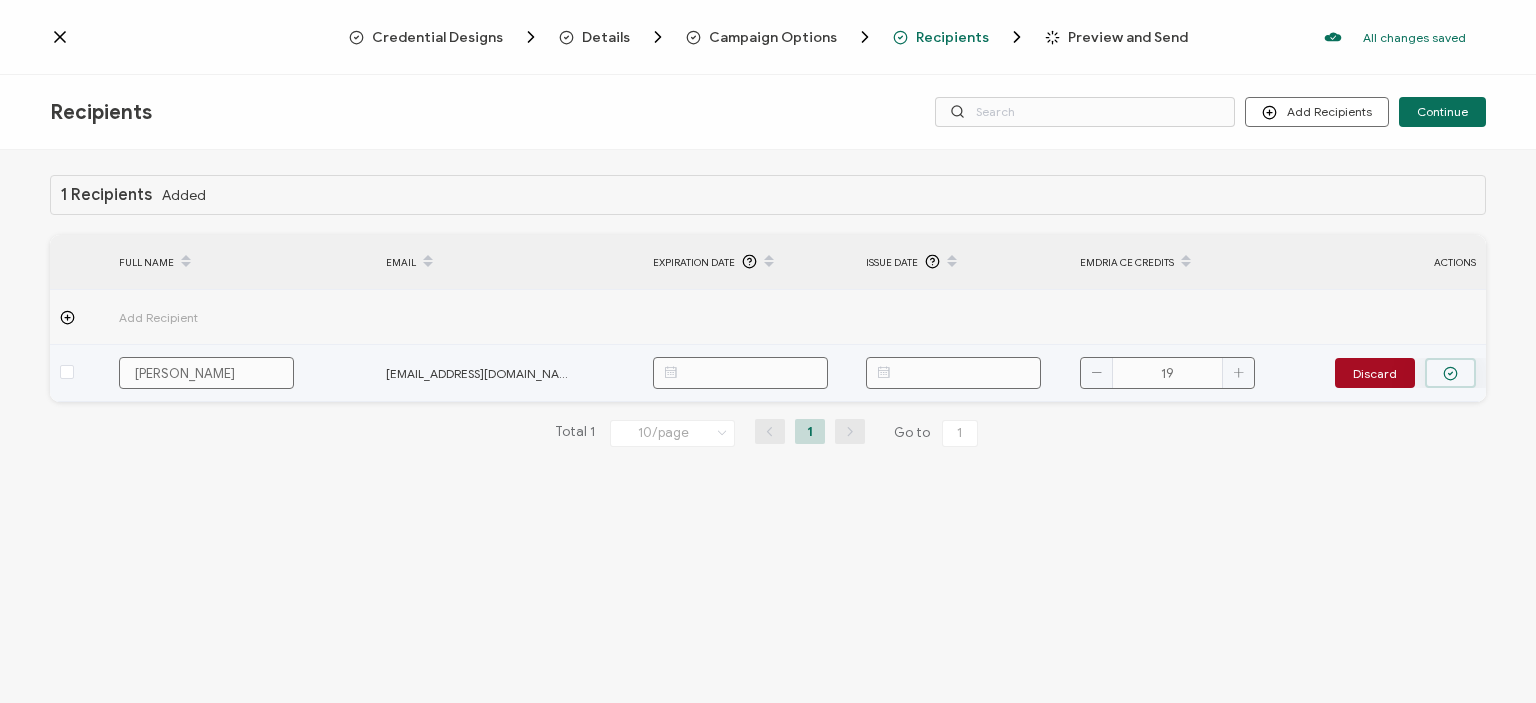 type on "19" 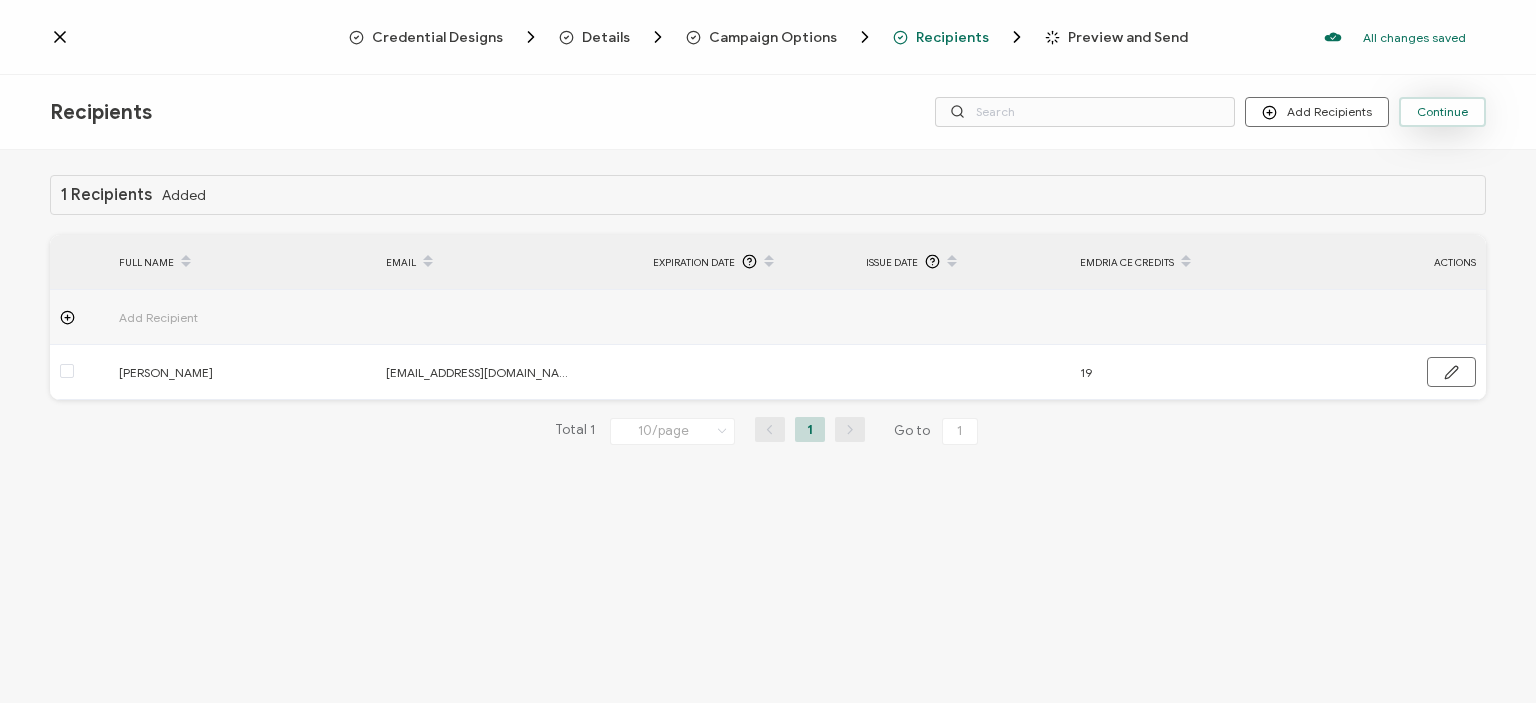 click on "Continue" at bounding box center [1442, 112] 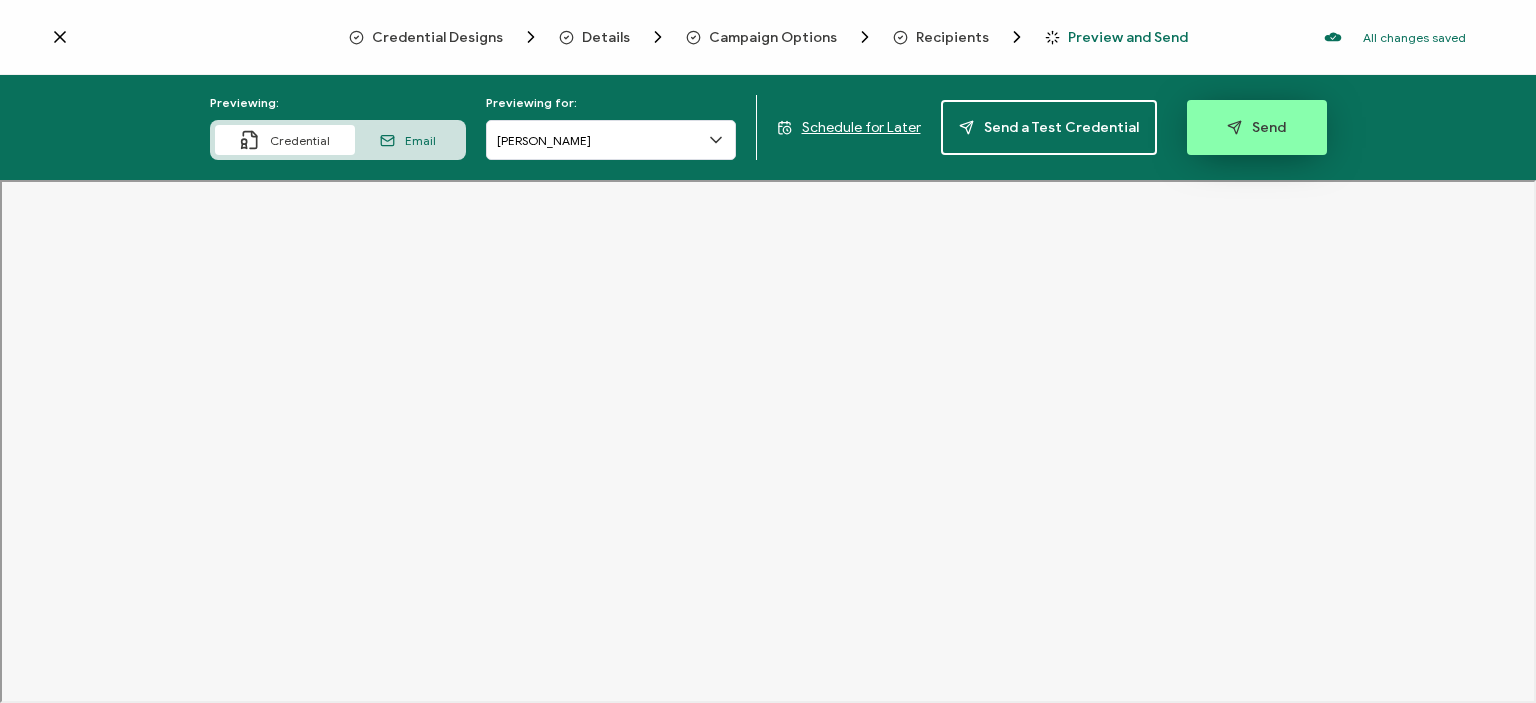 click on "Send" at bounding box center [1257, 127] 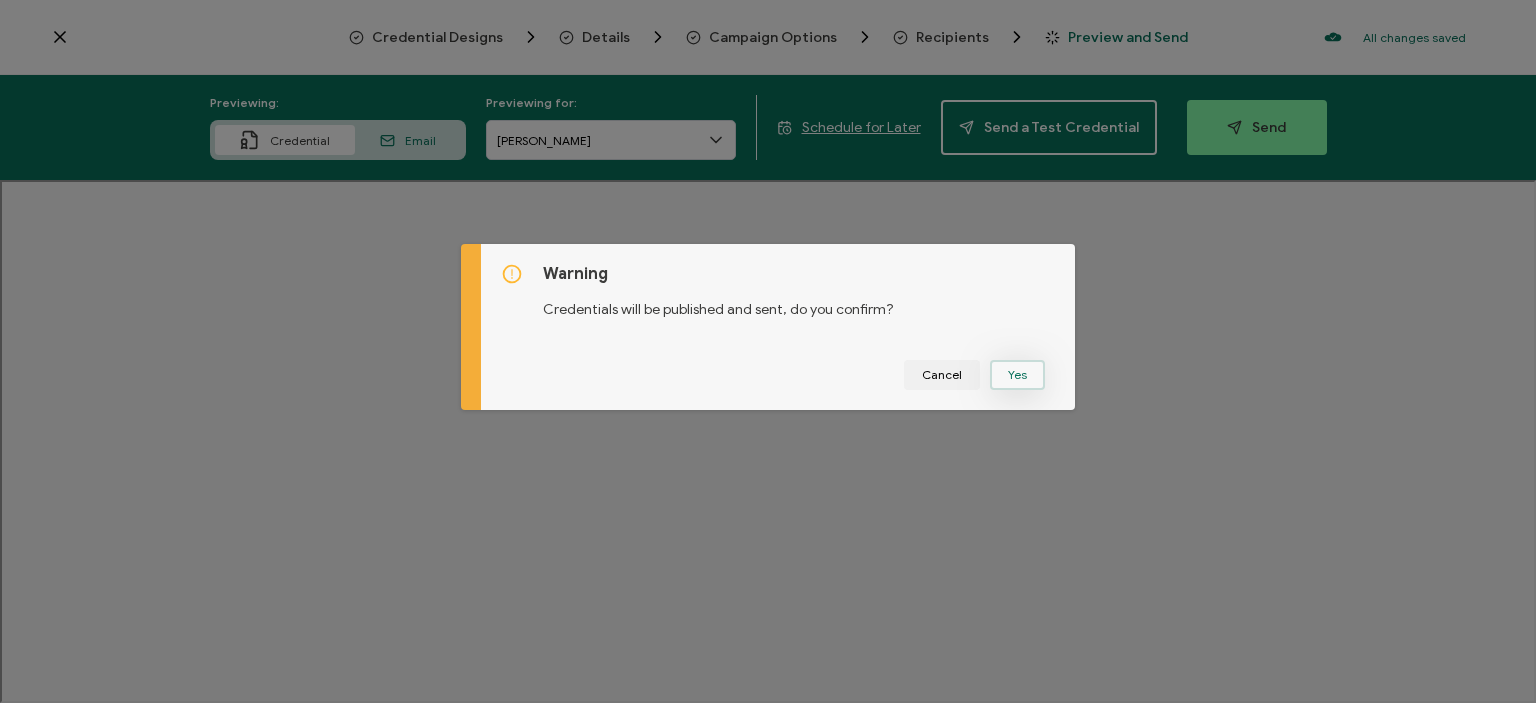 click on "Yes" at bounding box center (1017, 375) 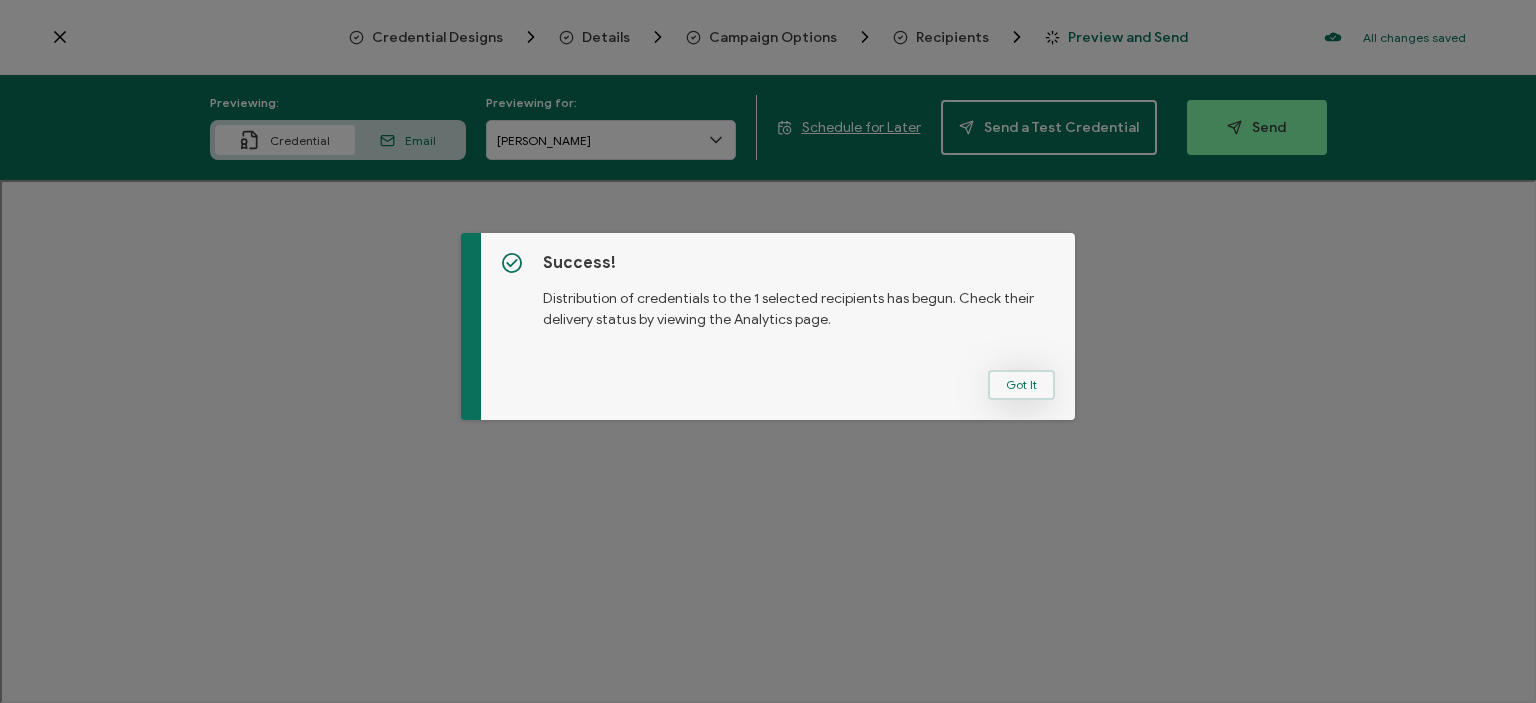 click on "Got It" at bounding box center [1021, 385] 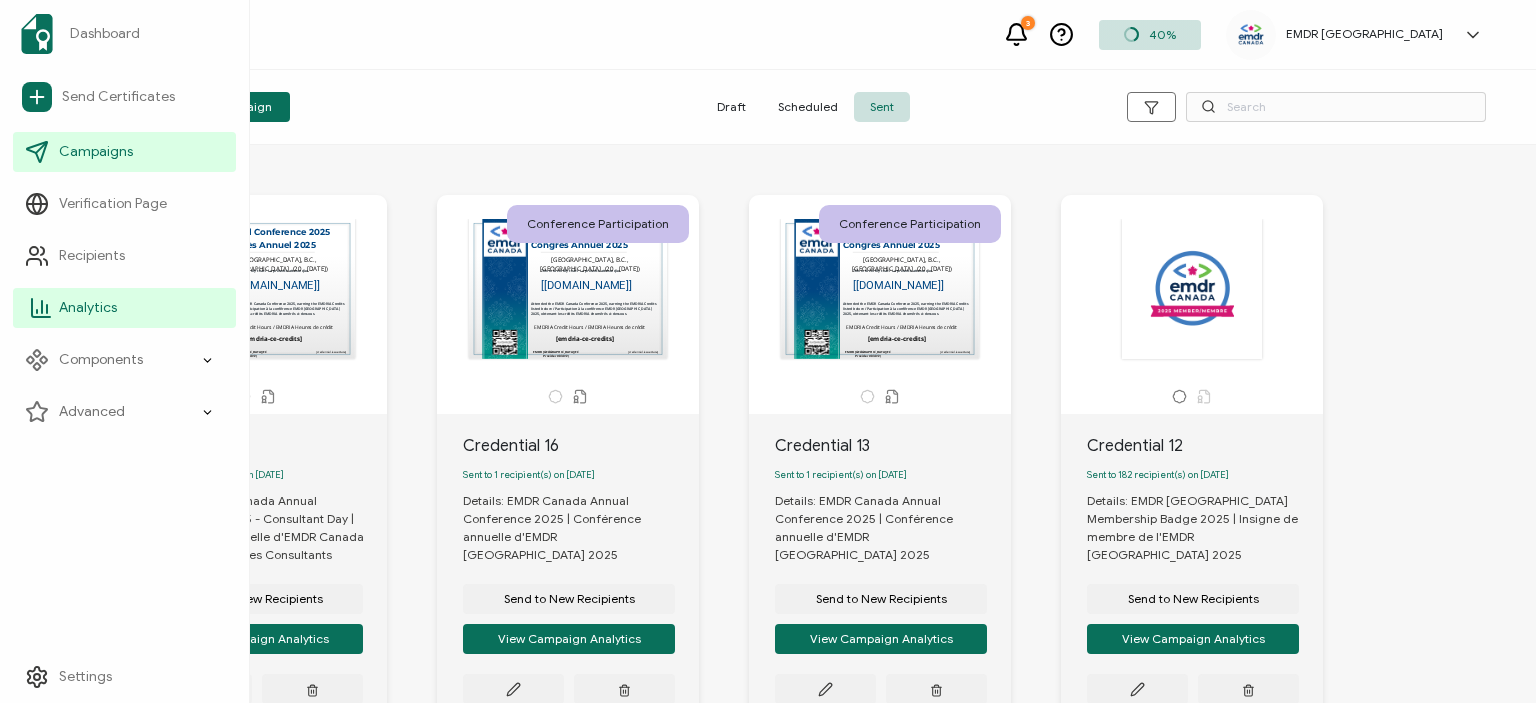 click on "Analytics" at bounding box center (124, 308) 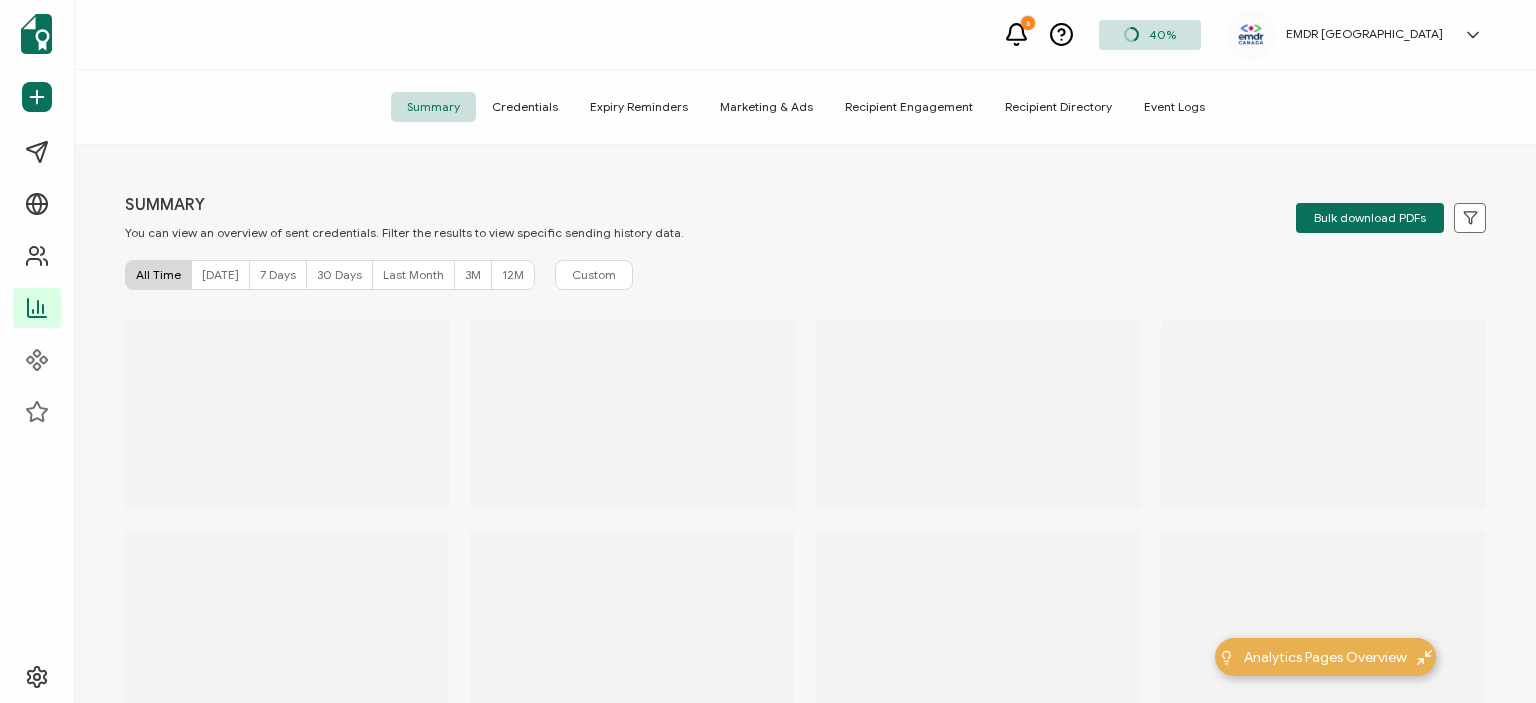 click on "Credentials" at bounding box center [525, 107] 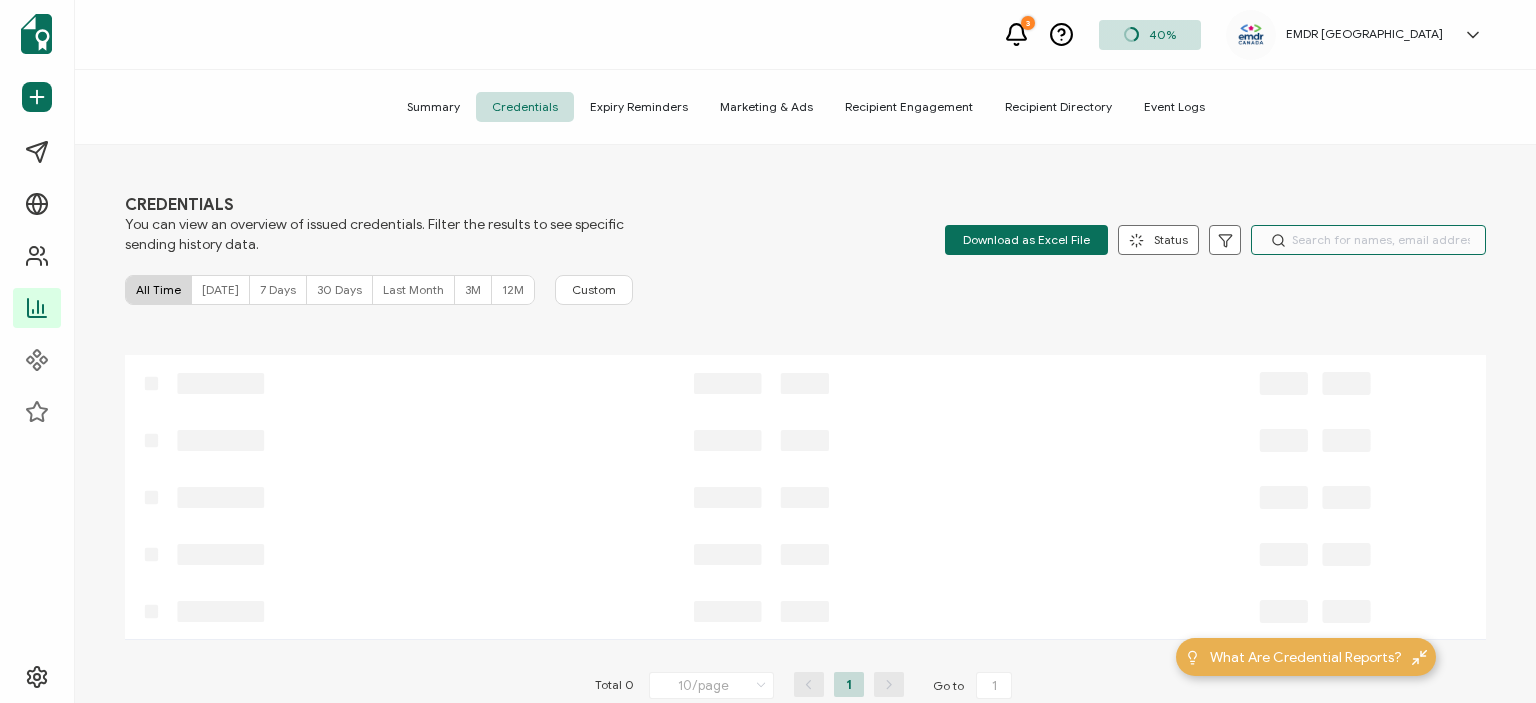 click at bounding box center [1368, 240] 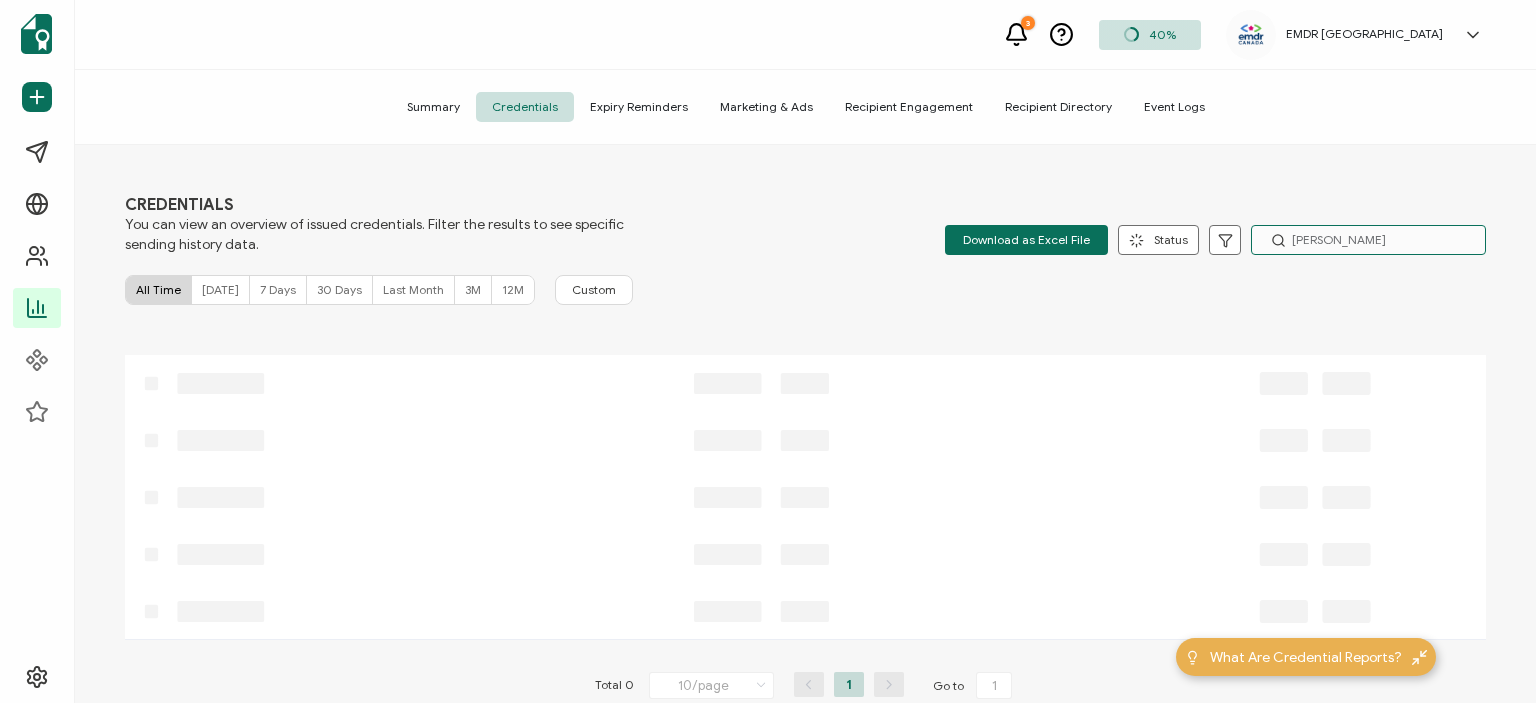 type on "[PERSON_NAME]" 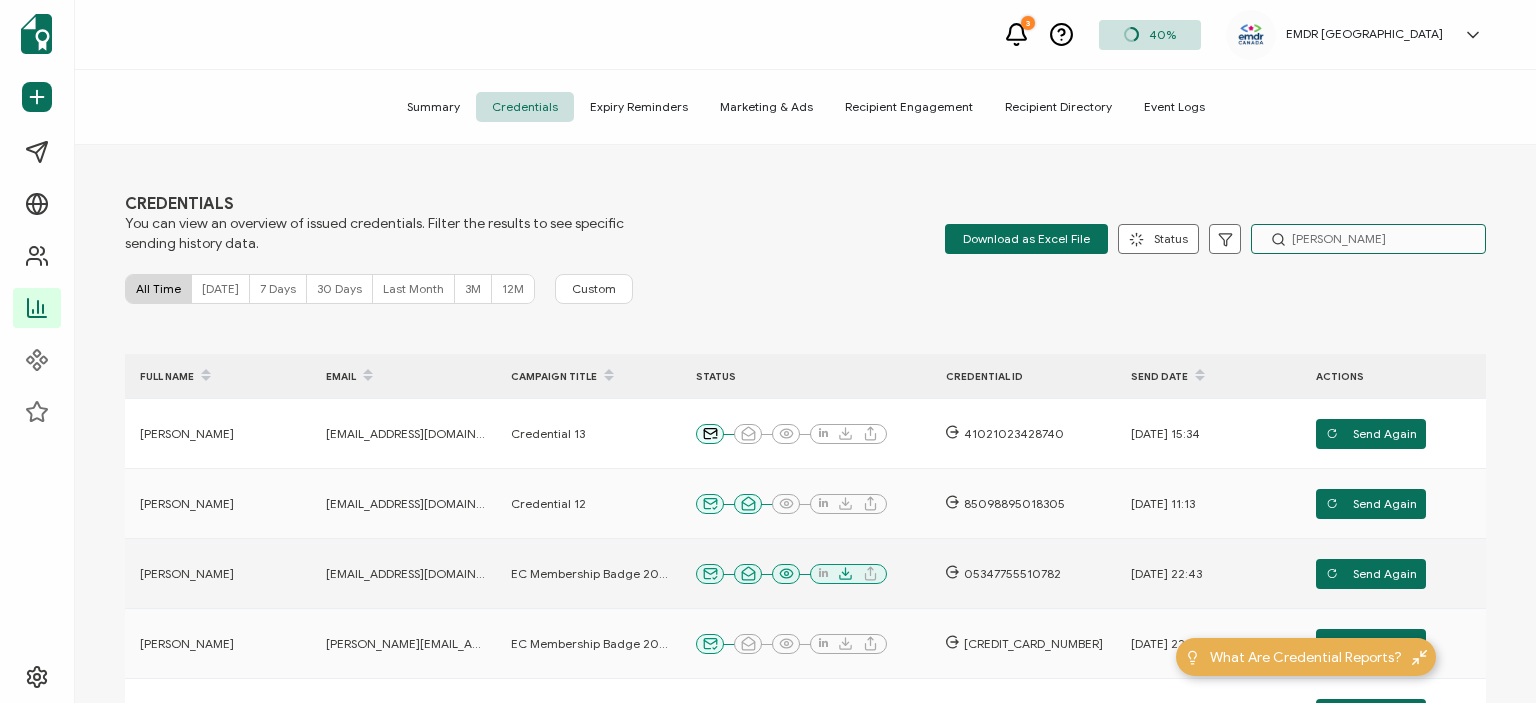 scroll, scrollTop: 0, scrollLeft: 0, axis: both 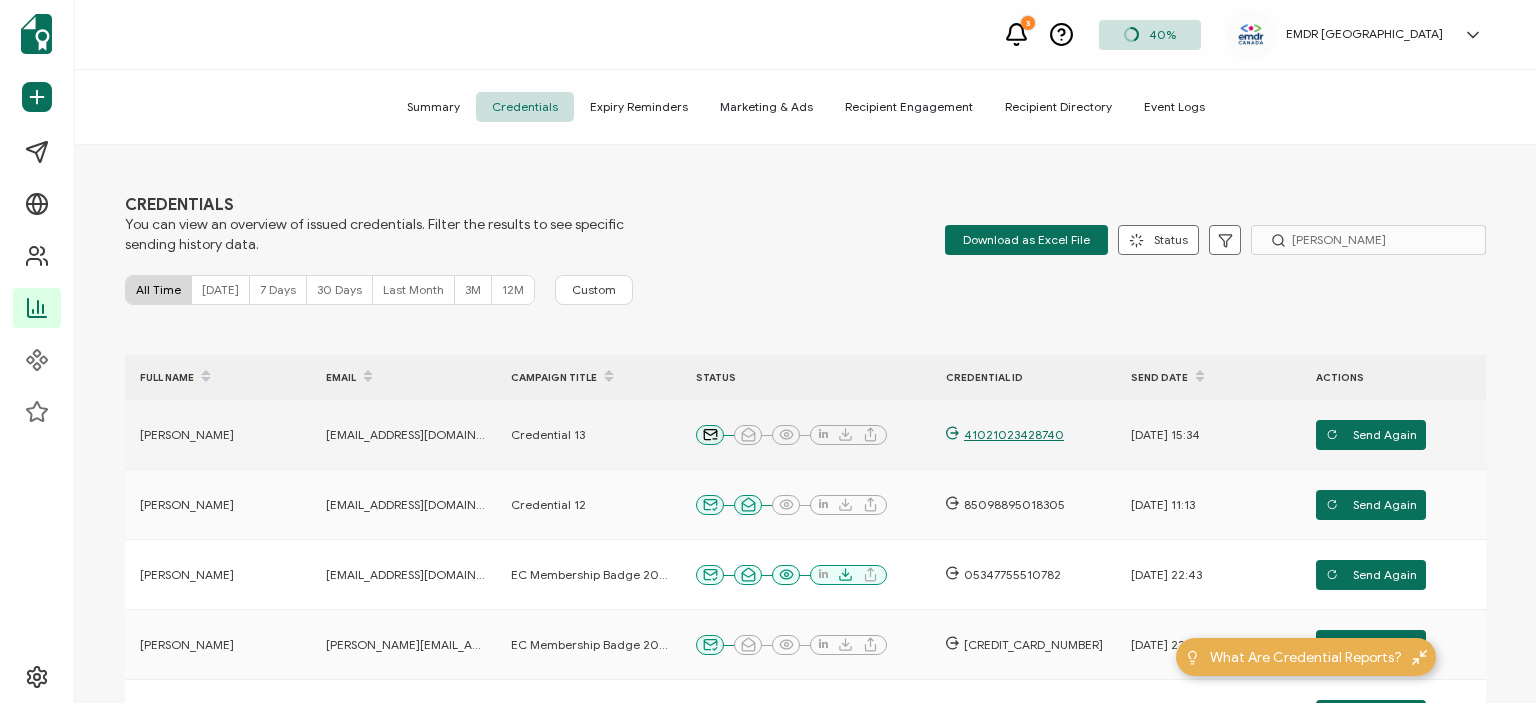 click on "41021023428740" at bounding box center [1011, 435] 